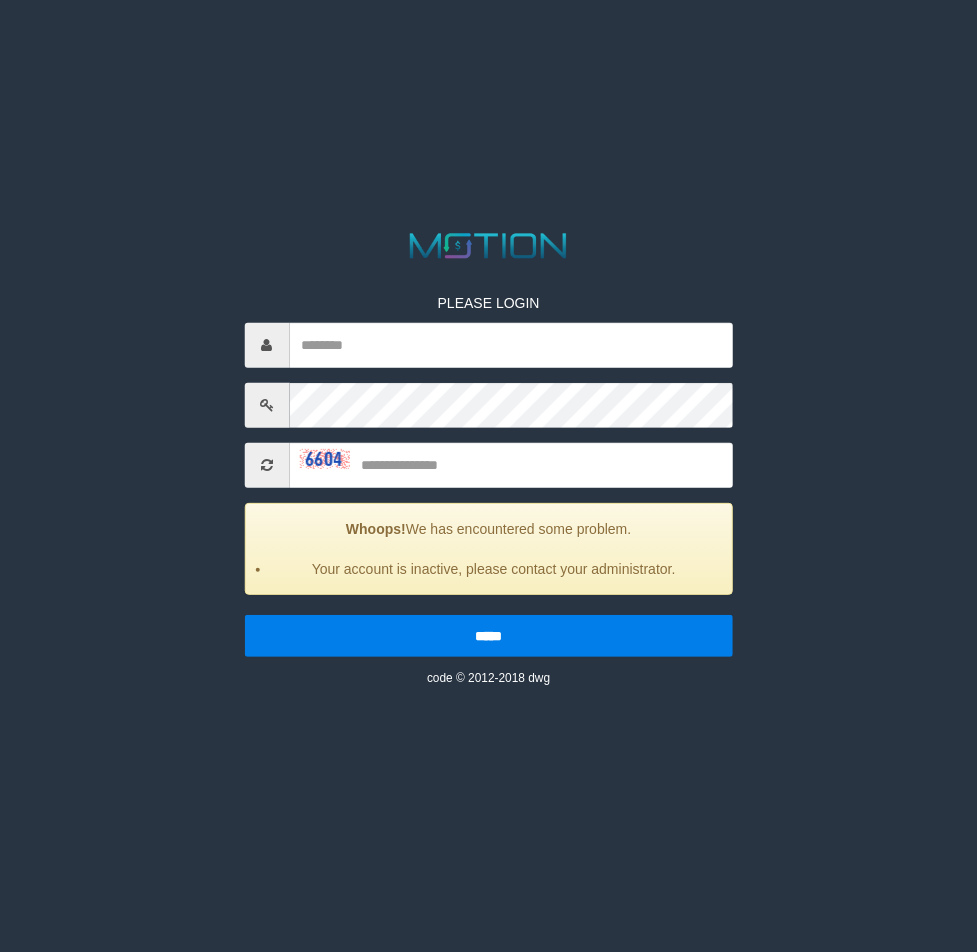 scroll, scrollTop: 0, scrollLeft: 0, axis: both 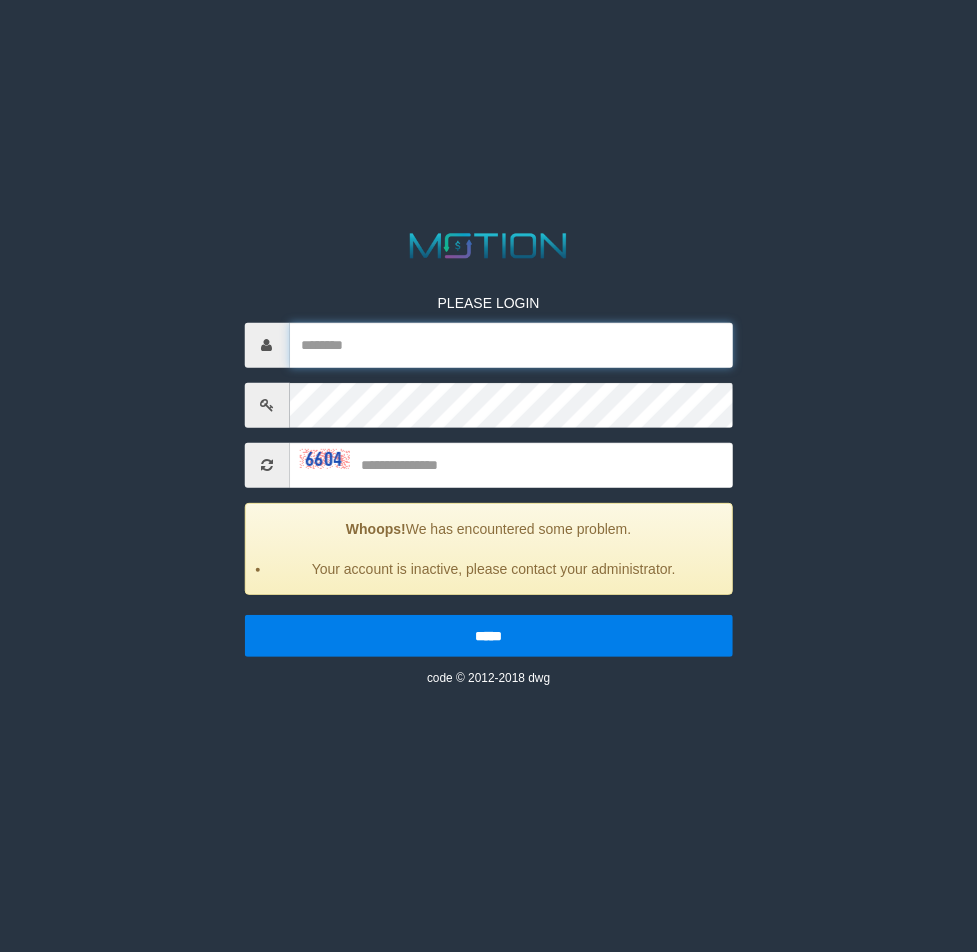 click at bounding box center (511, 345) 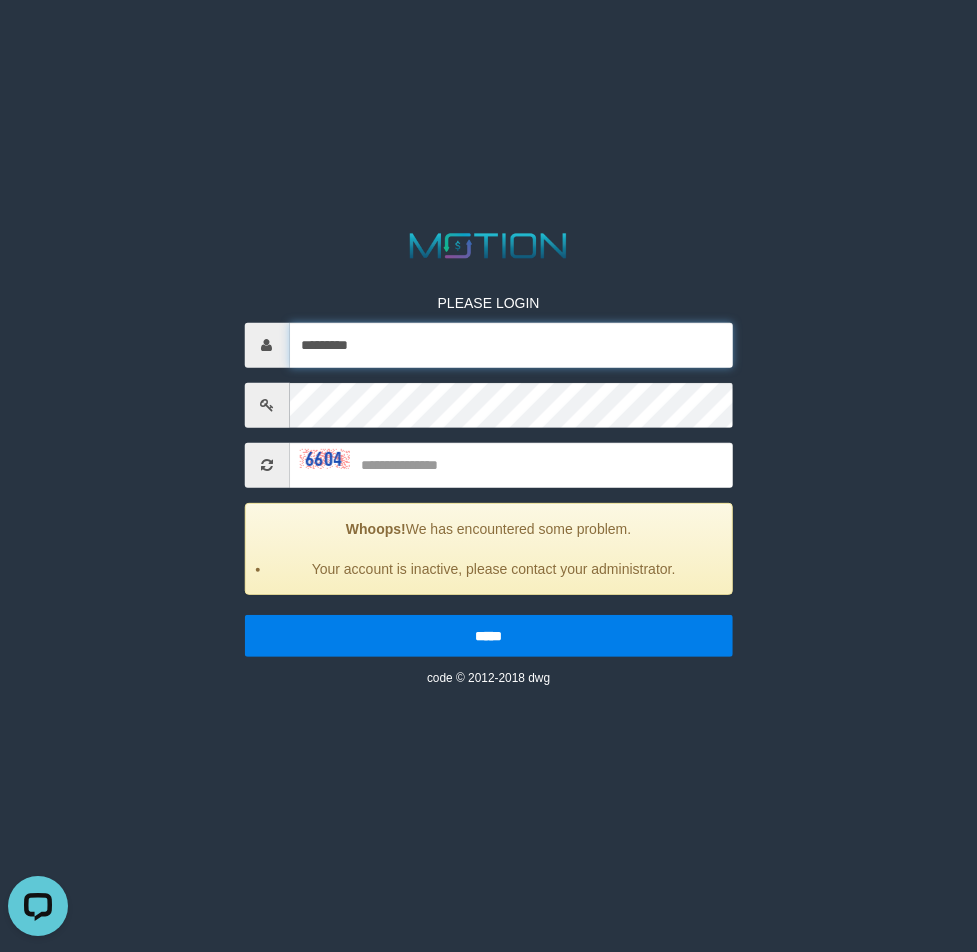 scroll, scrollTop: 0, scrollLeft: 0, axis: both 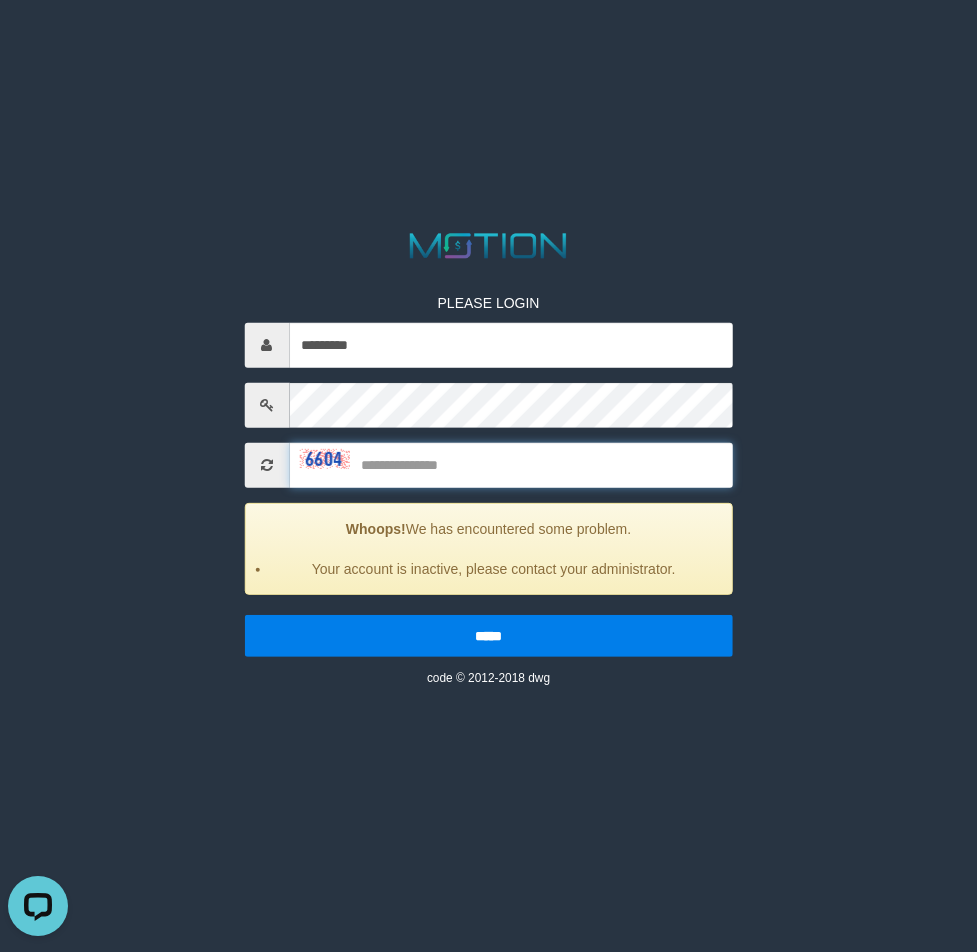click at bounding box center (511, 465) 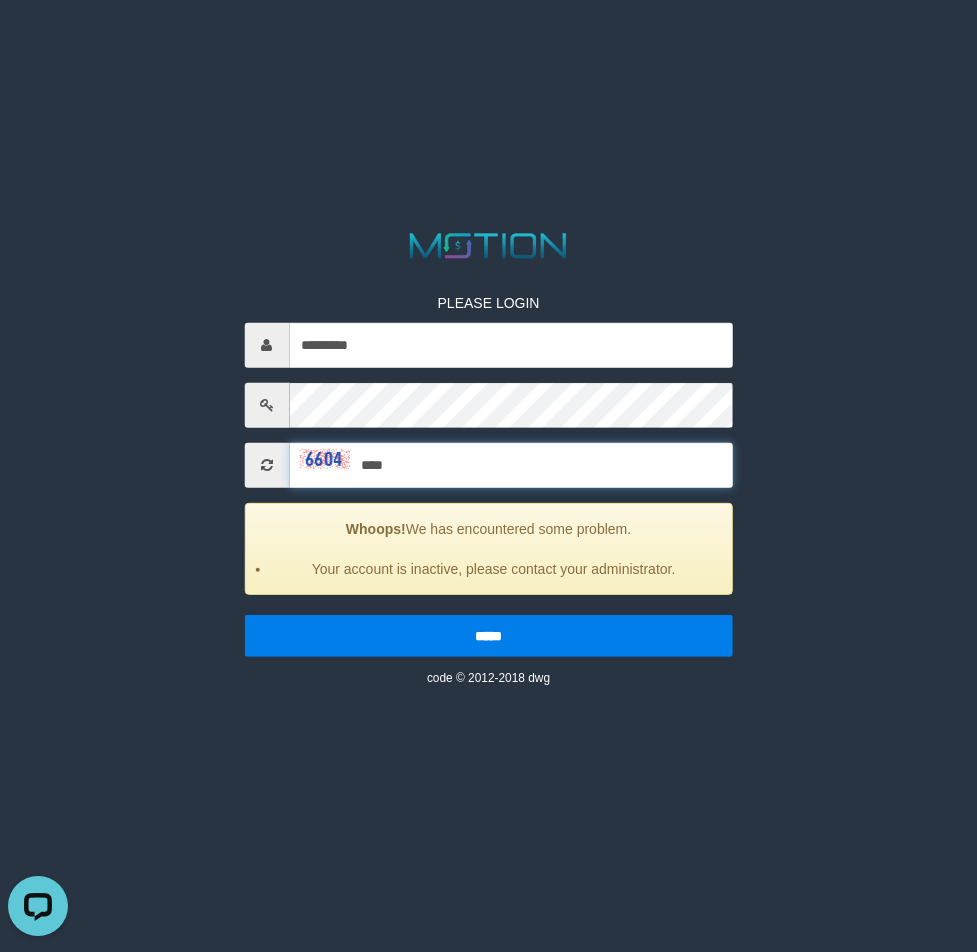 type on "****" 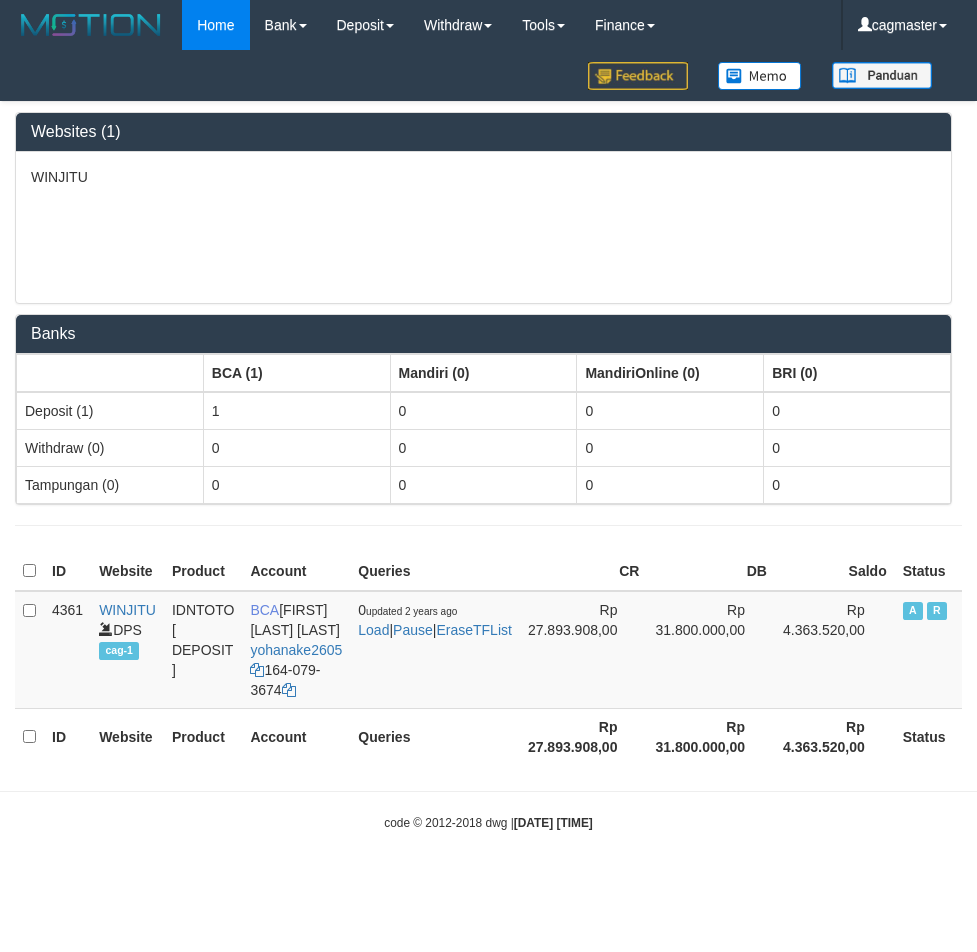 scroll, scrollTop: 0, scrollLeft: 0, axis: both 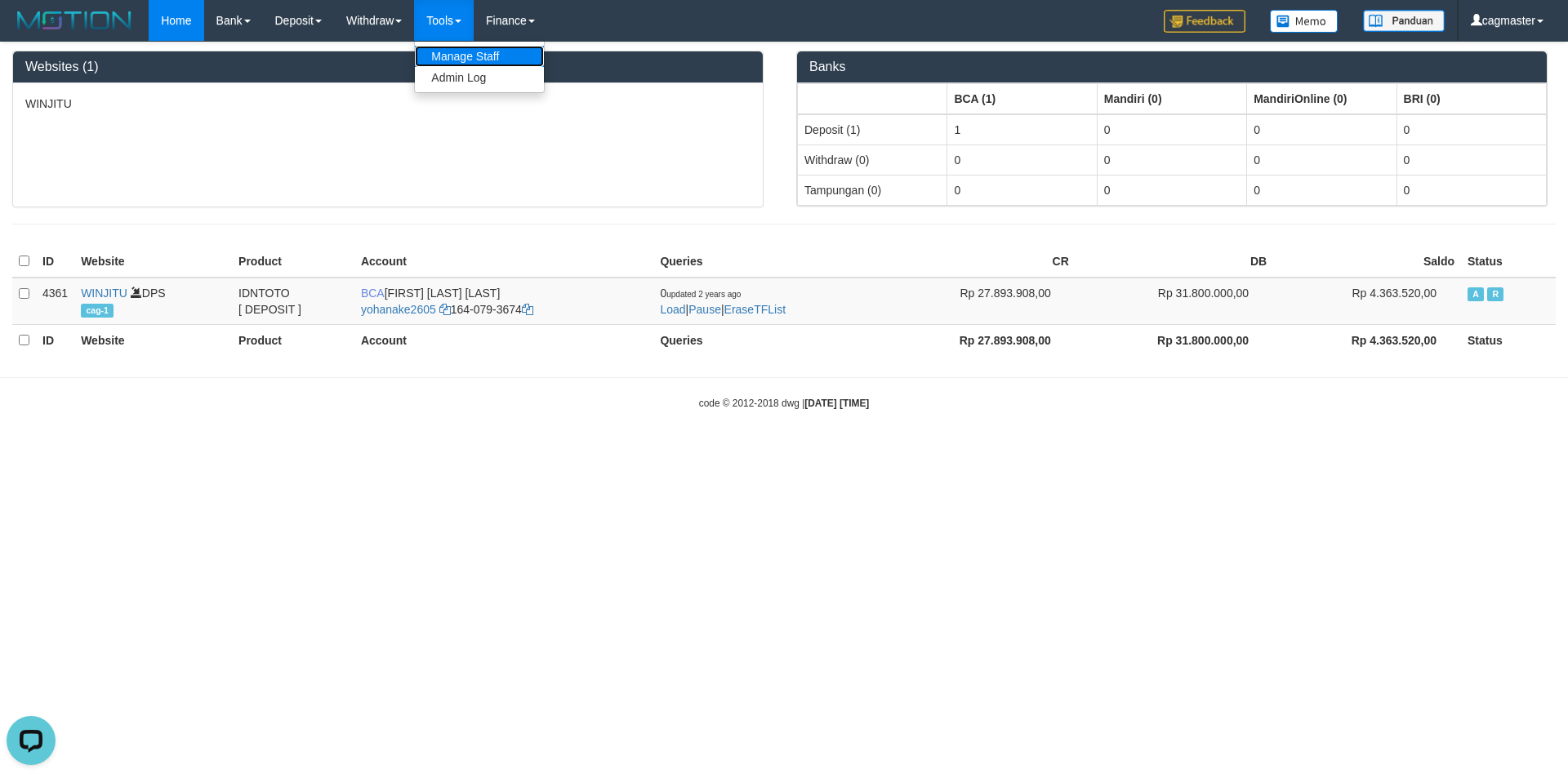 click on "Manage Staff" at bounding box center [479, 56] 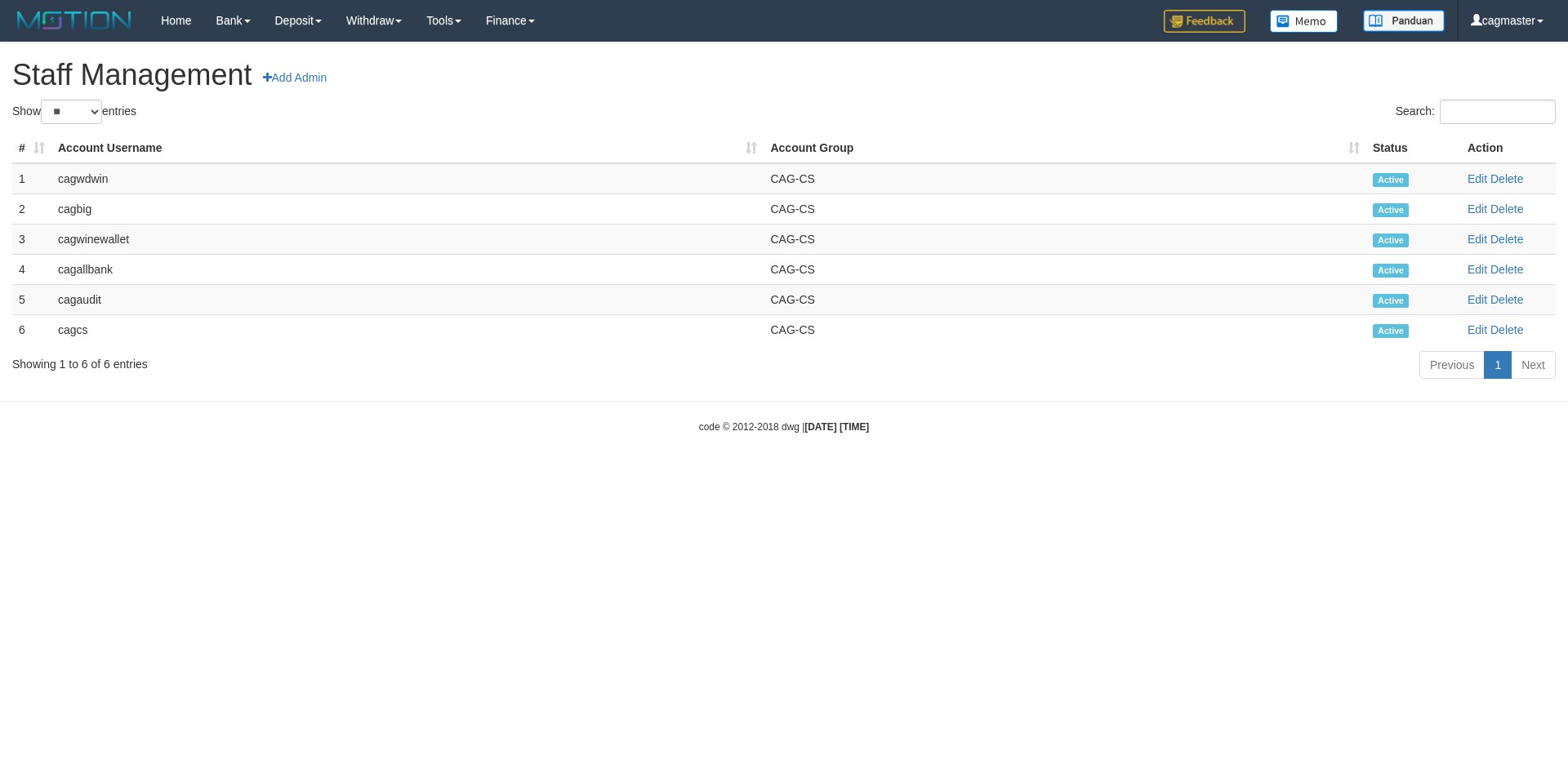 scroll, scrollTop: 0, scrollLeft: 0, axis: both 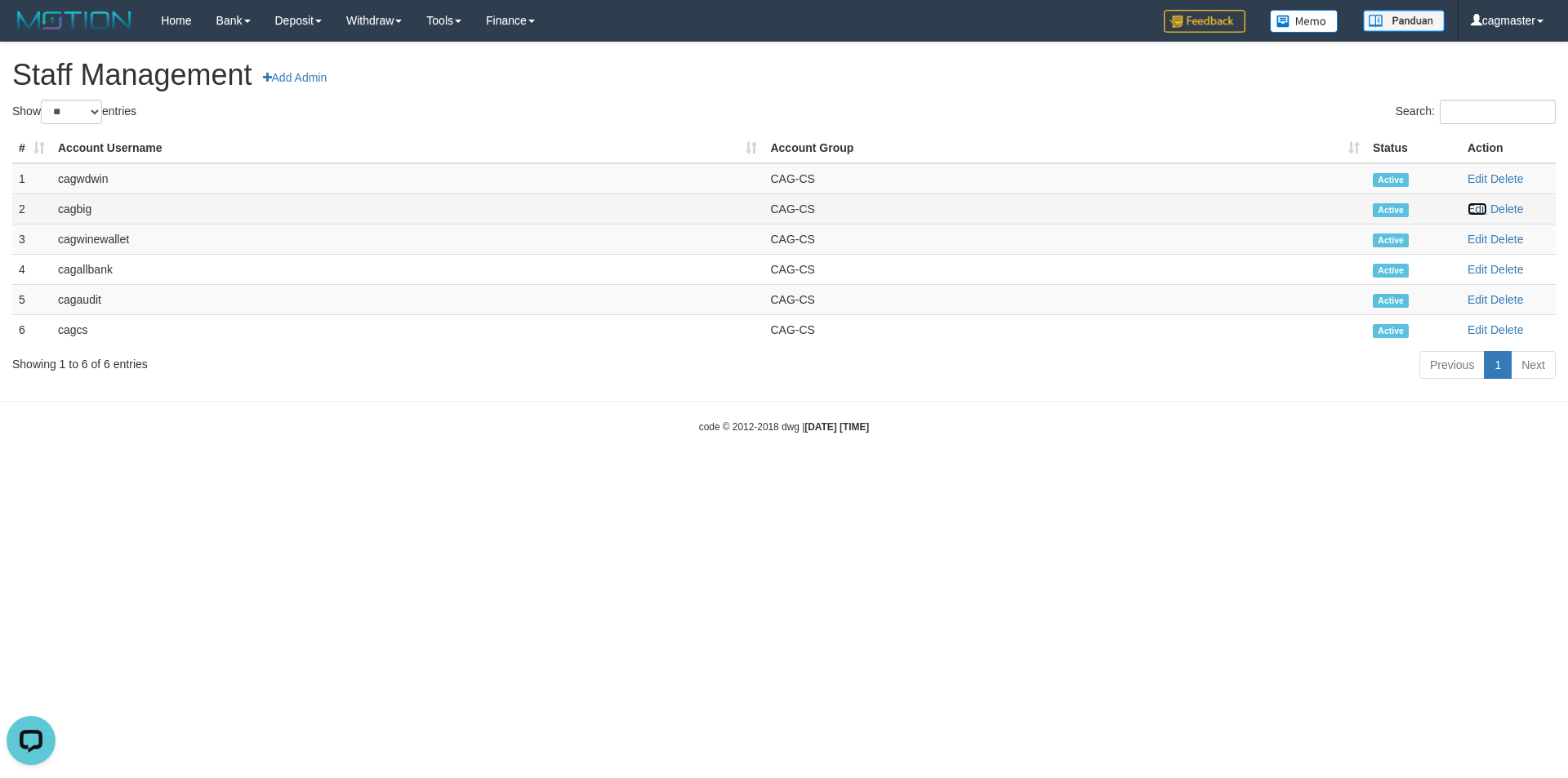 click on "Edit" at bounding box center [1477, 209] 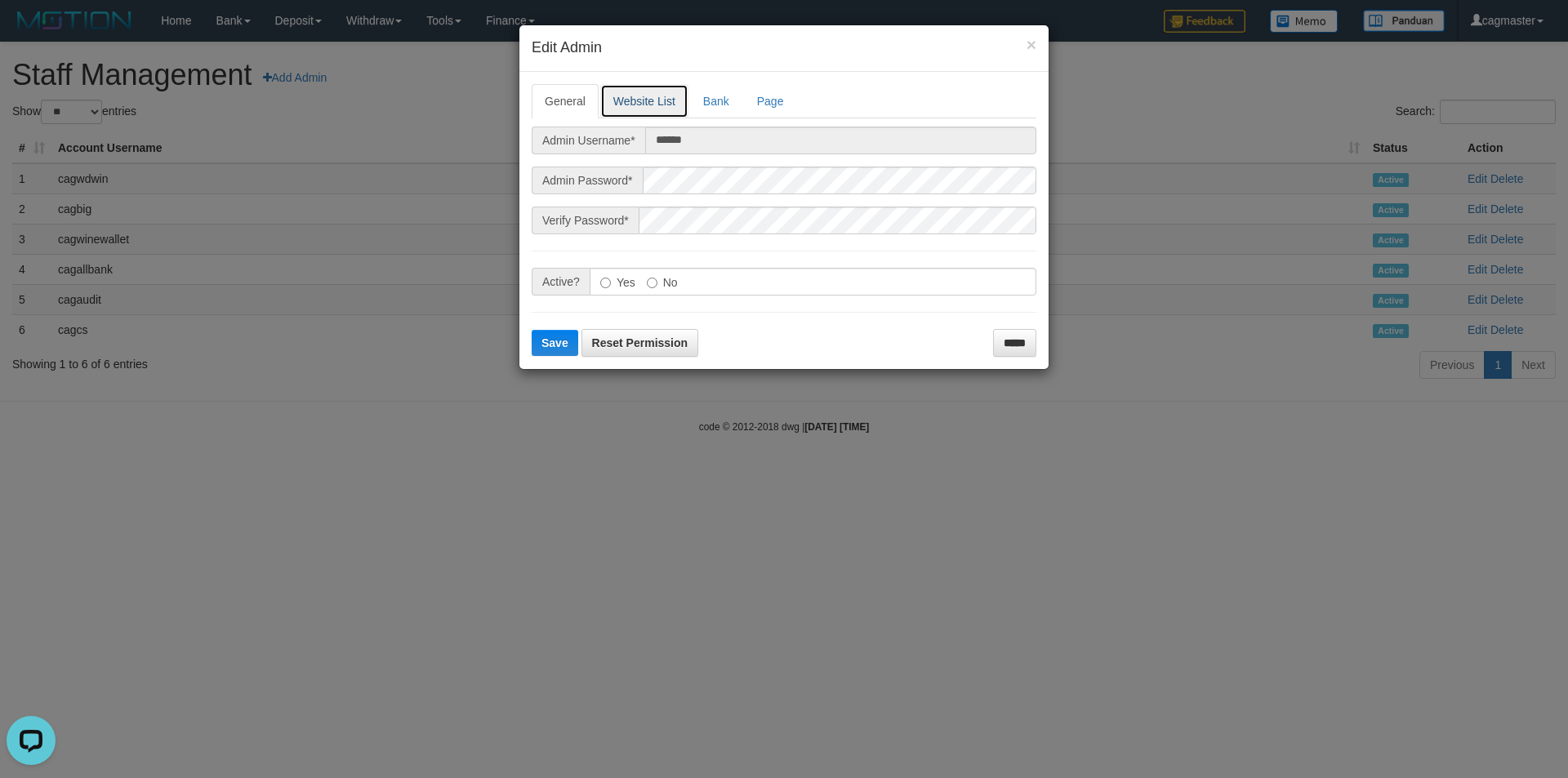 click on "Website List" at bounding box center (644, 101) 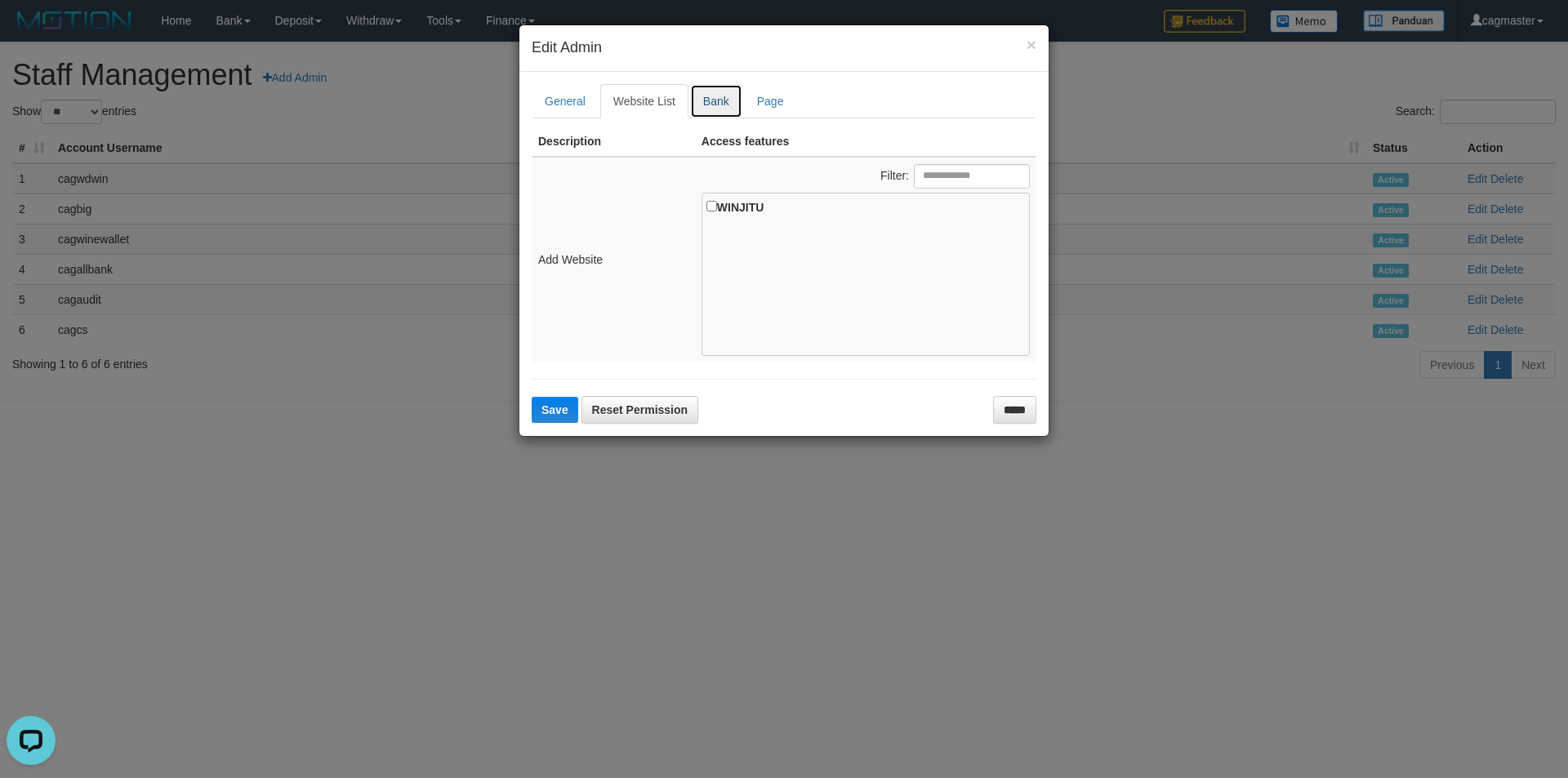 click on "Bank" at bounding box center [716, 101] 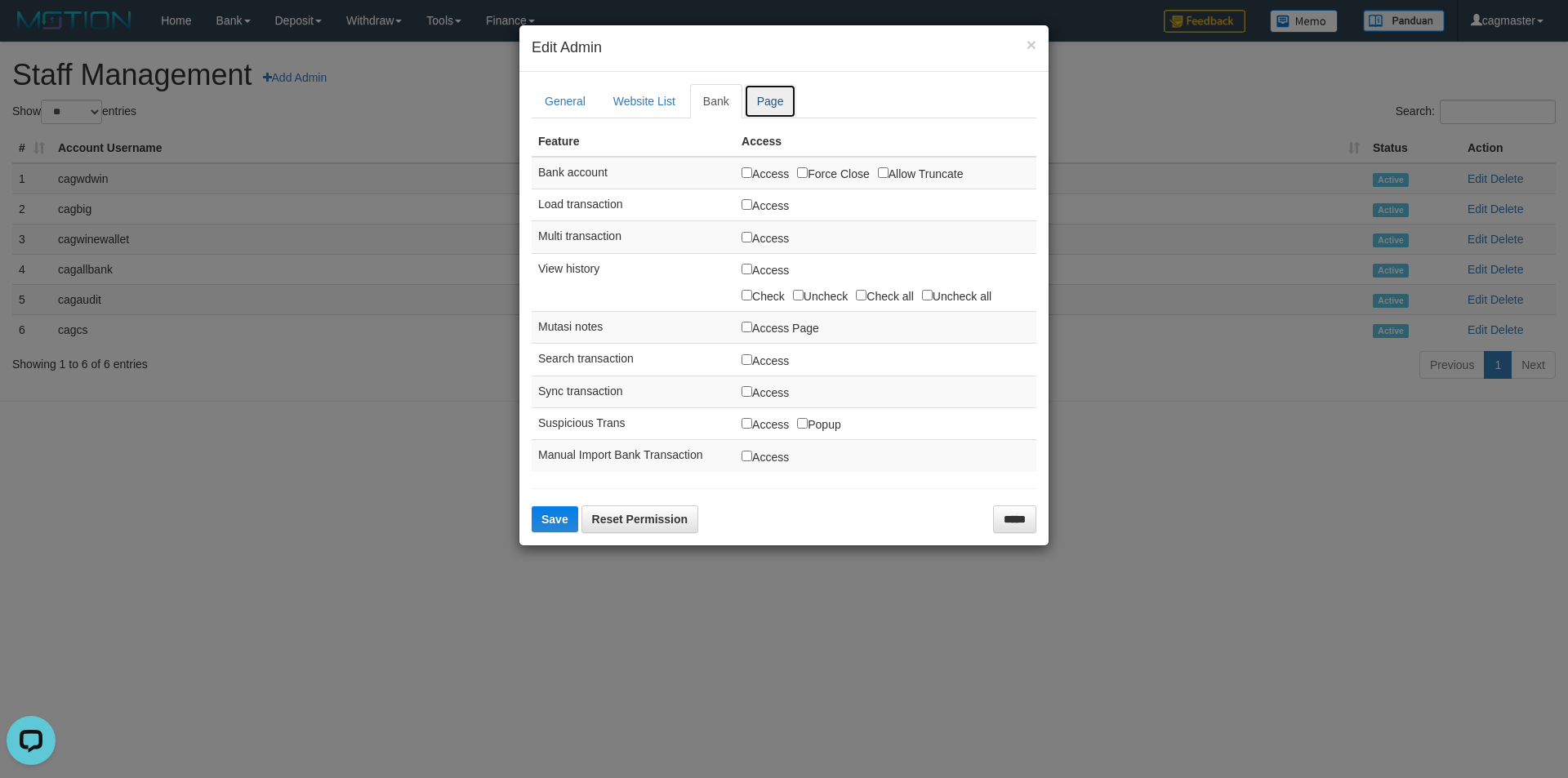 click on "Page" at bounding box center (770, 101) 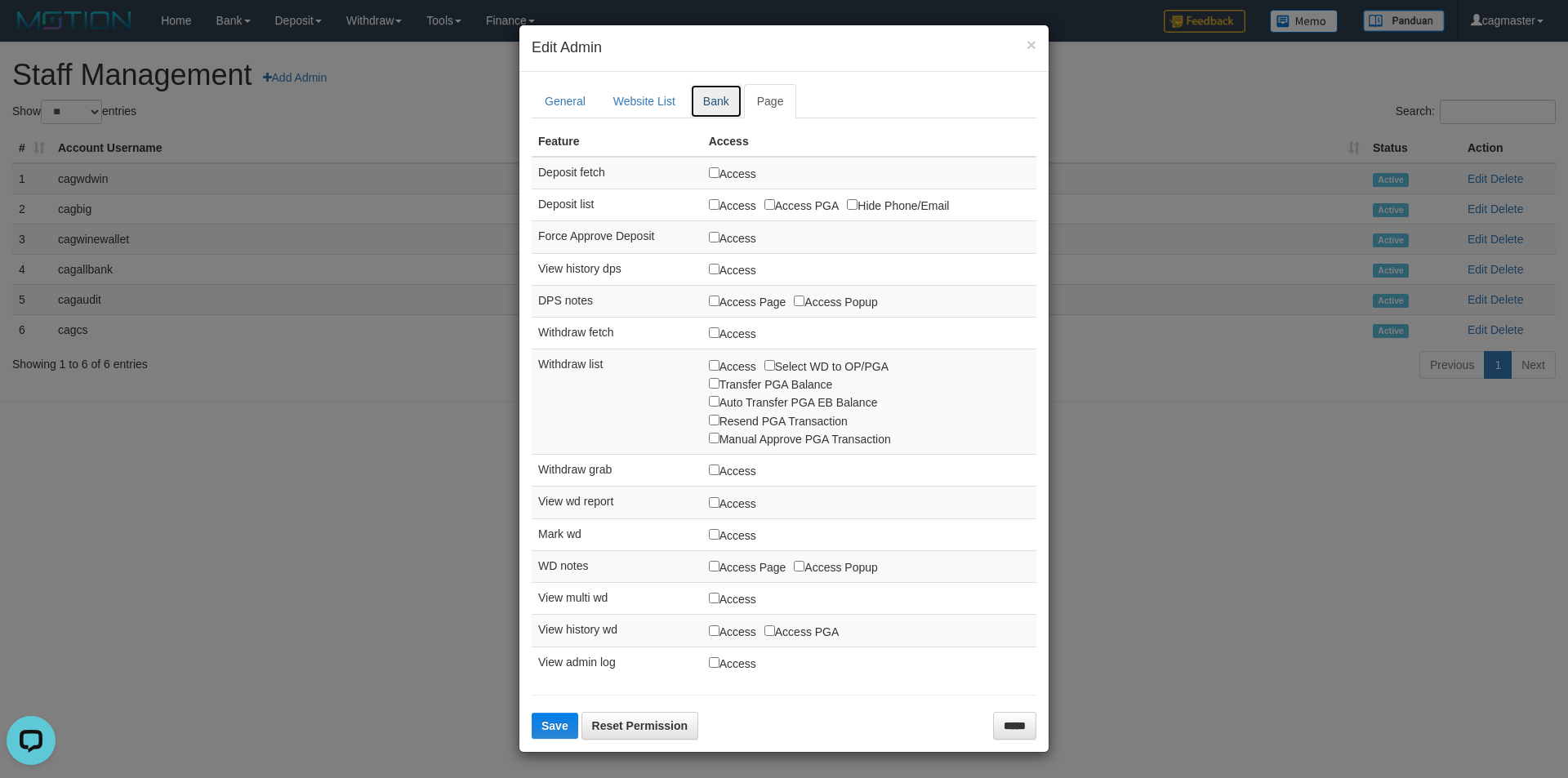 click on "Bank" at bounding box center (716, 101) 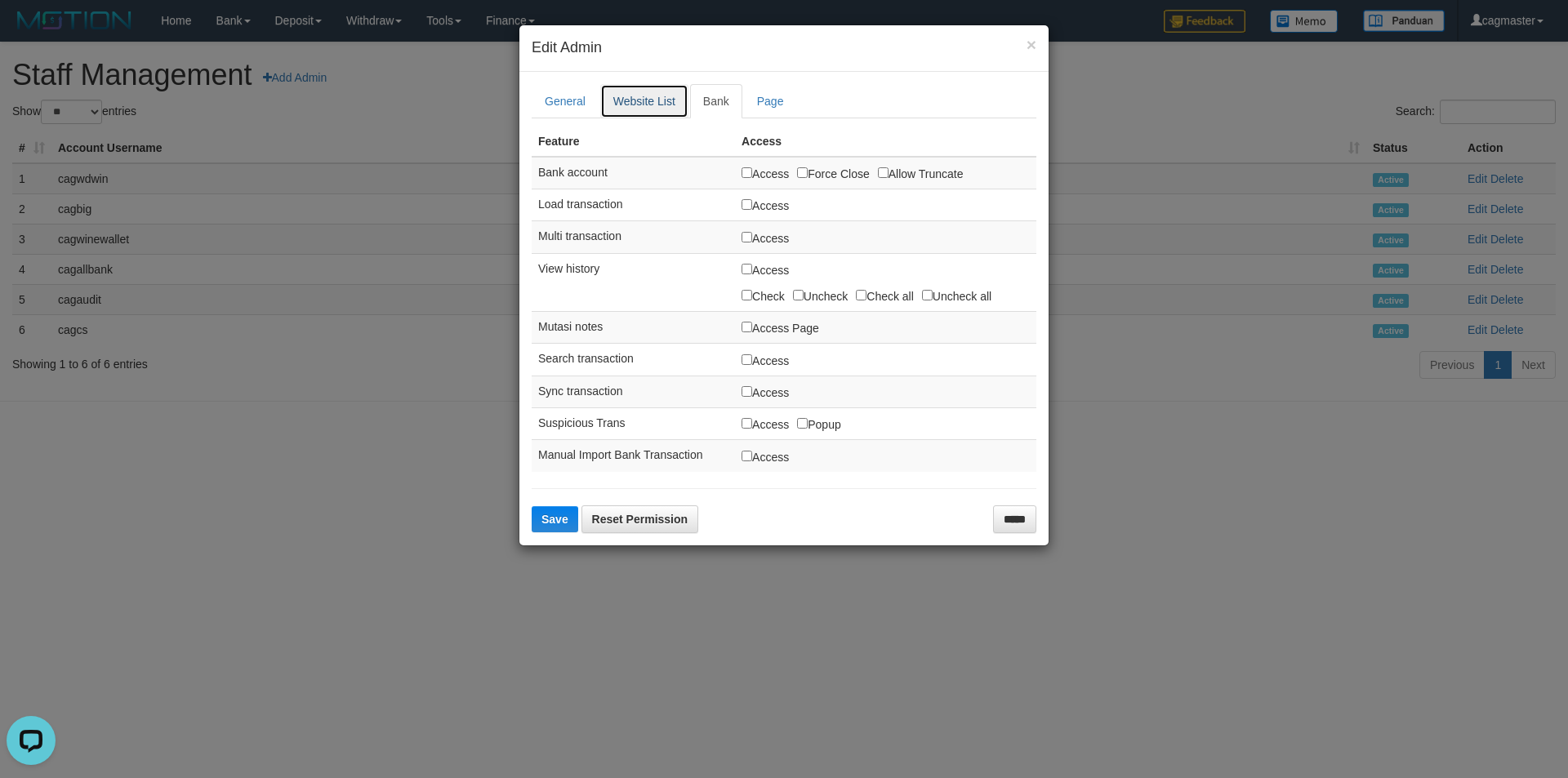 click on "Website List" at bounding box center (644, 101) 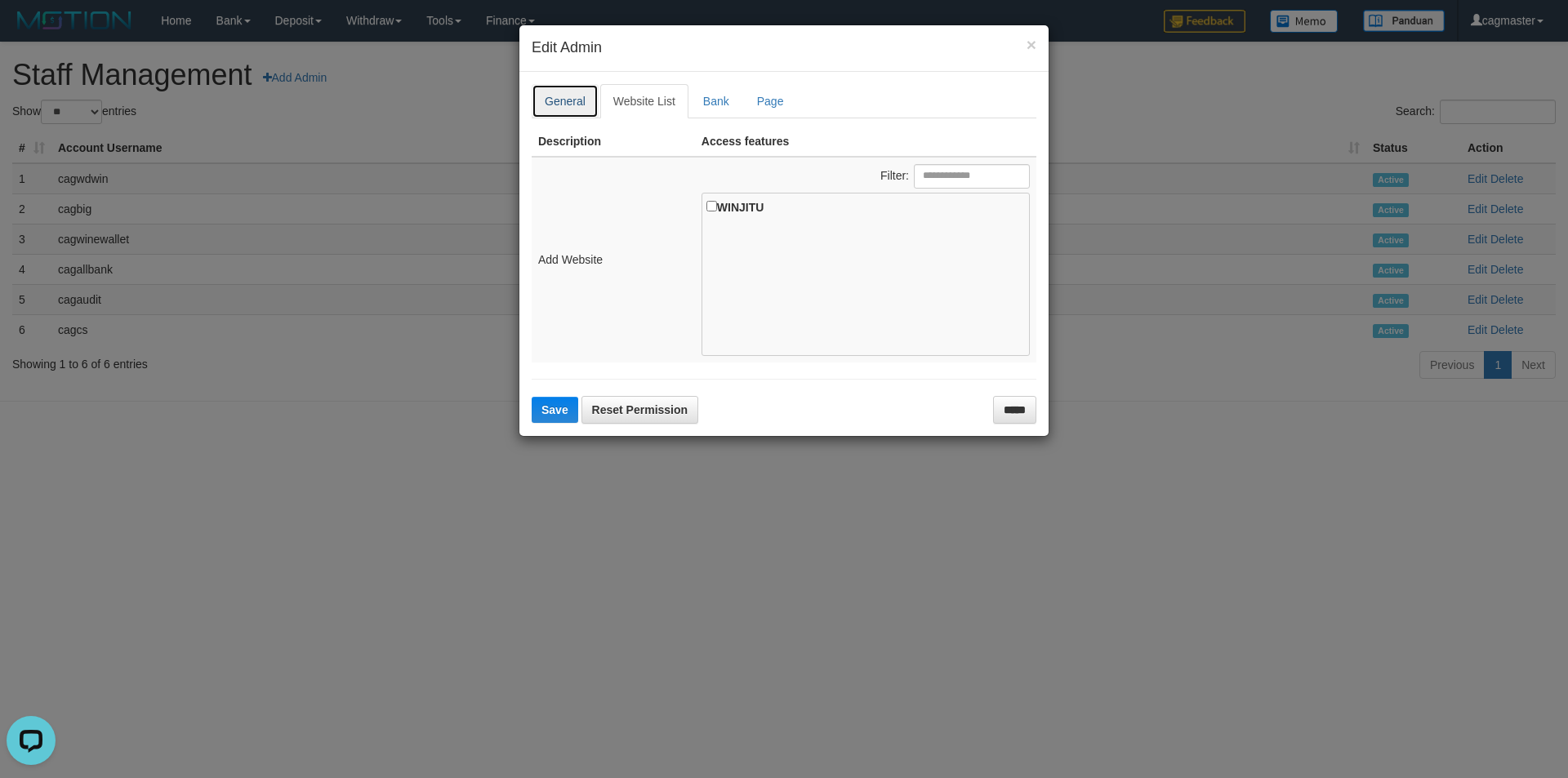 click on "General" at bounding box center (565, 101) 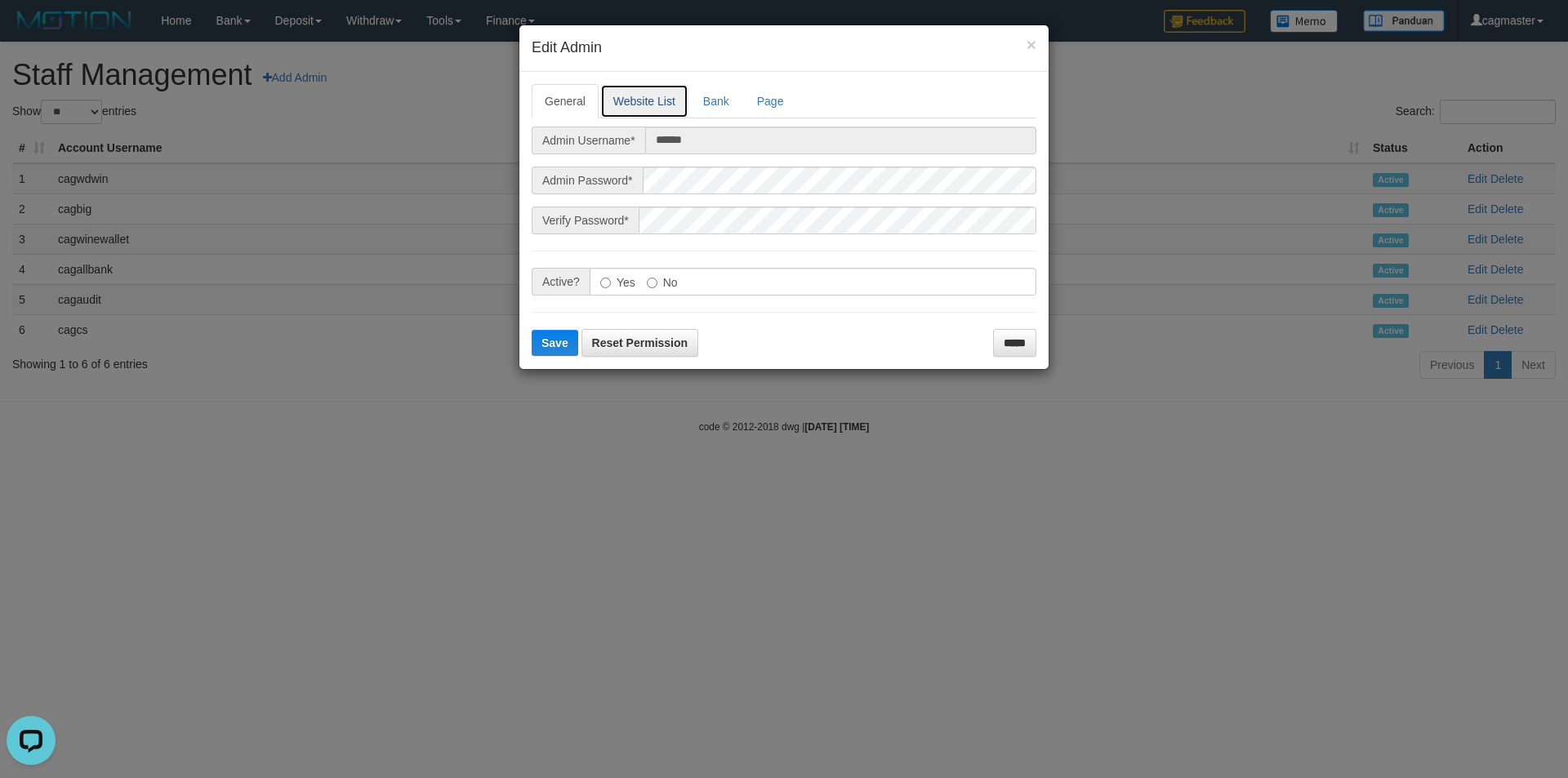 click on "Website List" at bounding box center [644, 101] 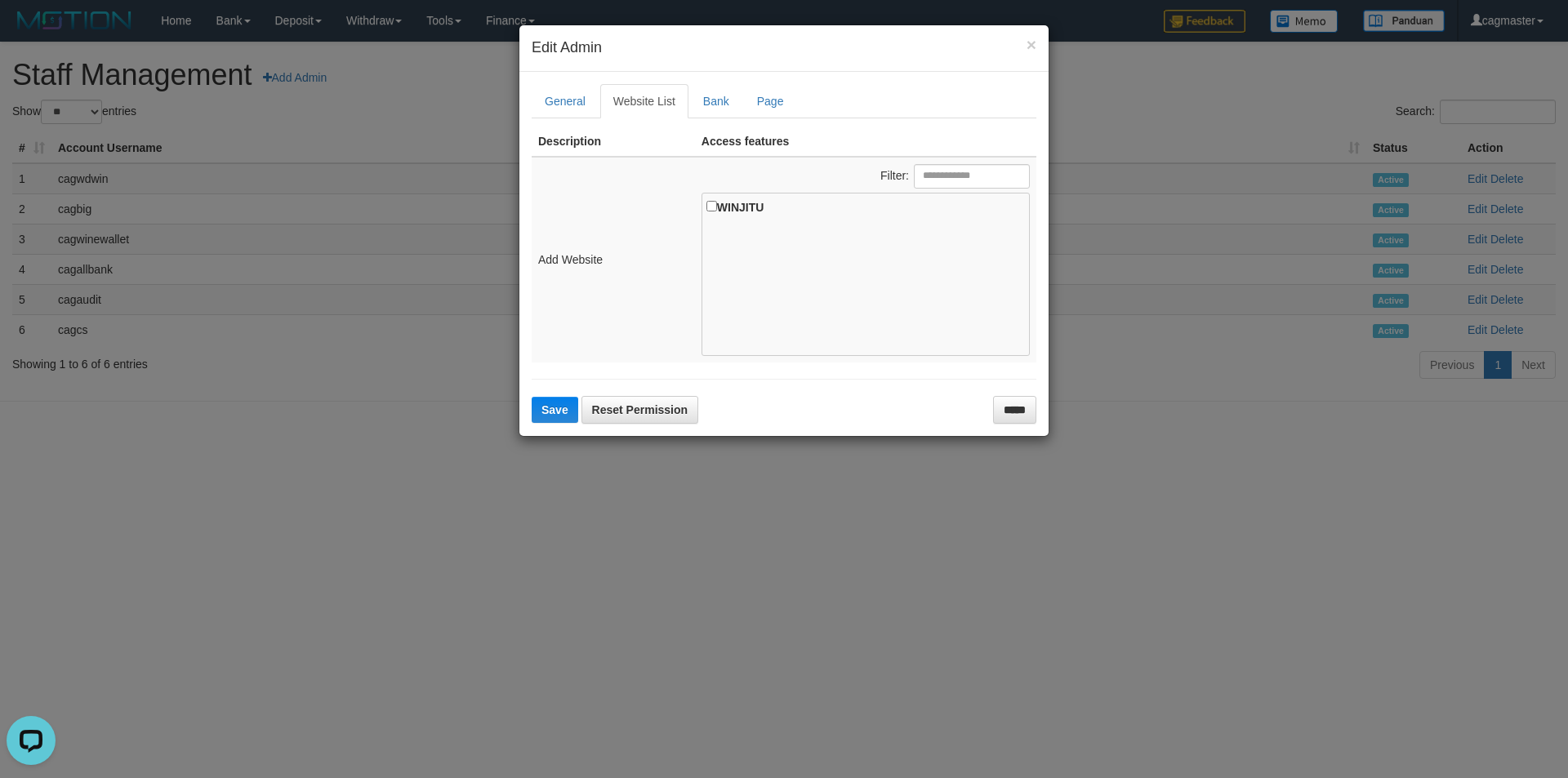click on "General
Website List
Bank
Page" at bounding box center (784, 101) 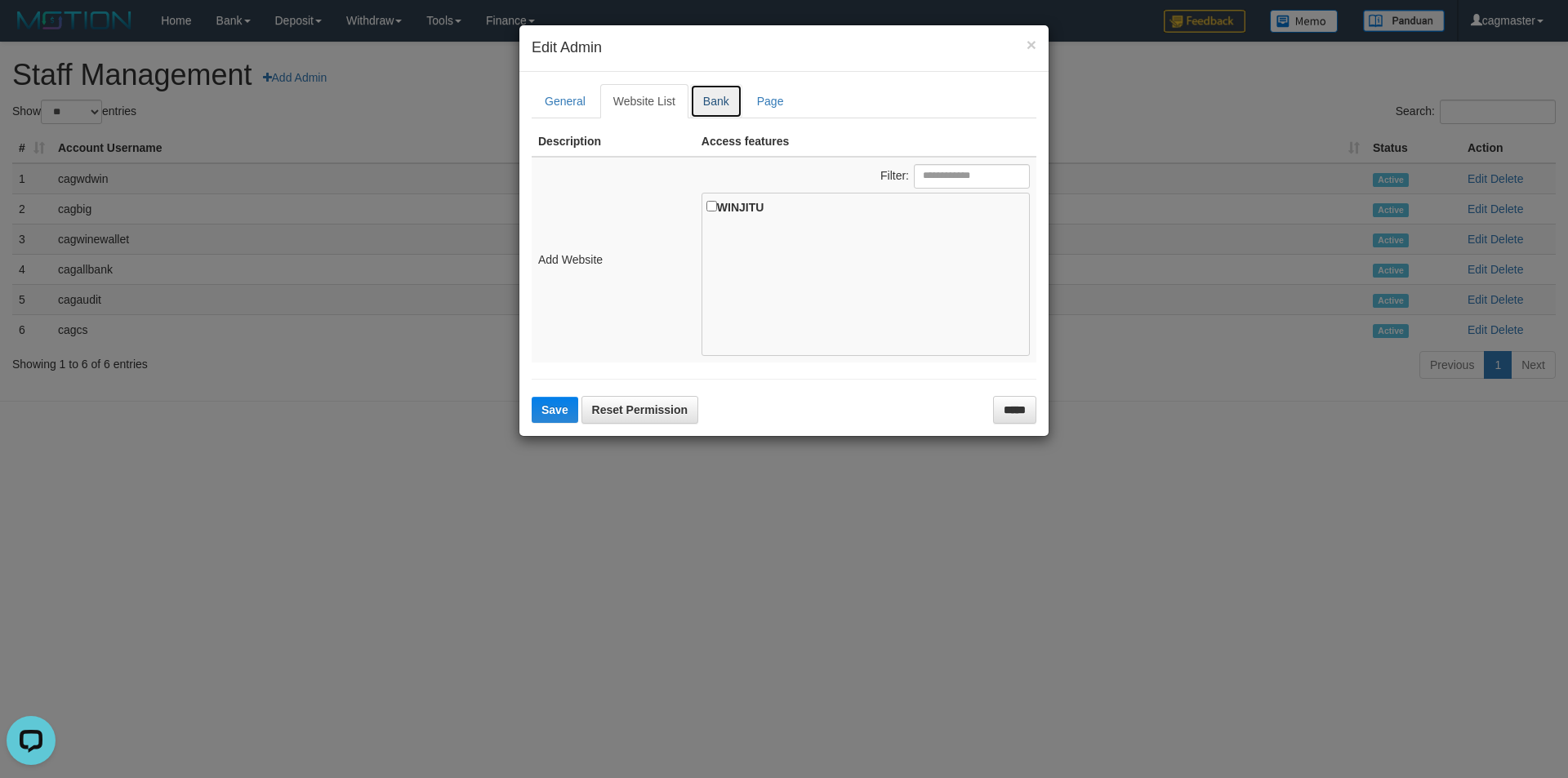 click on "Bank" at bounding box center [716, 101] 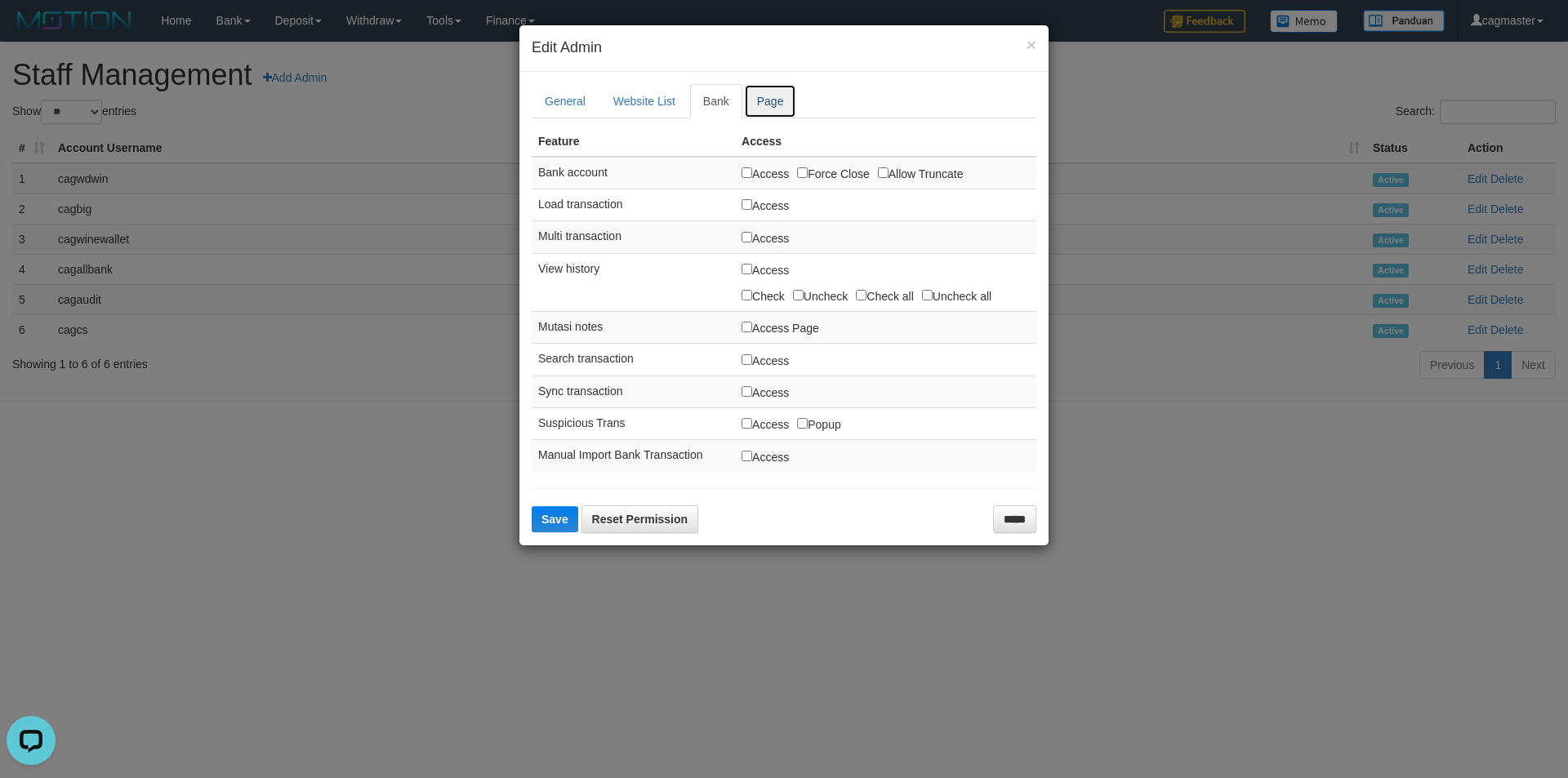 click on "Page" at bounding box center (770, 101) 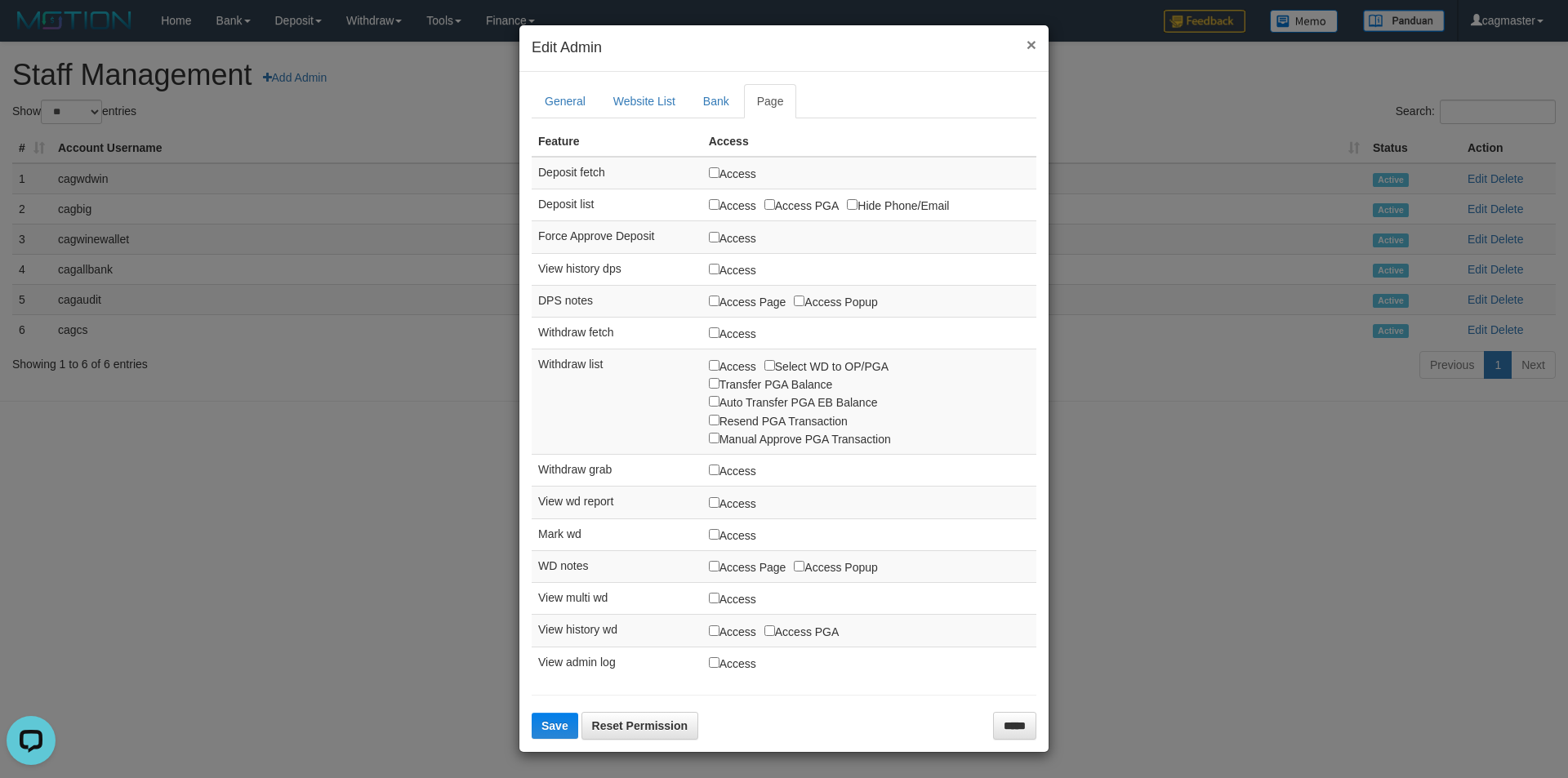 click on "×" at bounding box center (1031, 44) 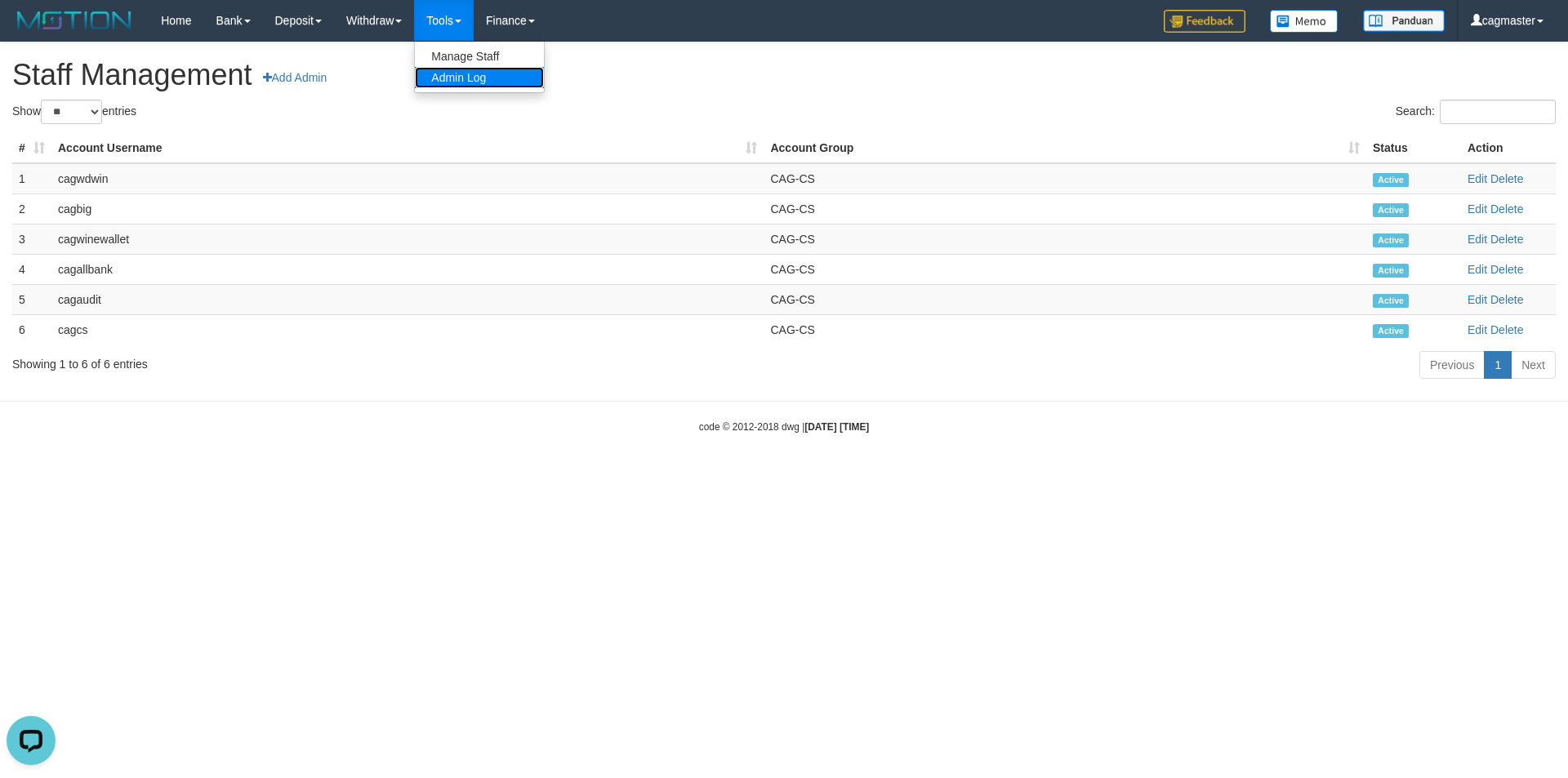 click on "Admin Log" at bounding box center [479, 78] 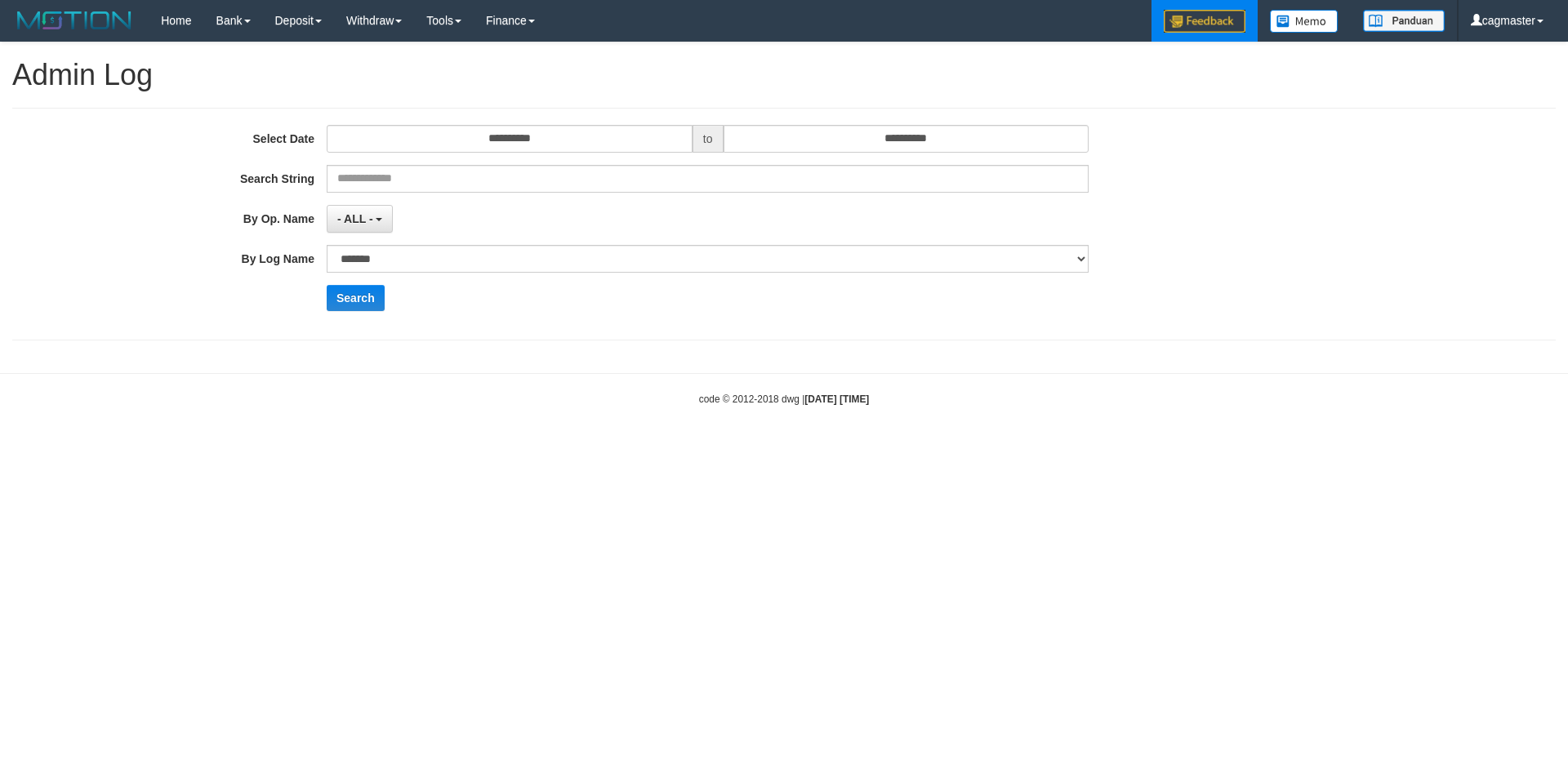 scroll, scrollTop: 0, scrollLeft: 0, axis: both 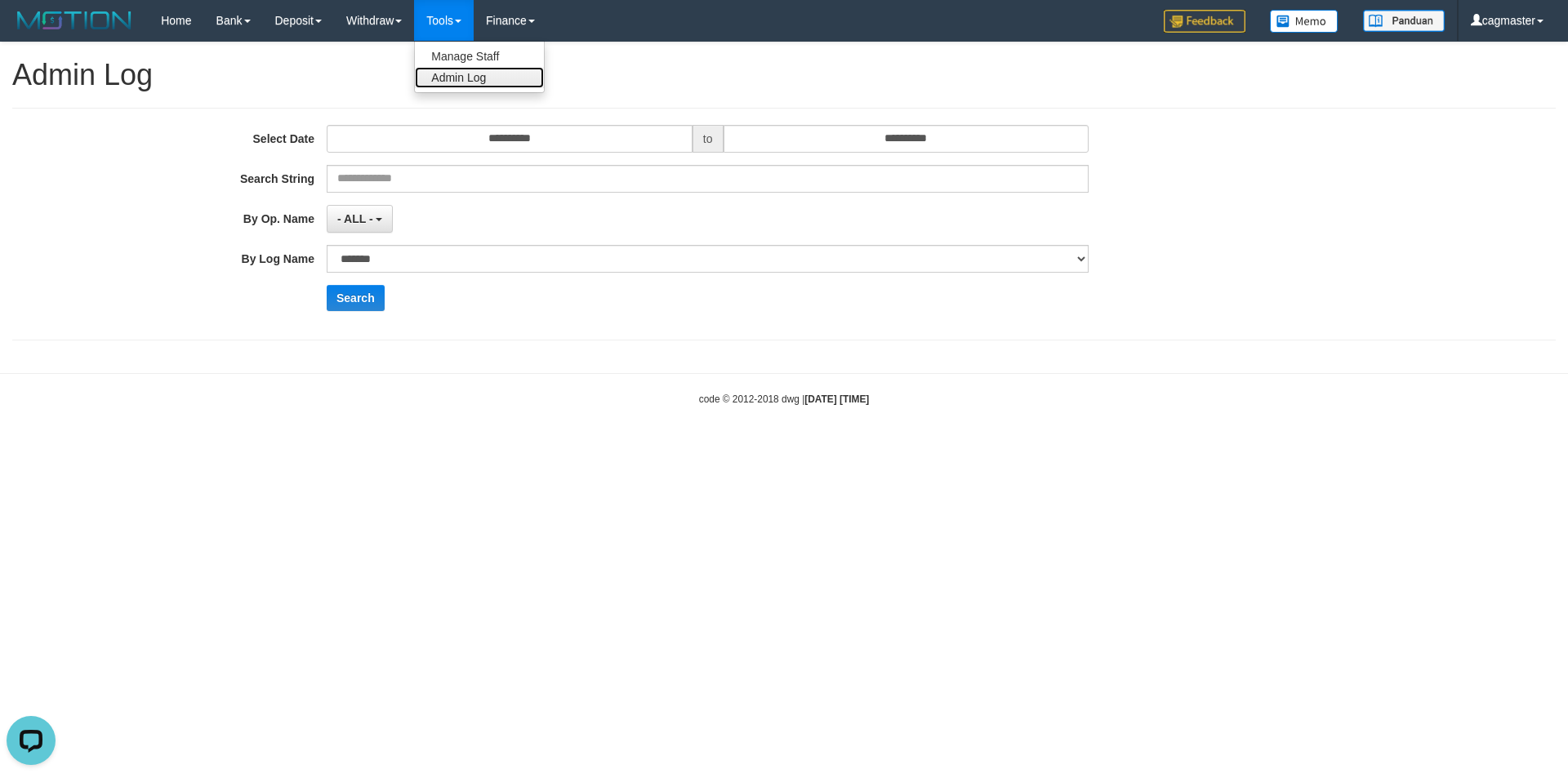 click on "Admin Log" at bounding box center (479, 78) 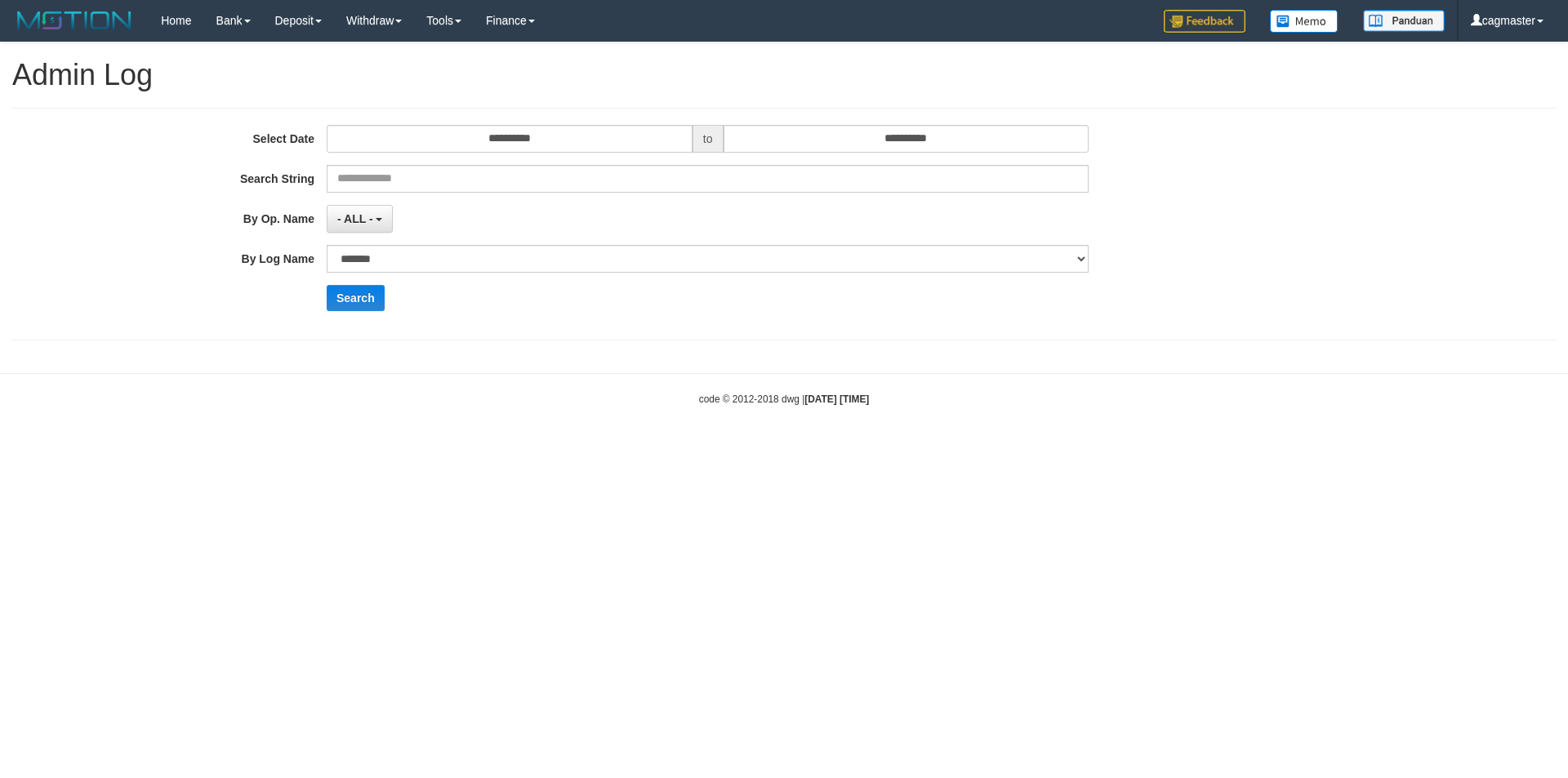 scroll, scrollTop: 0, scrollLeft: 0, axis: both 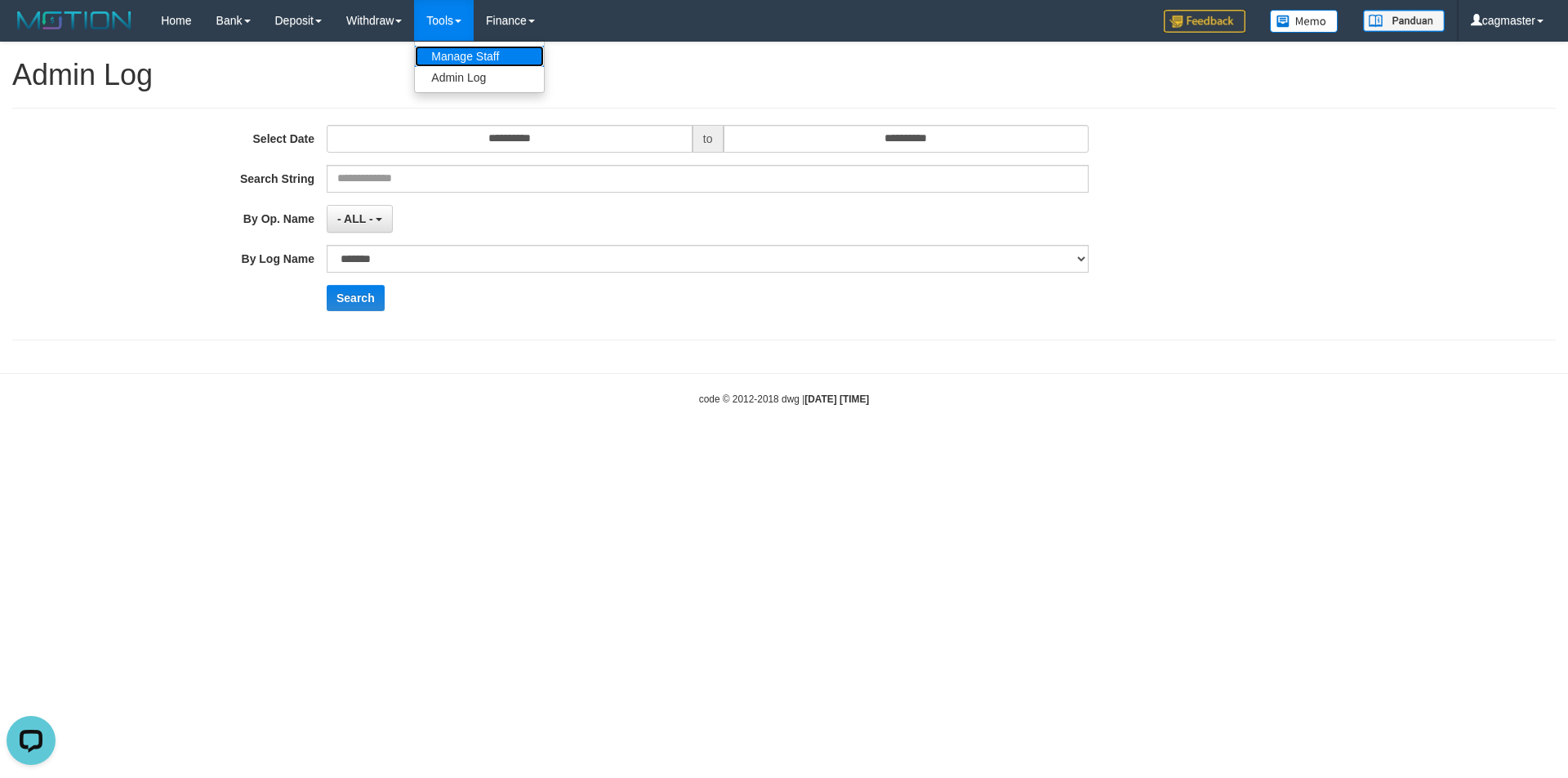 click on "Manage Staff" at bounding box center [479, 56] 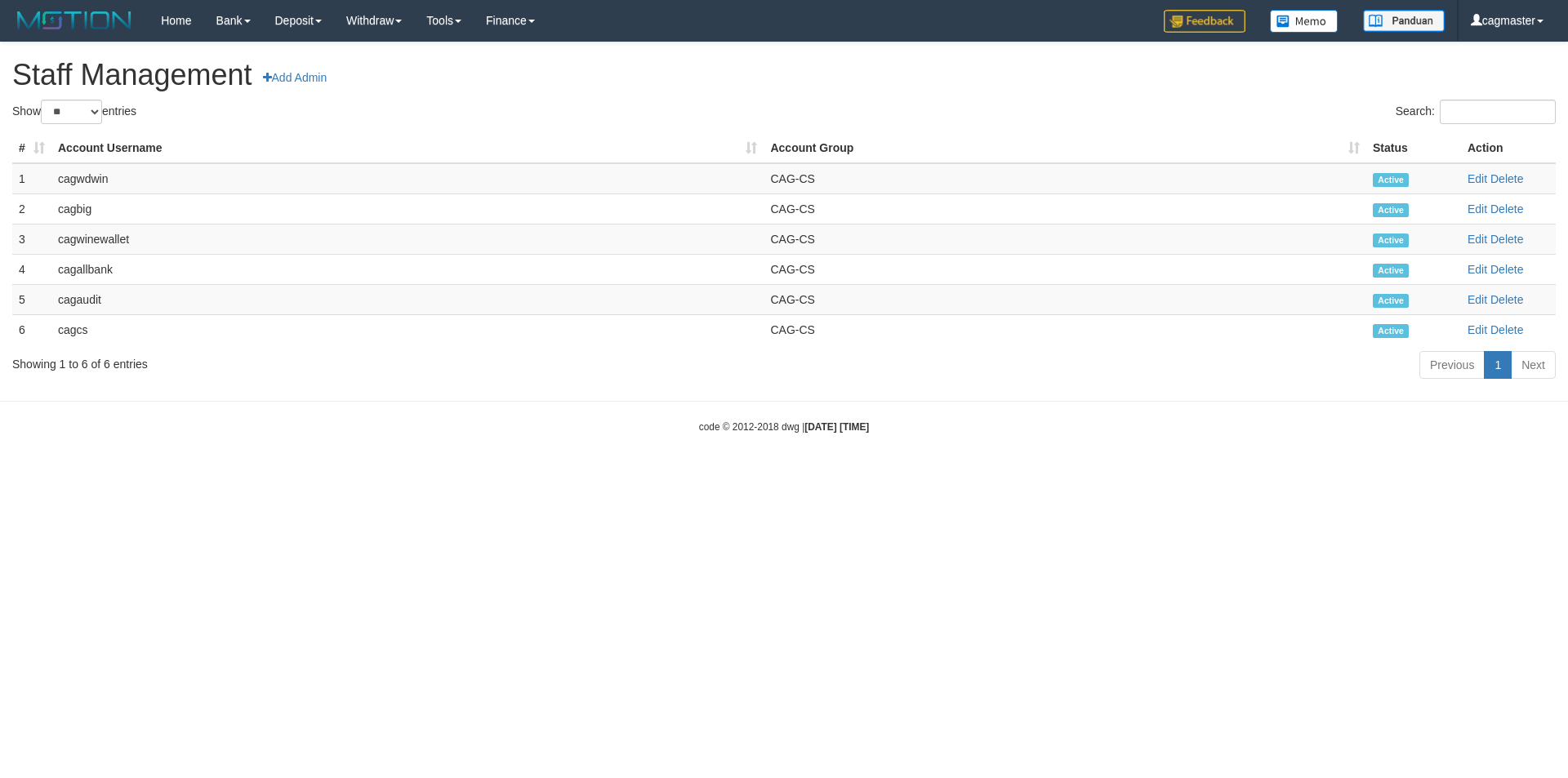 scroll, scrollTop: 0, scrollLeft: 0, axis: both 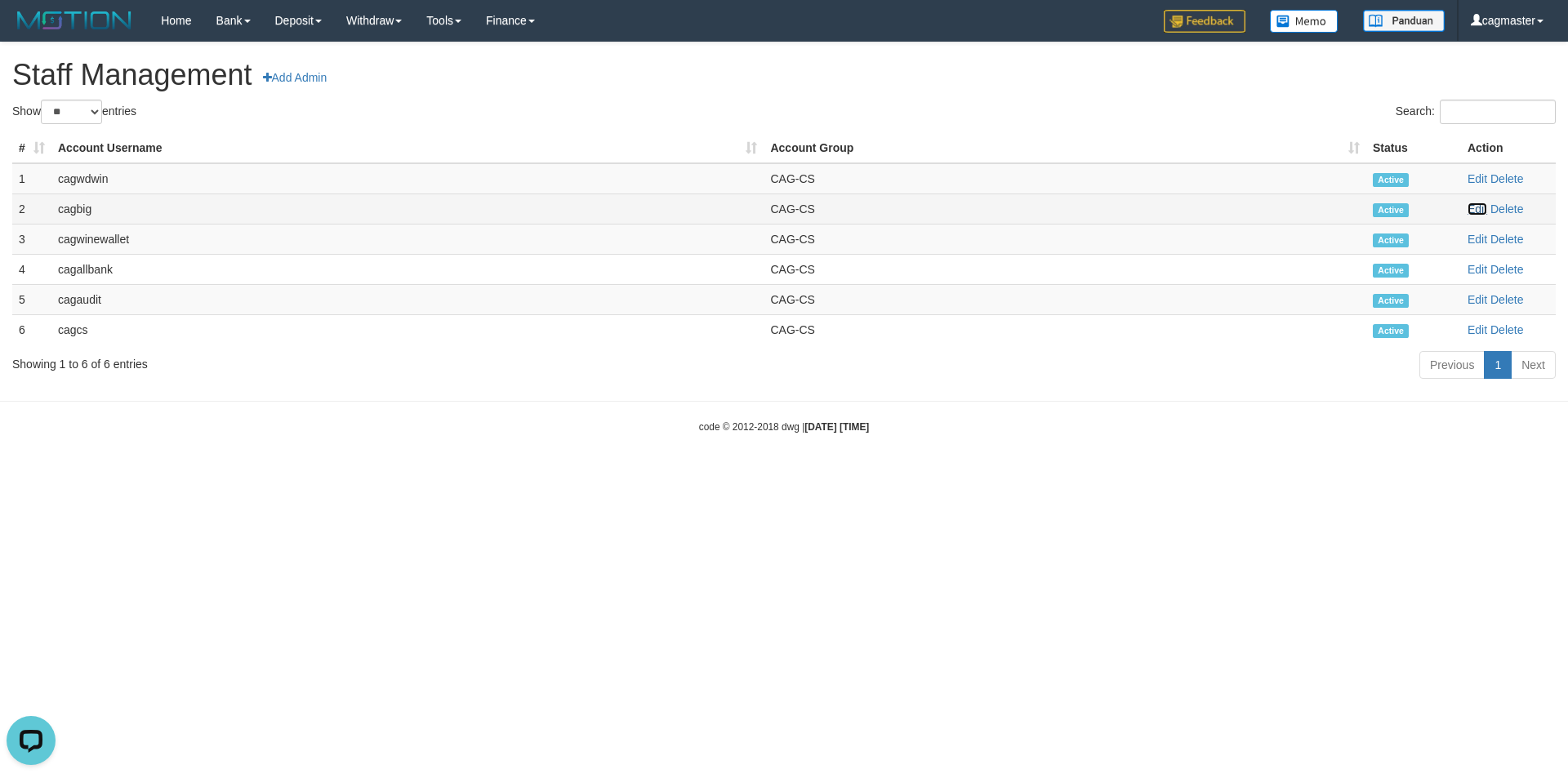 click on "Edit" at bounding box center [1477, 209] 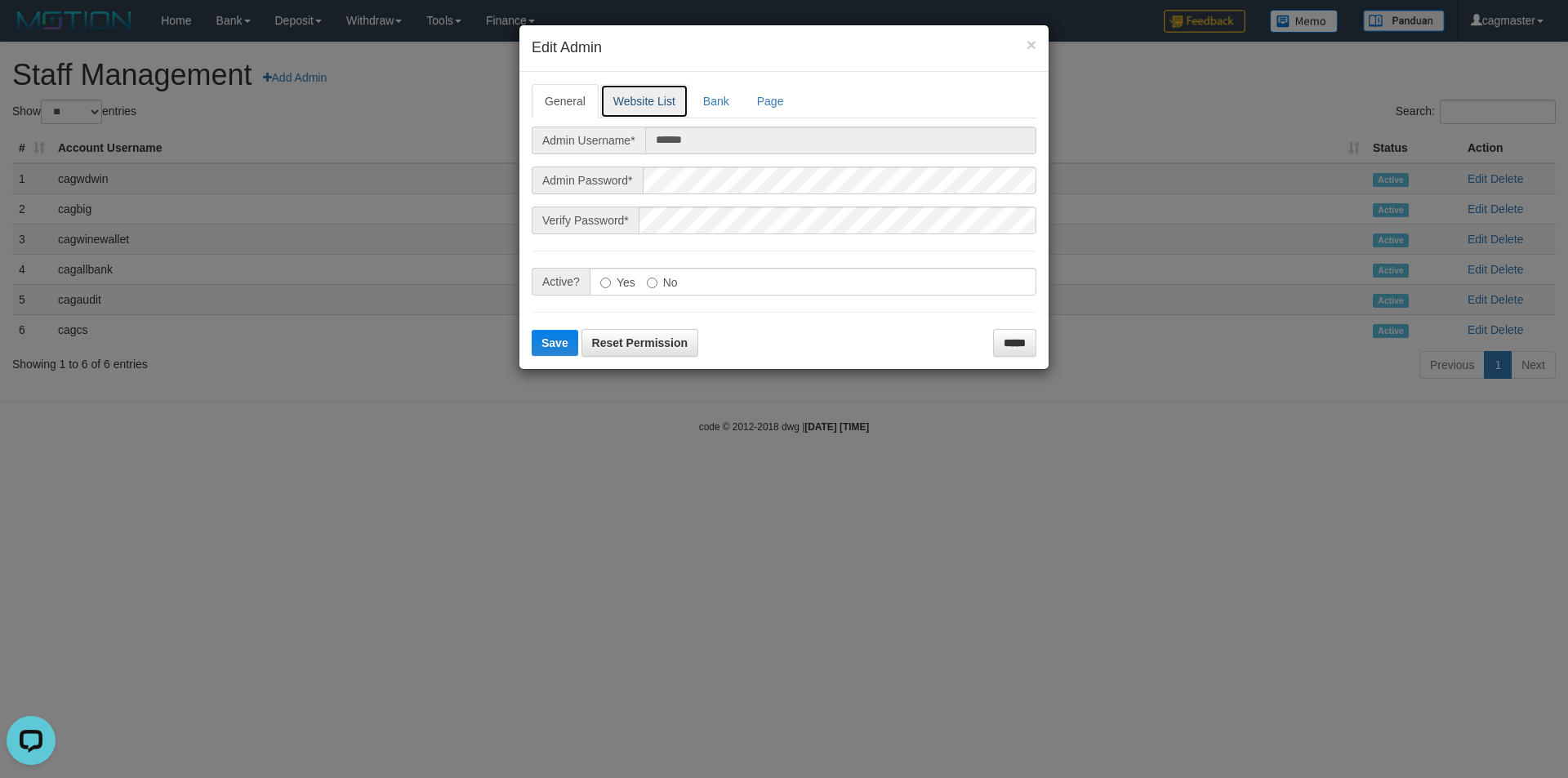 click on "Website List" at bounding box center (644, 101) 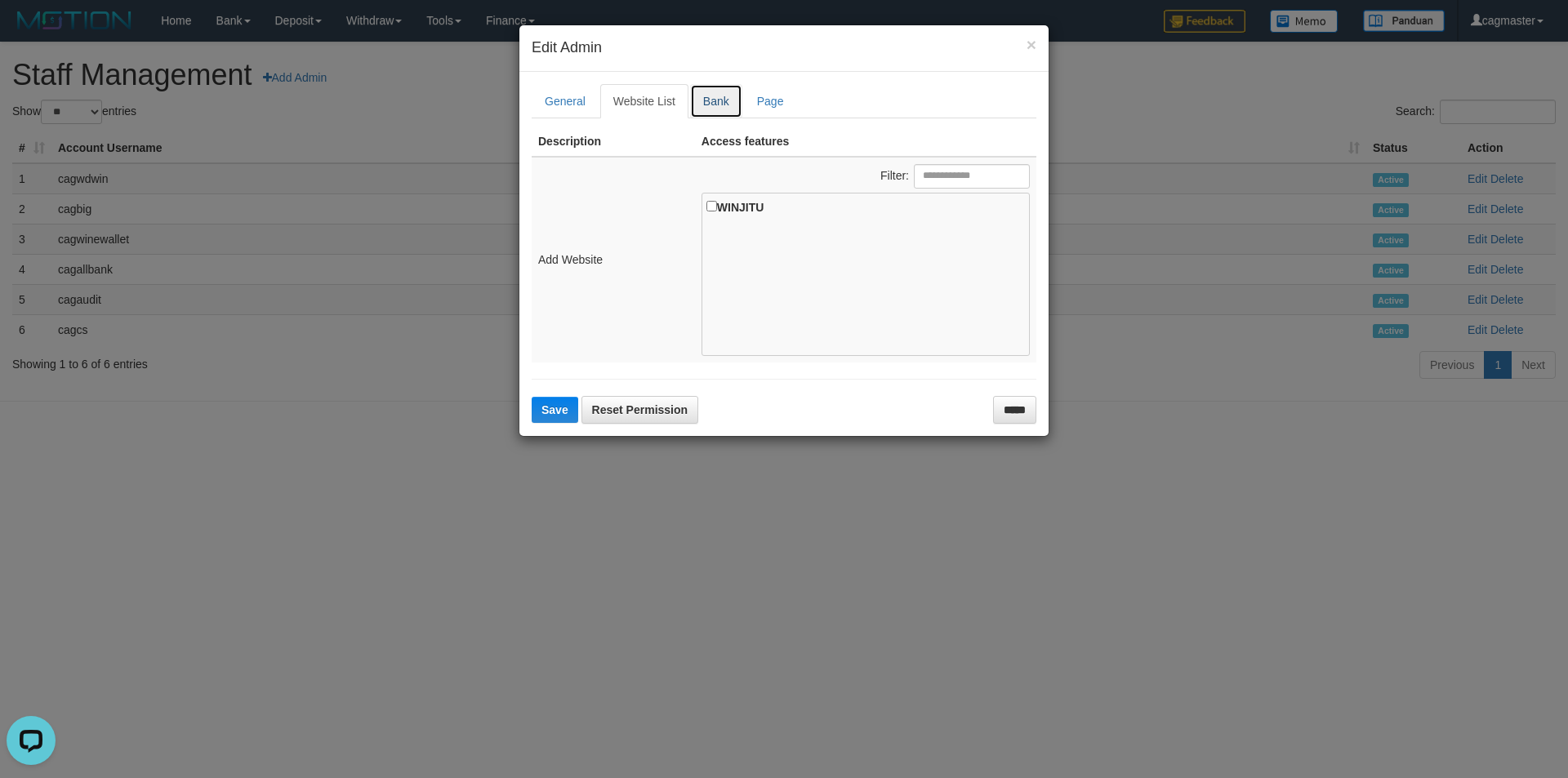 click on "Bank" at bounding box center [716, 101] 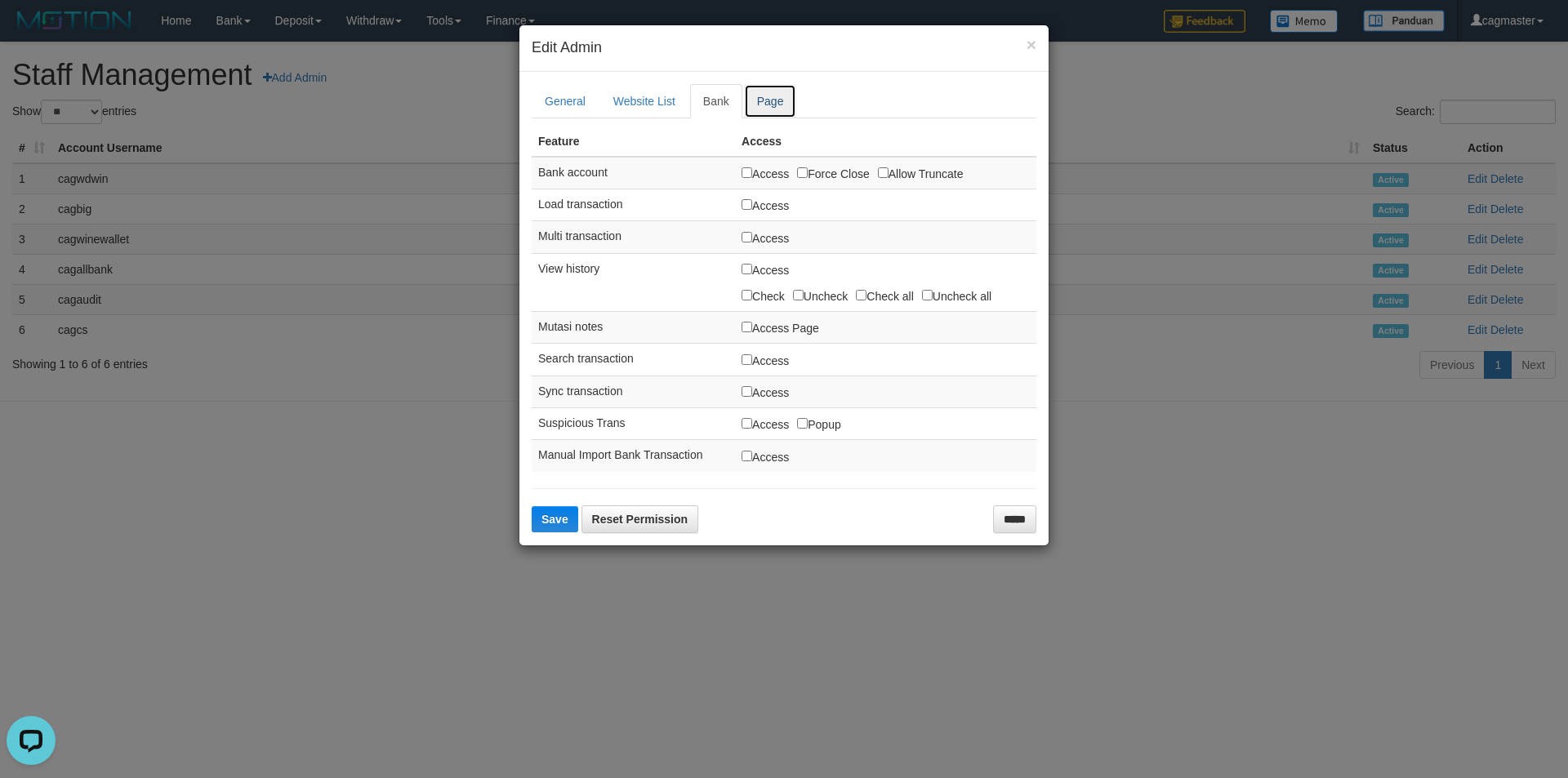 click on "Page" at bounding box center (770, 101) 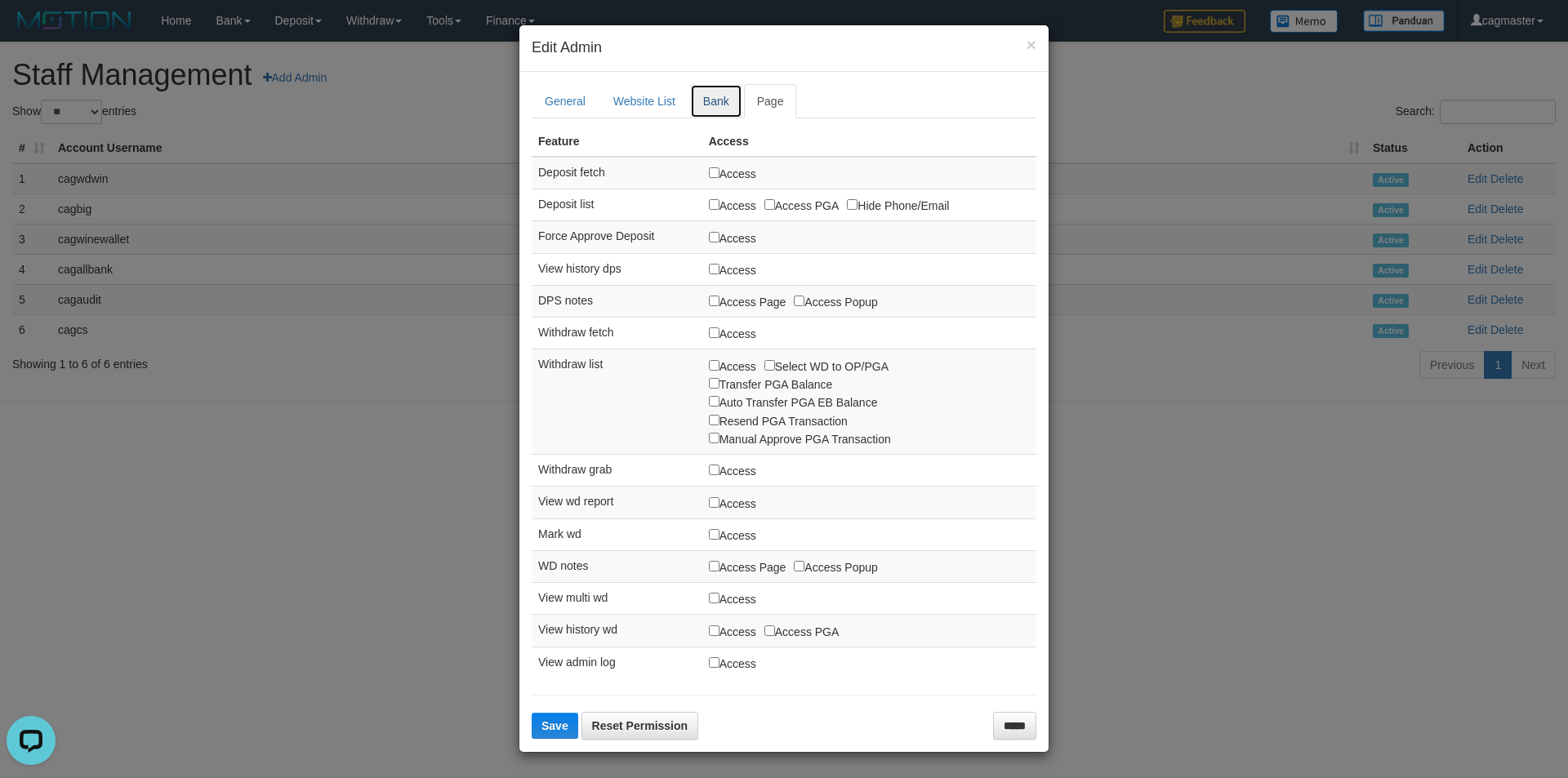 click on "Bank" at bounding box center [716, 101] 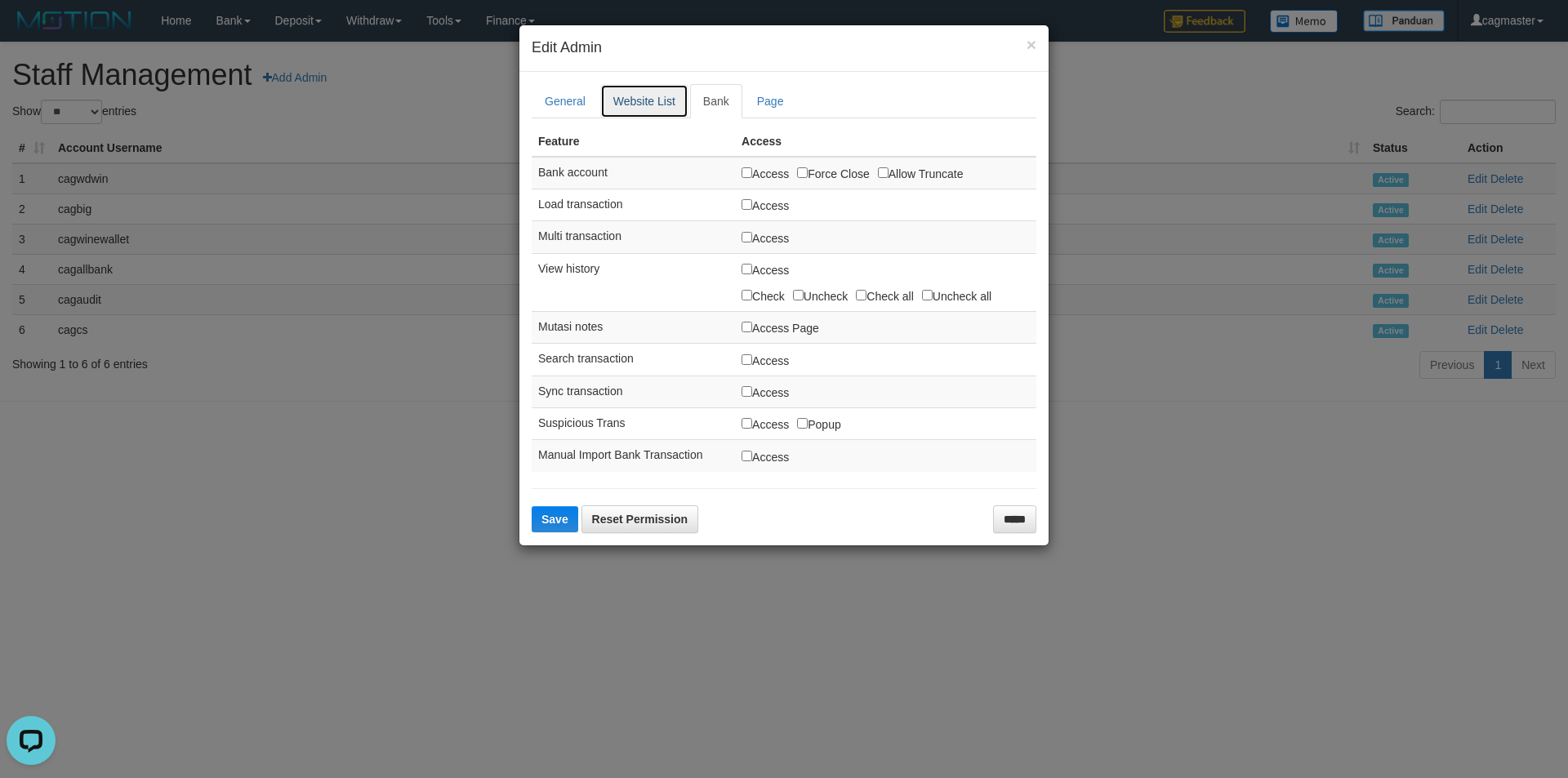 click on "Website List" at bounding box center (644, 101) 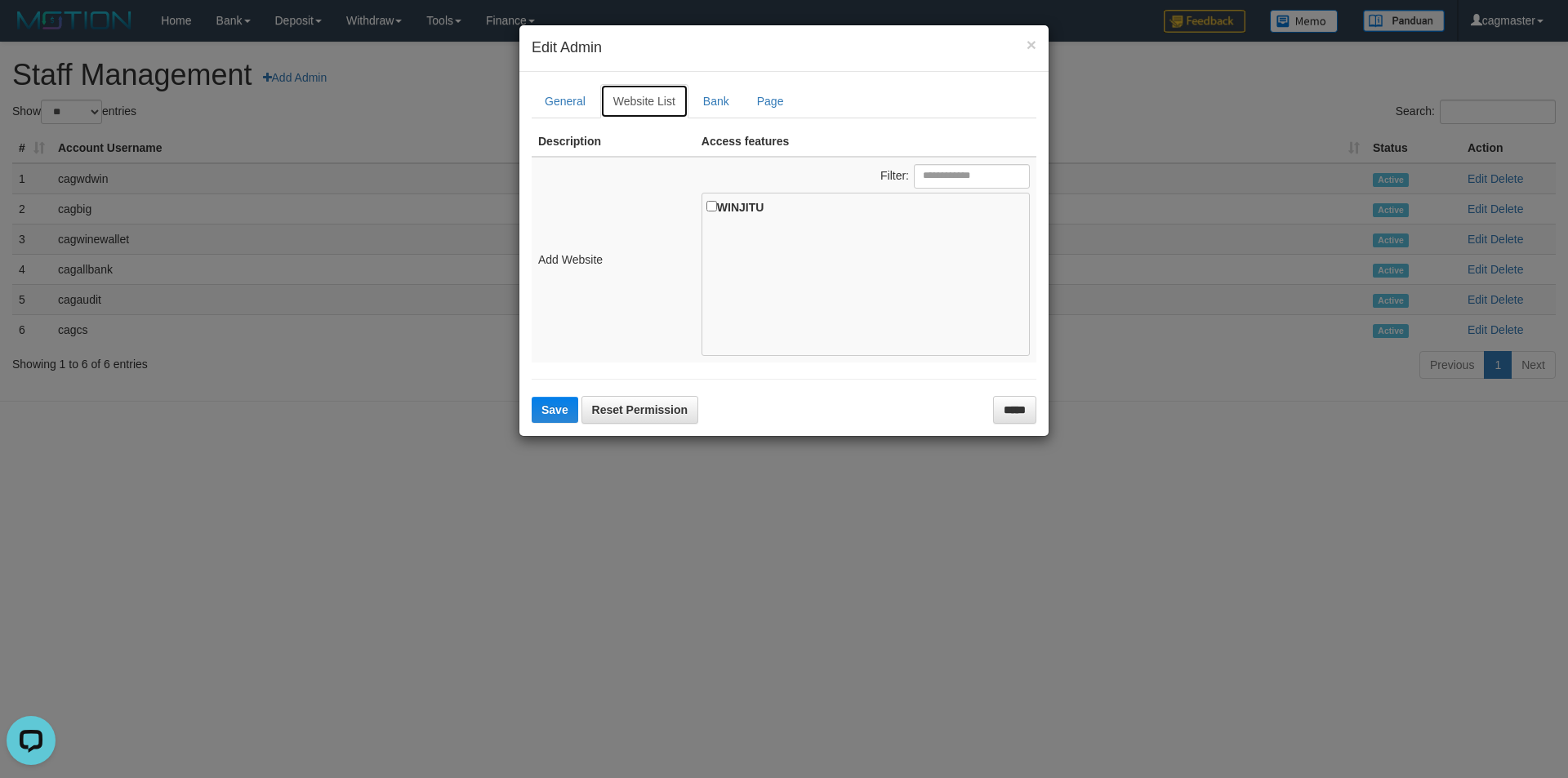 click on "Website List" at bounding box center [644, 101] 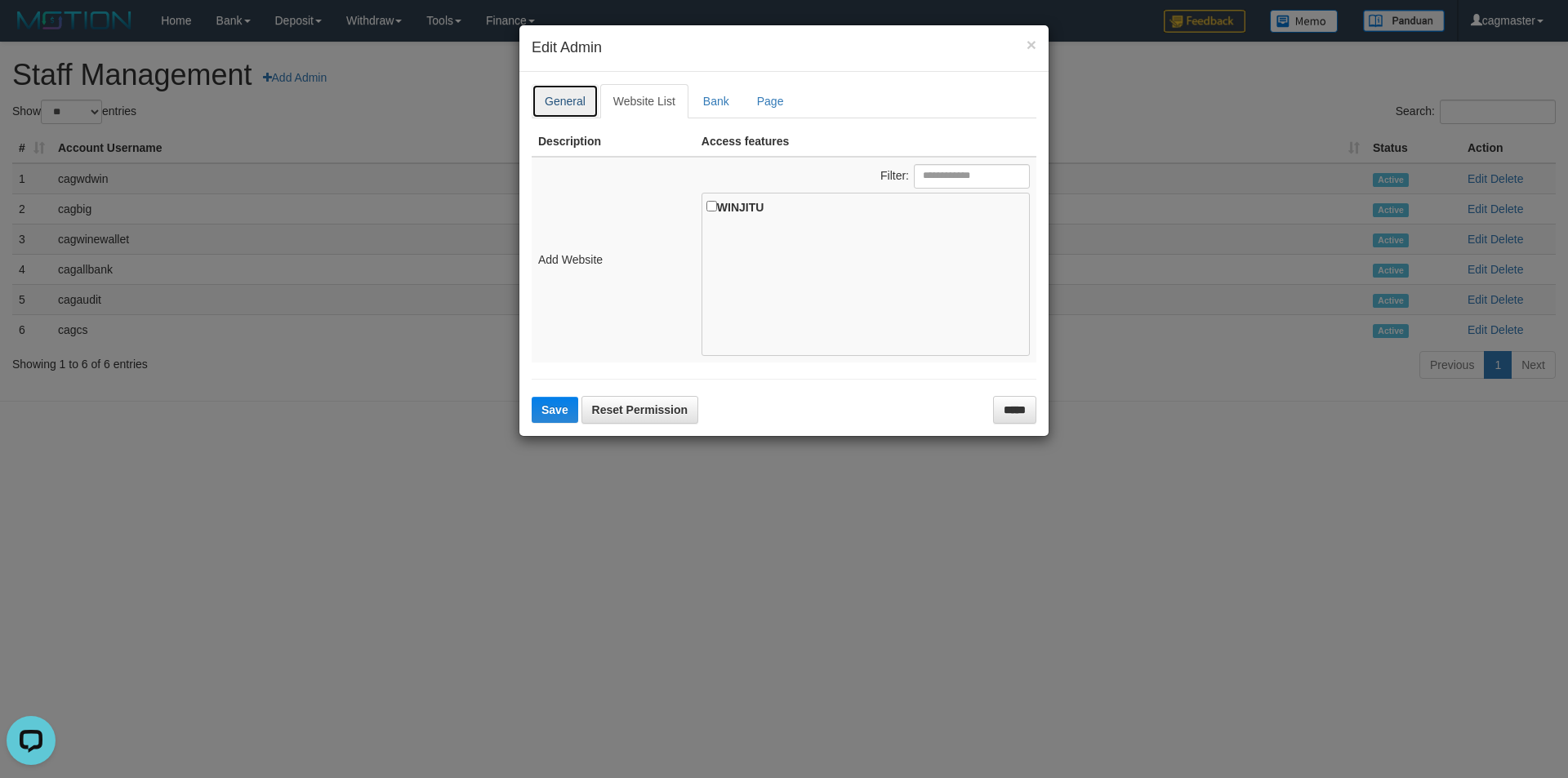 click on "General" at bounding box center [565, 101] 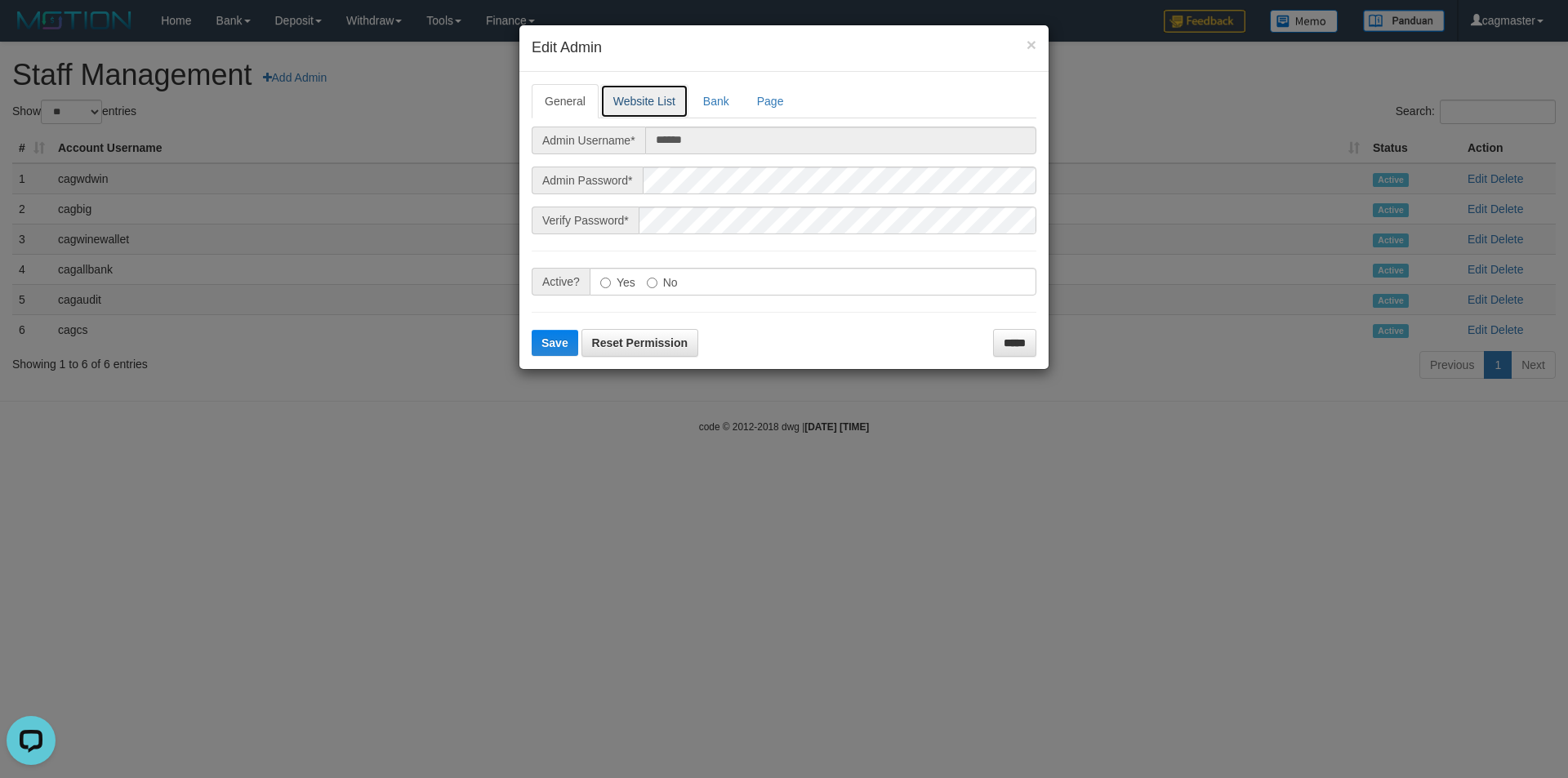 click on "Website List" at bounding box center [644, 101] 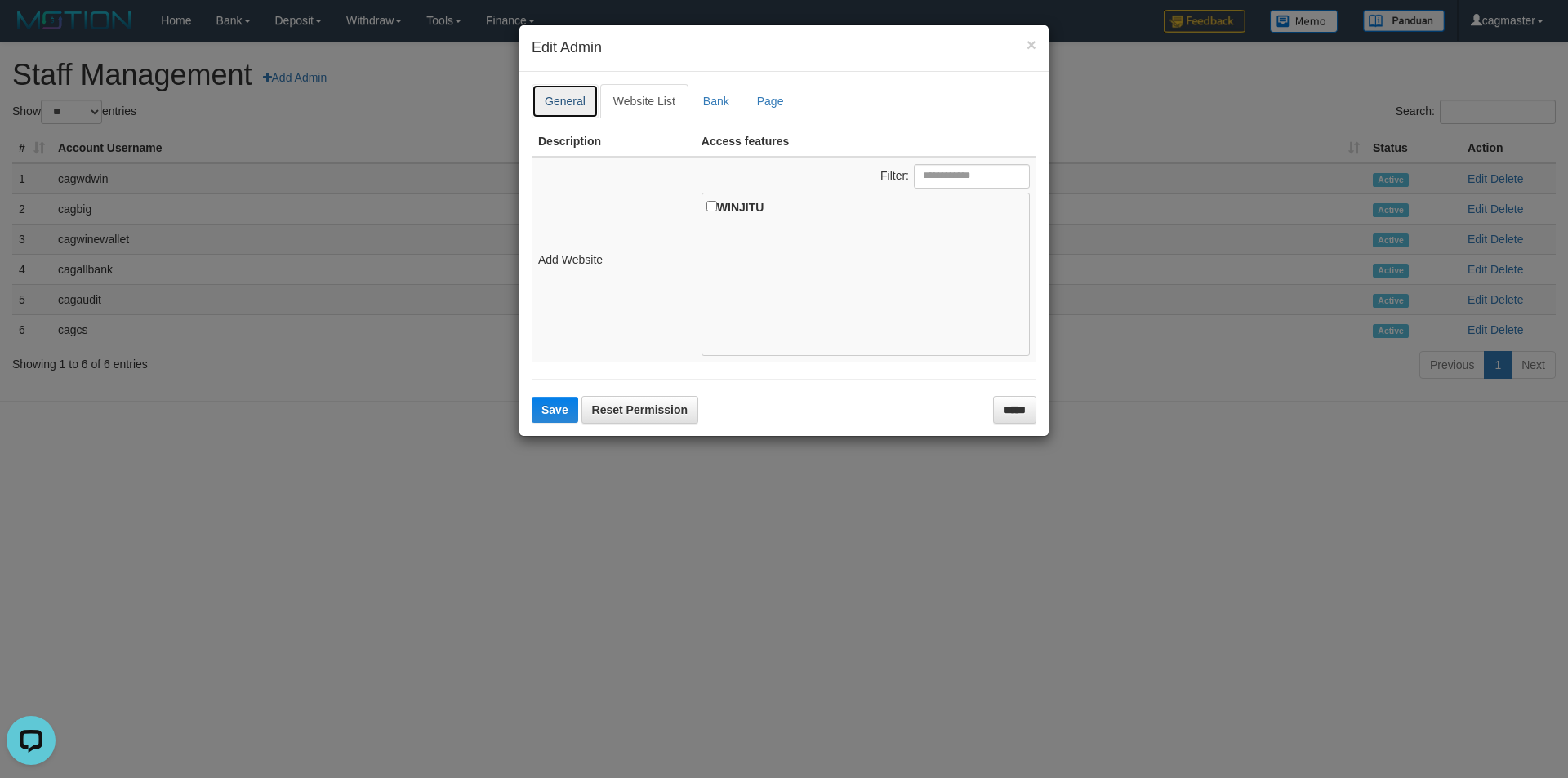 click on "General" at bounding box center (565, 101) 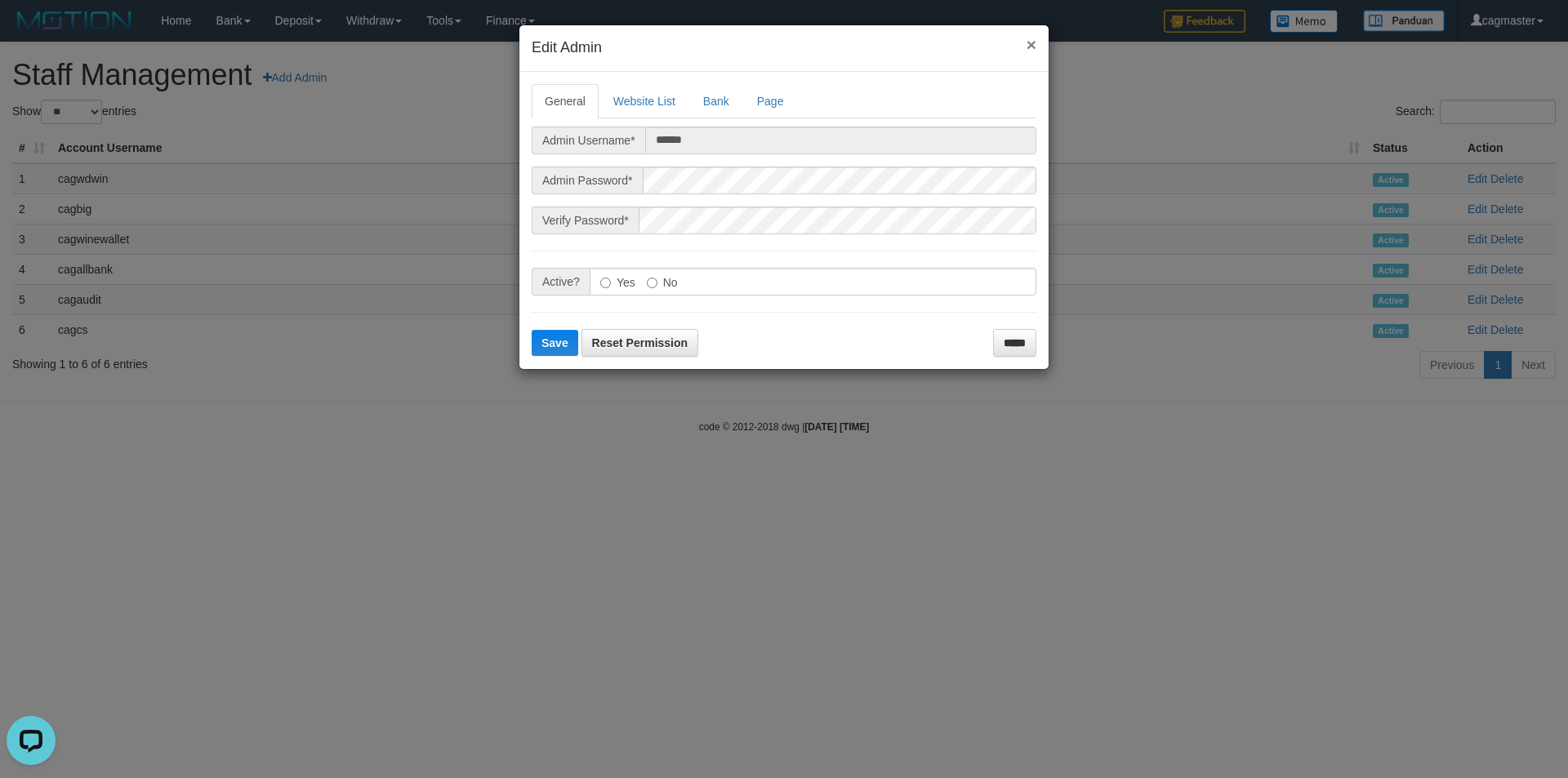 click on "×" at bounding box center [1031, 44] 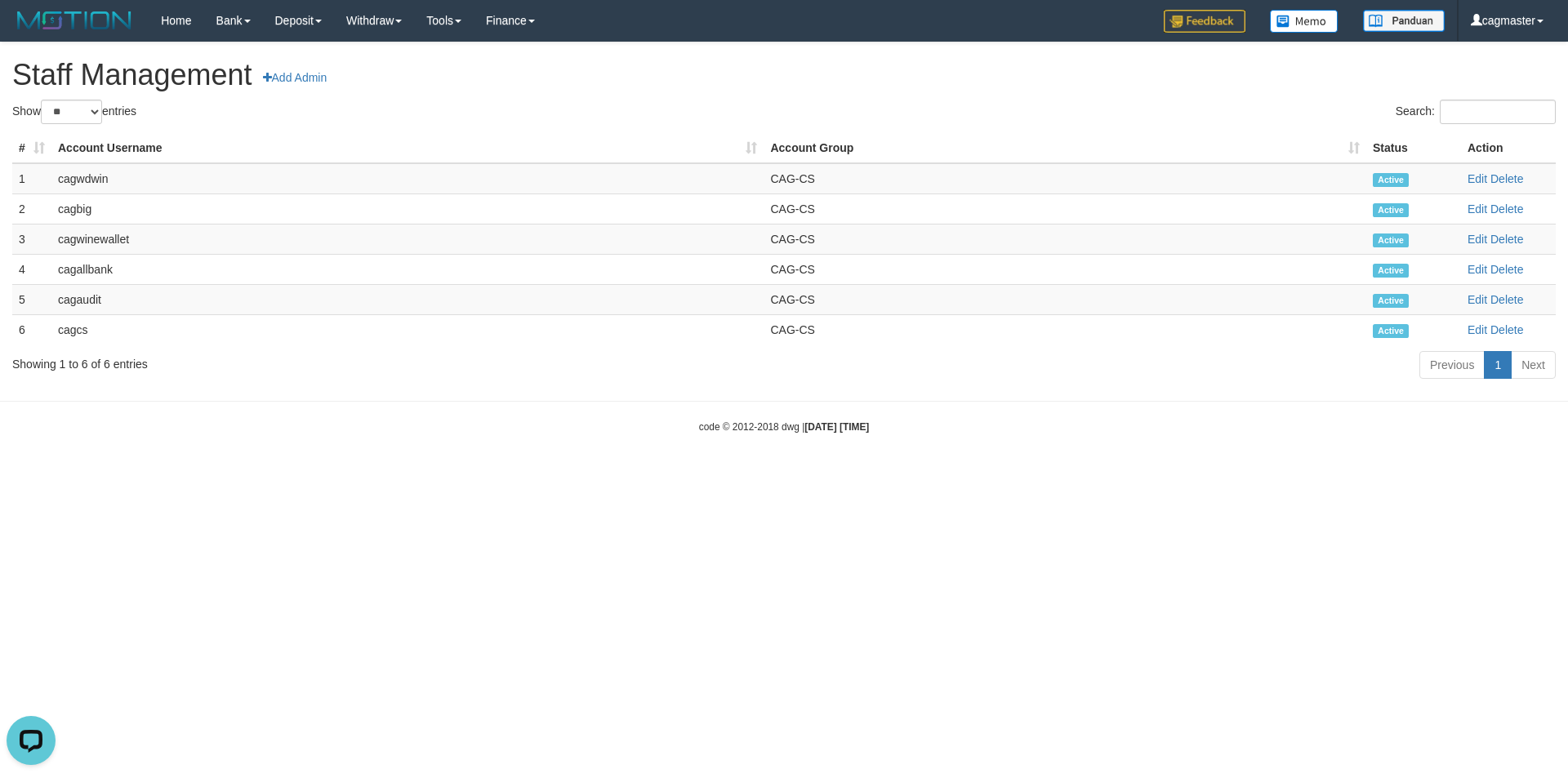 click on "Toggle navigation
Home
Bank
Account List
Load
By Website
Group
[ITOTO]													WINJITU
By Load Group (DPS)
Group cag-1
Mutasi Bank
Search
Sync
Note Mutasi
Deposit
DPS Fetch - #" at bounding box center [784, 238] 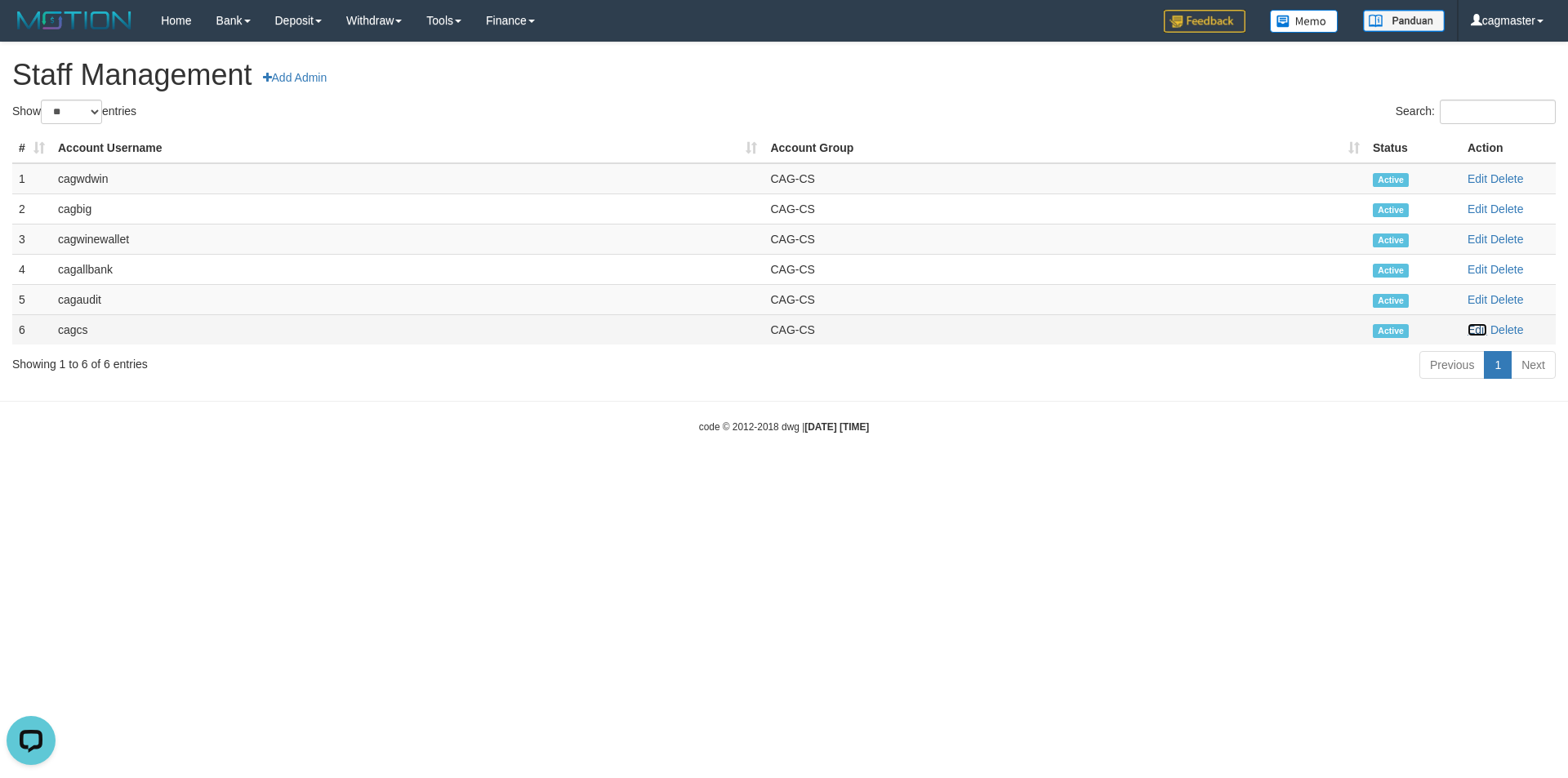 click on "Edit" at bounding box center (1477, 330) 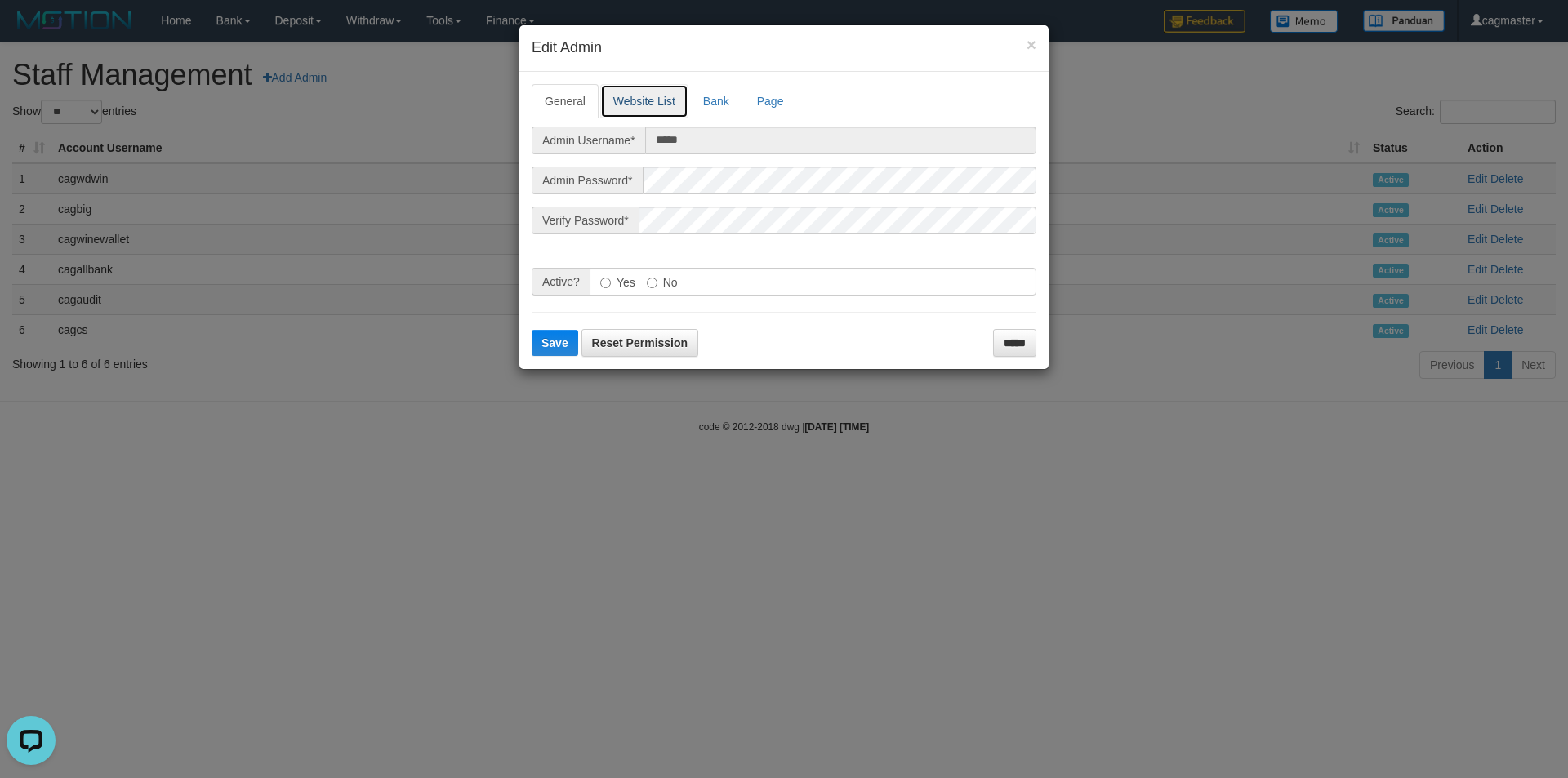 click on "Website List" at bounding box center (644, 101) 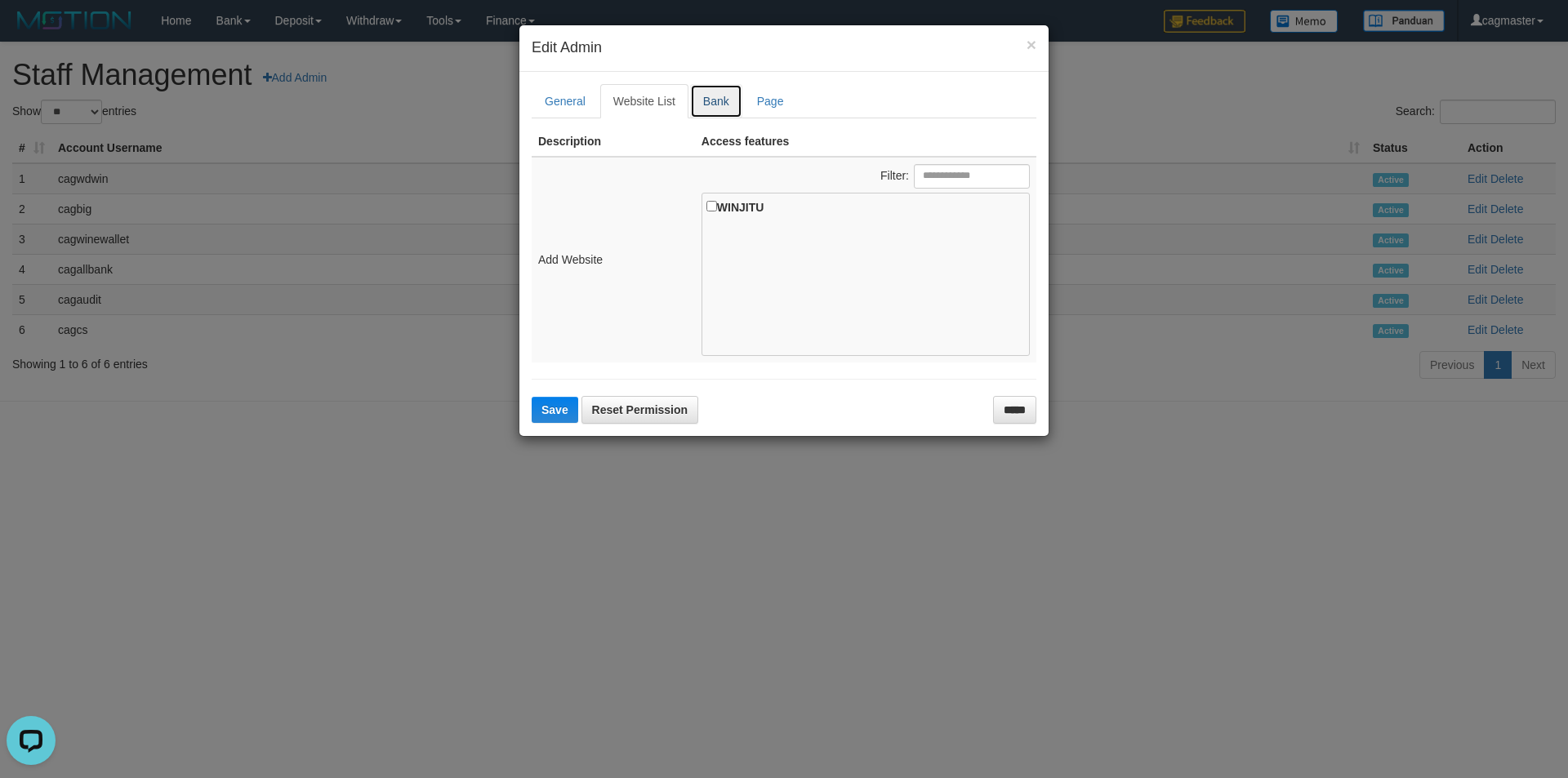 click on "Bank" at bounding box center (716, 101) 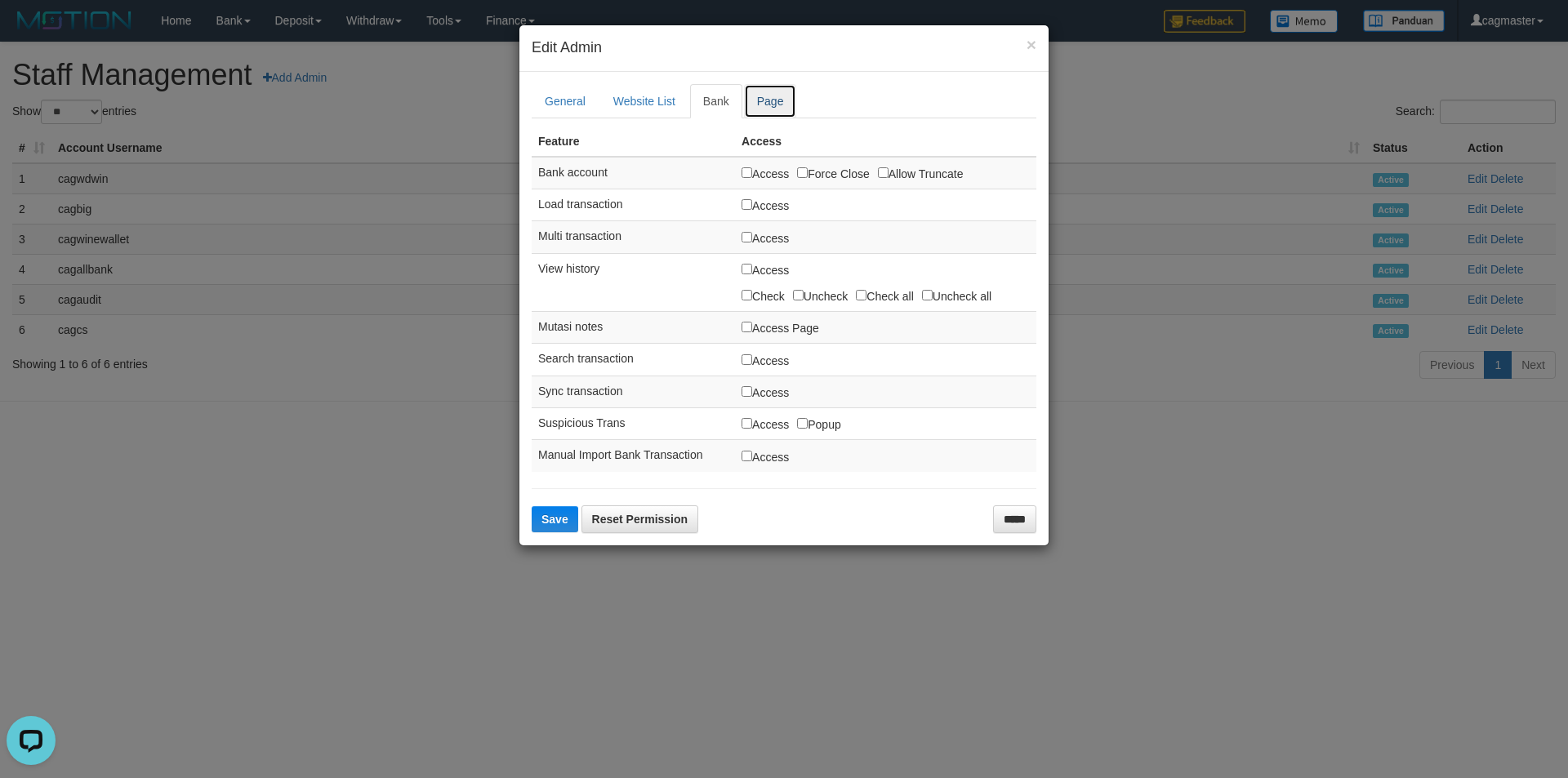 click on "Page" at bounding box center (770, 101) 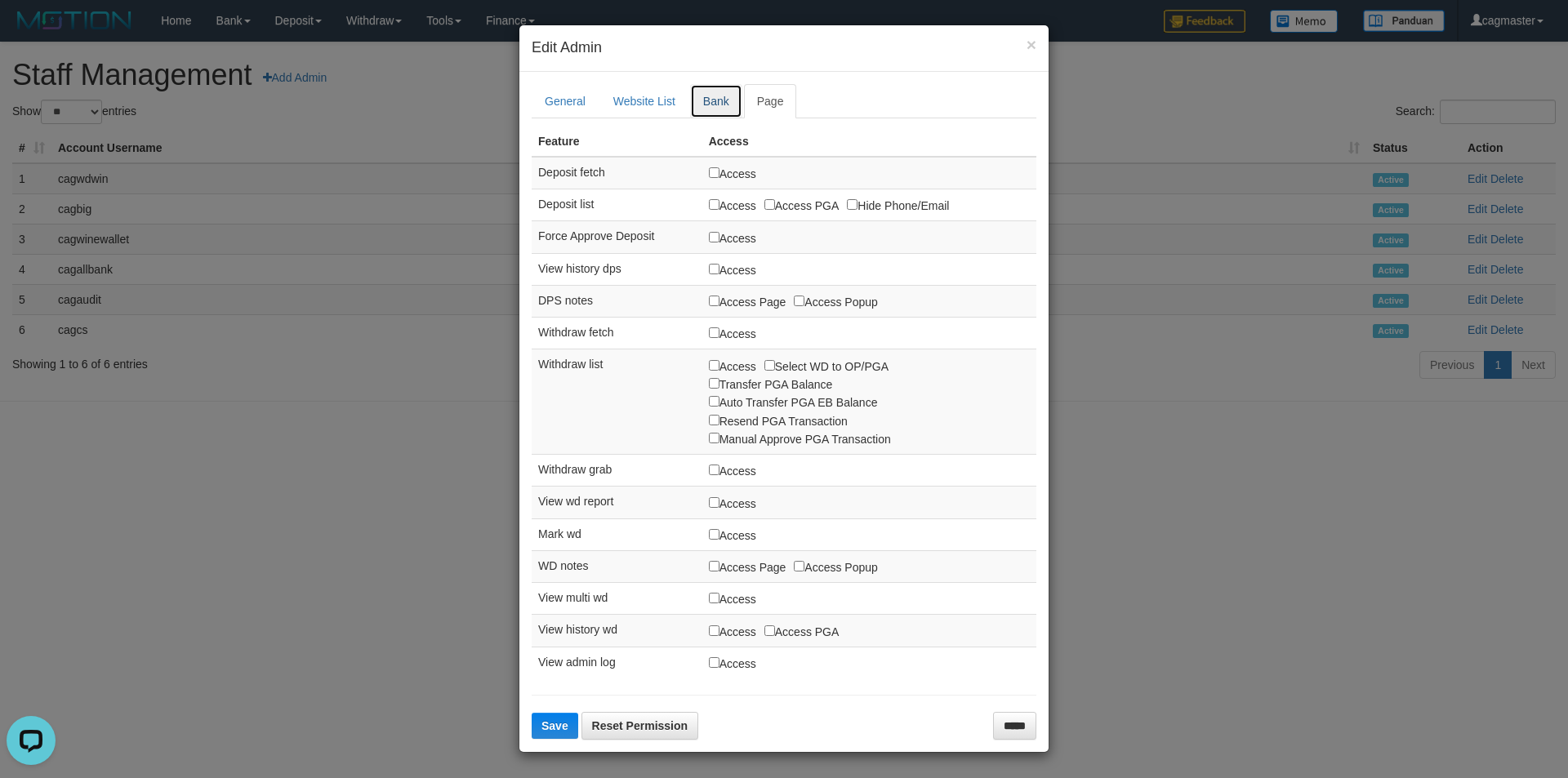 click on "Bank" at bounding box center [716, 101] 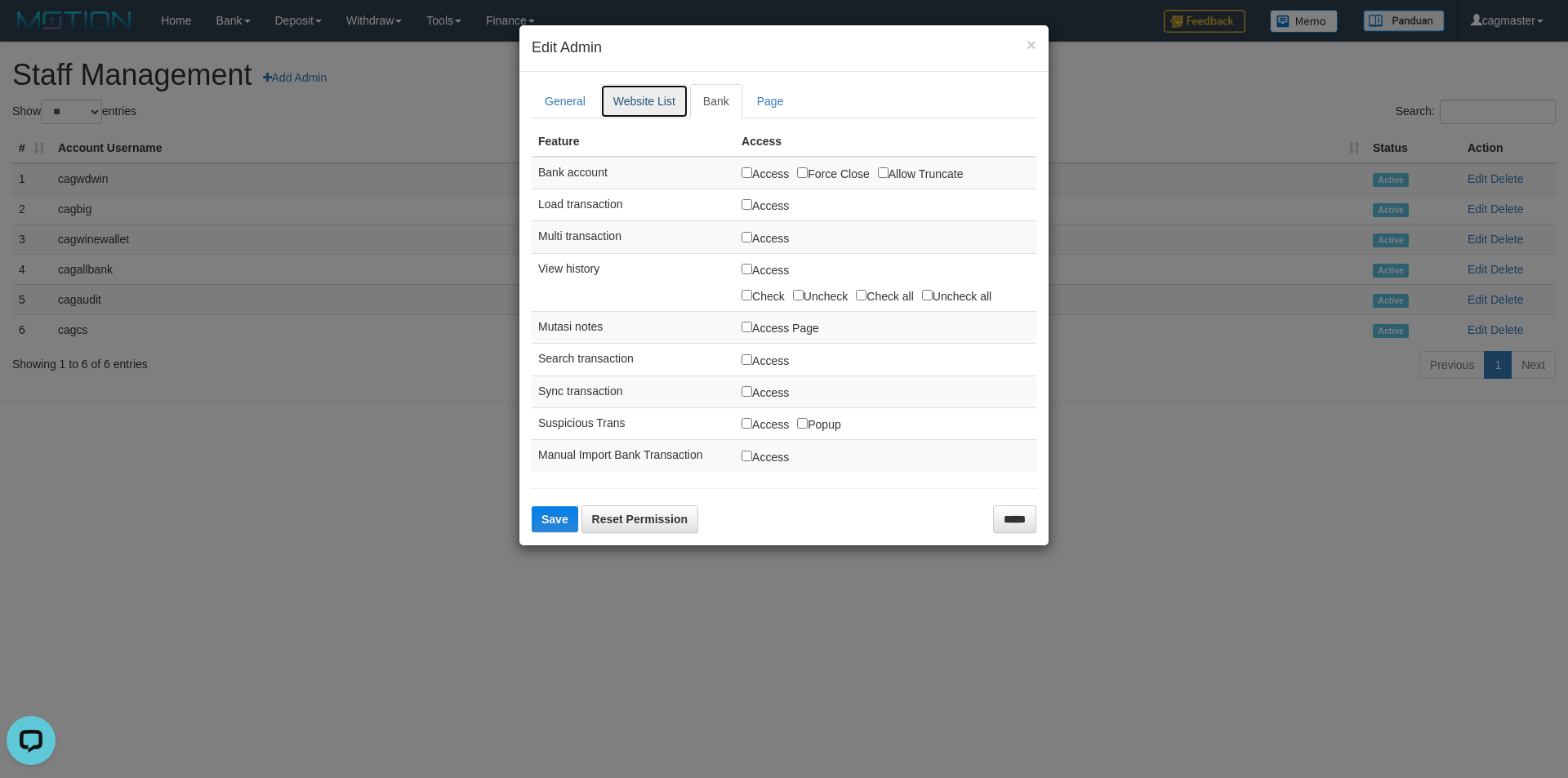 click on "Website List" at bounding box center [644, 101] 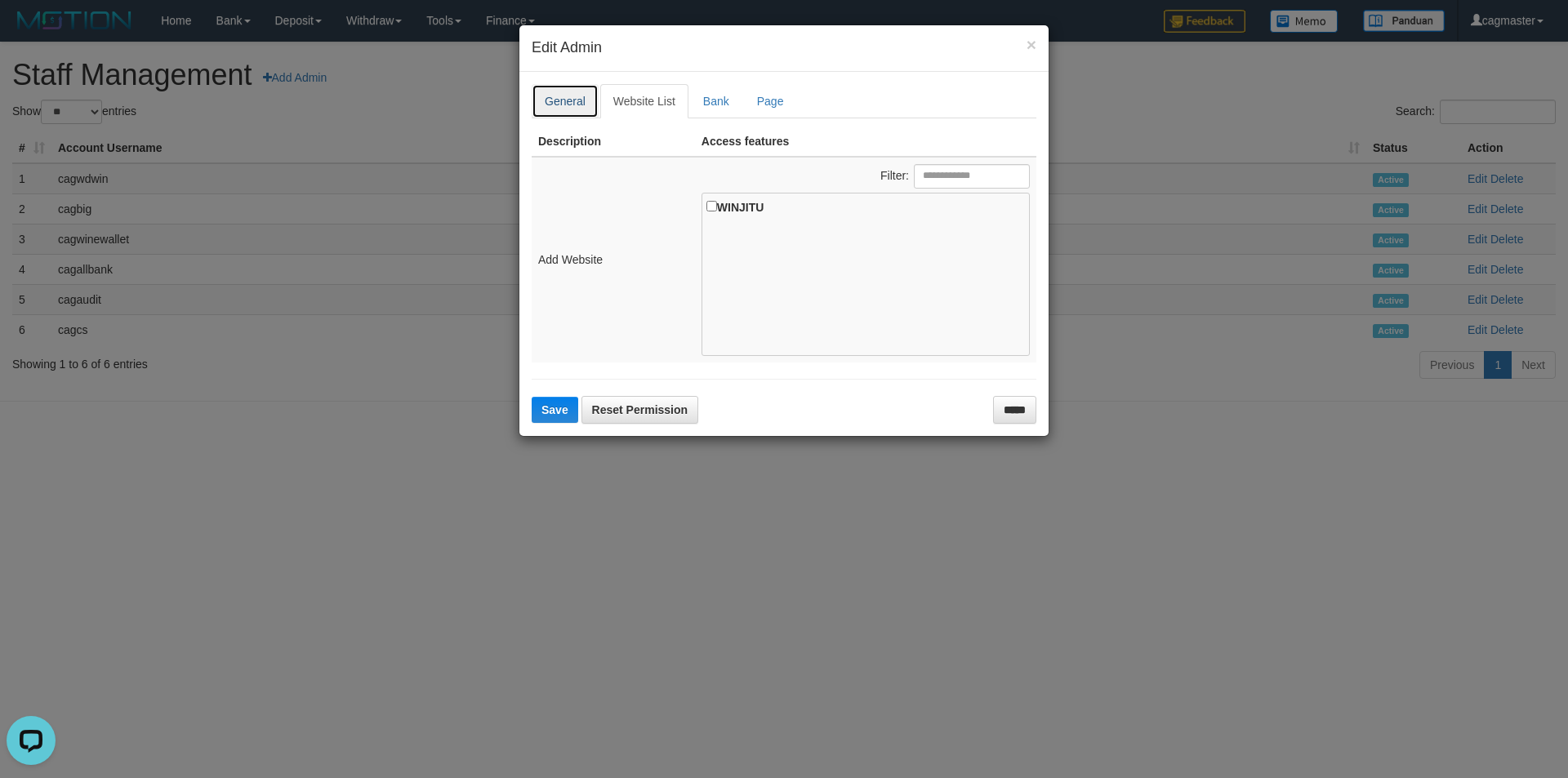 click on "General" at bounding box center (565, 101) 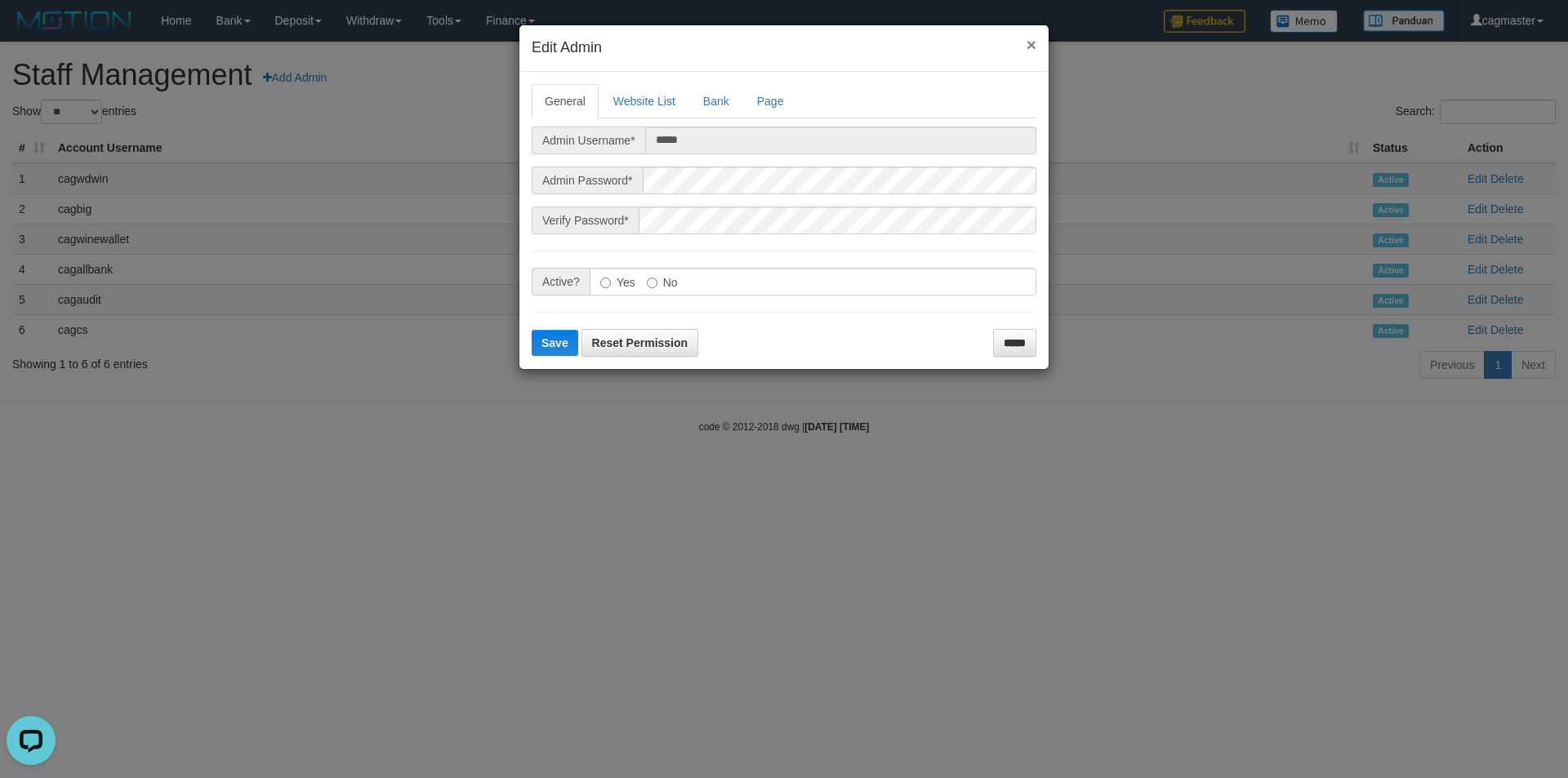 click on "×" at bounding box center [1031, 44] 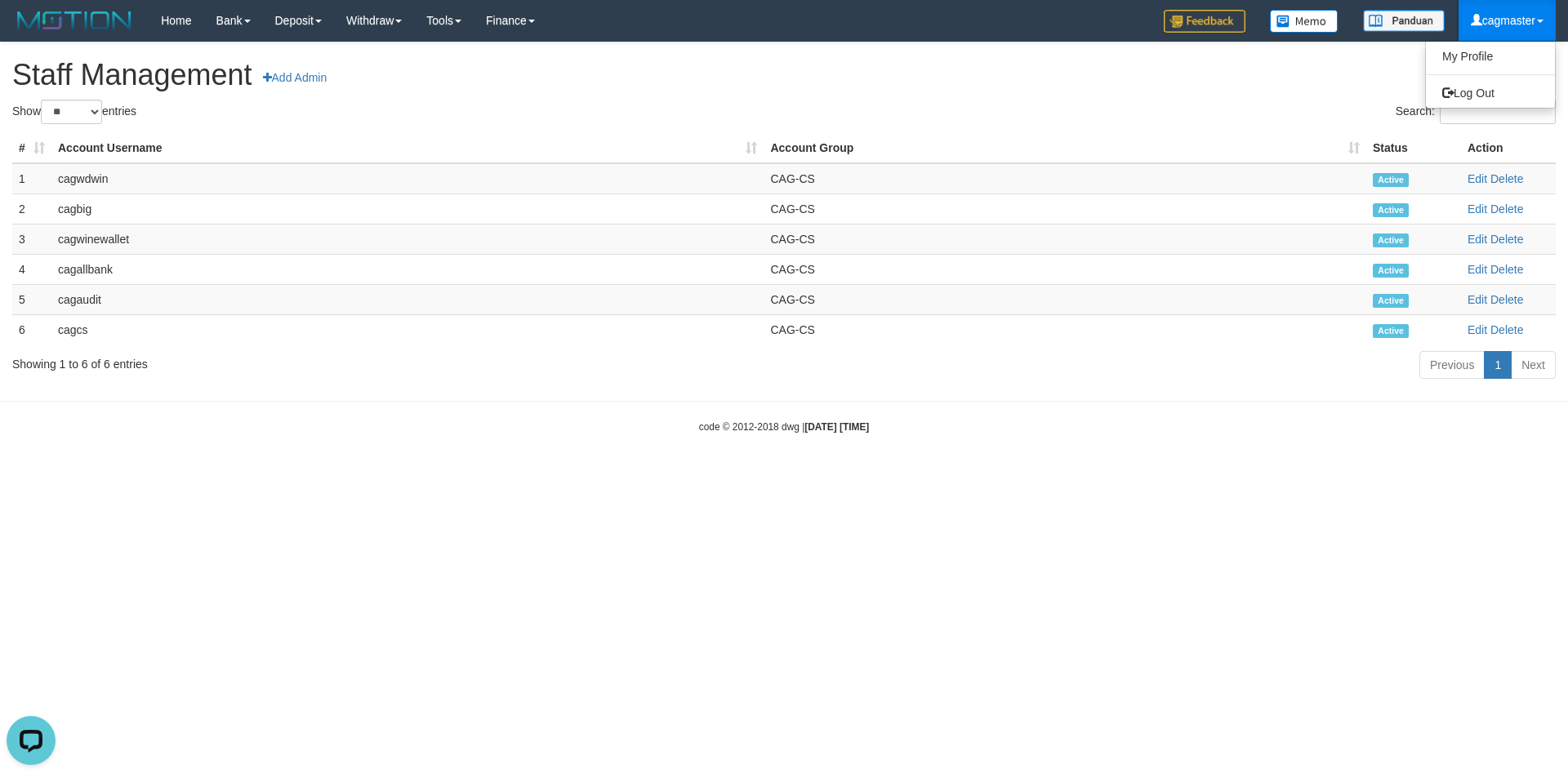 click on "cagmaster" at bounding box center [1507, 20] 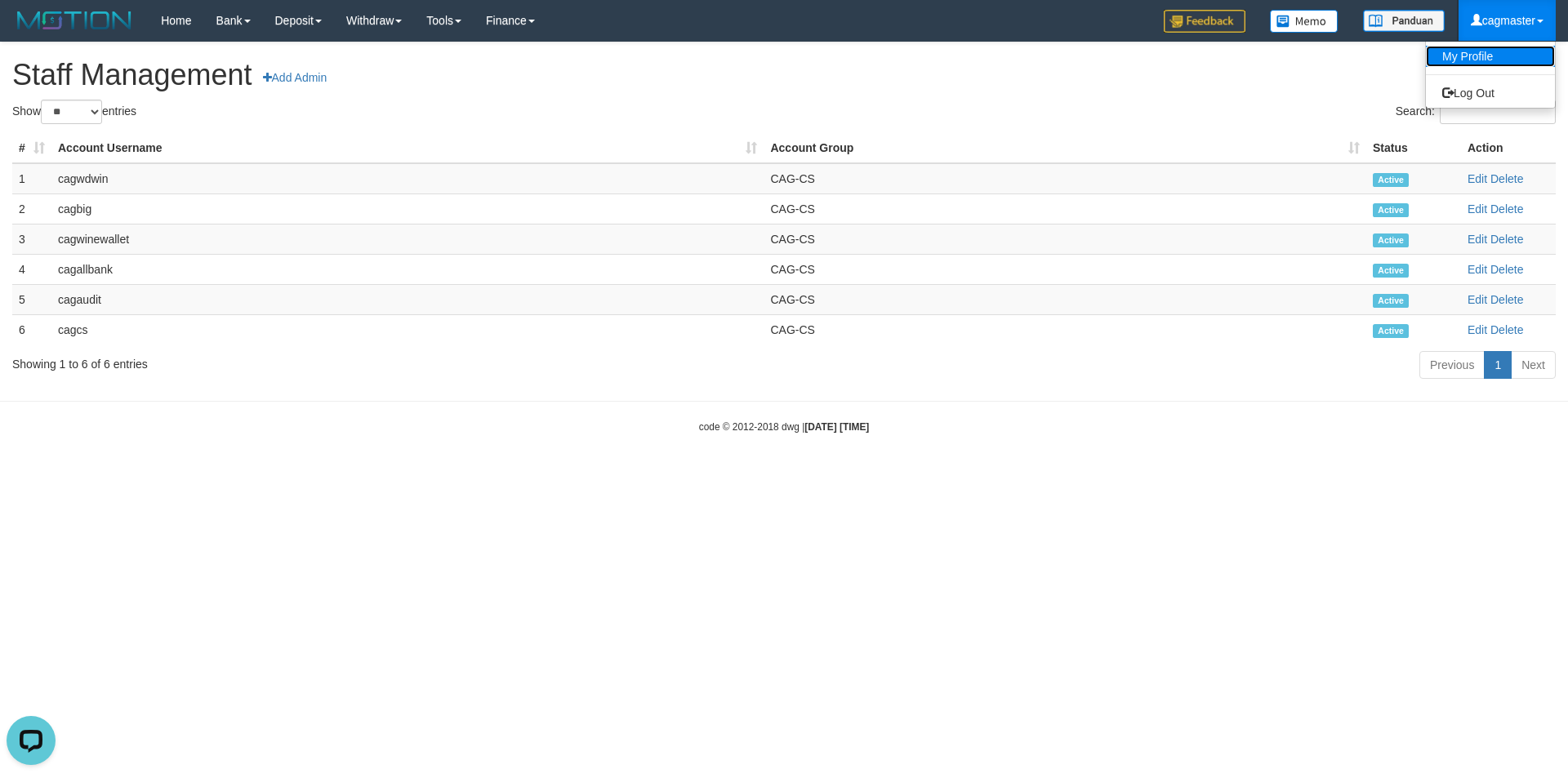 click on "My Profile" at bounding box center (1490, 56) 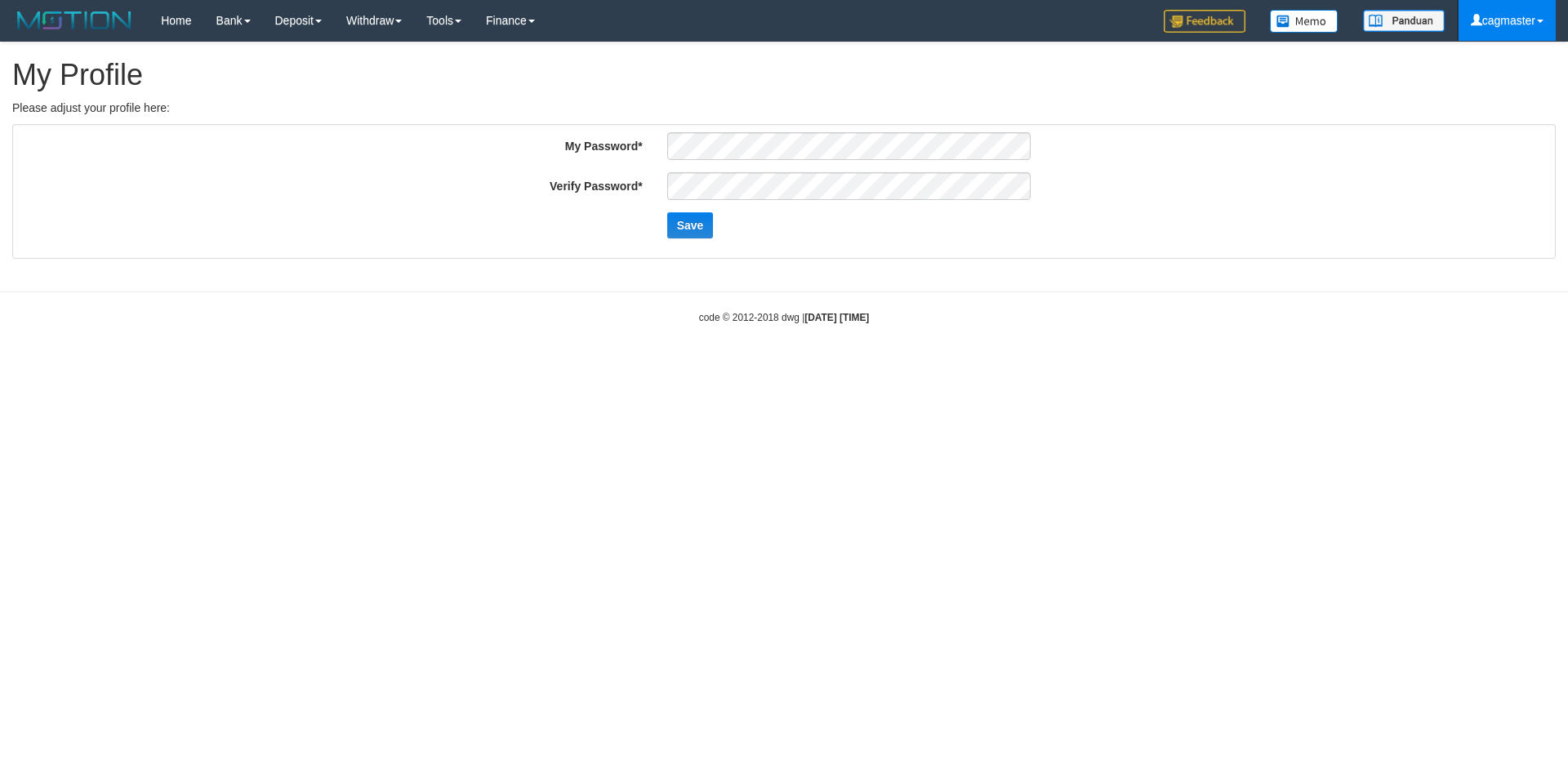 scroll, scrollTop: 0, scrollLeft: 0, axis: both 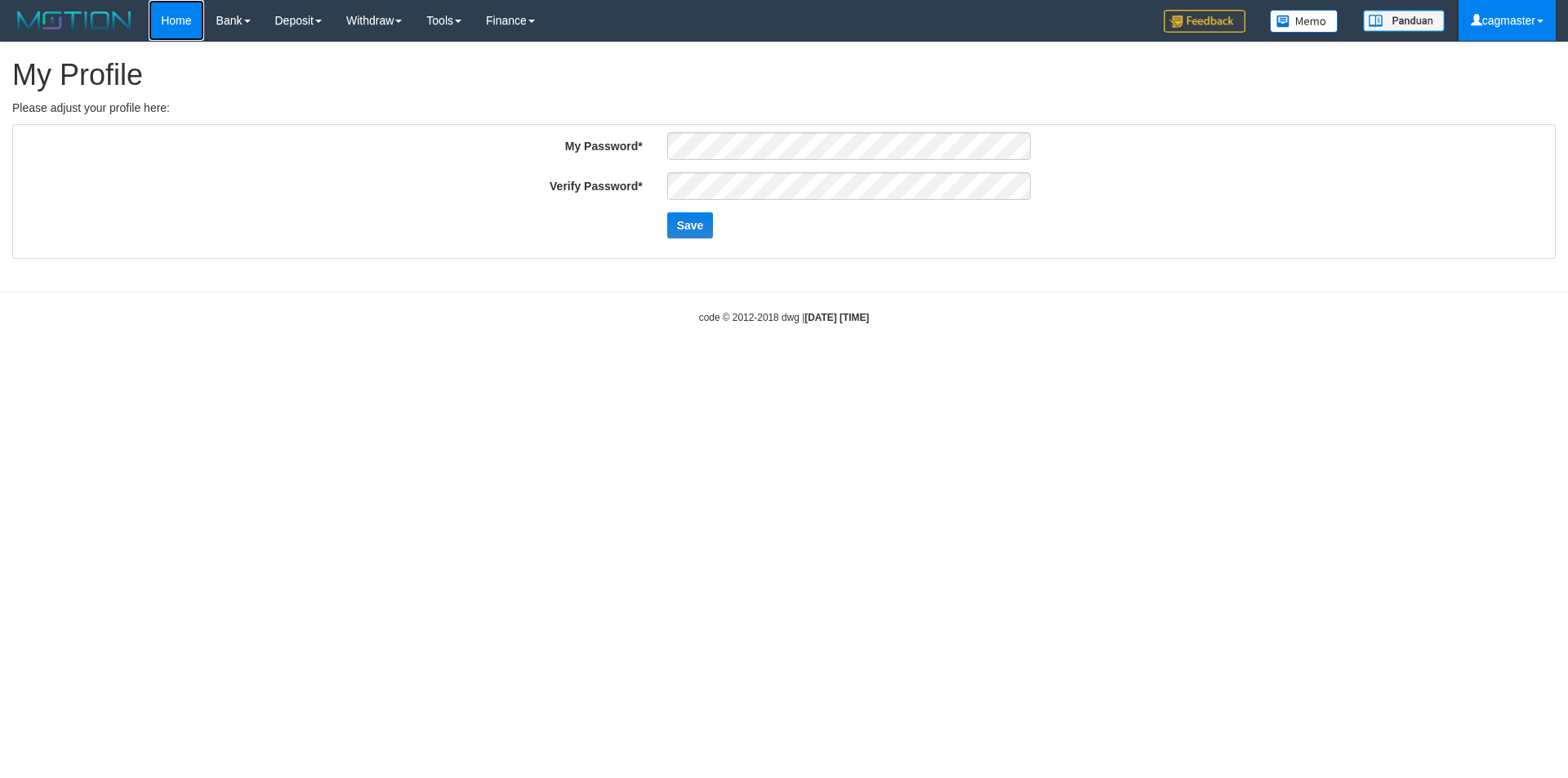 click on "Home" at bounding box center (176, 20) 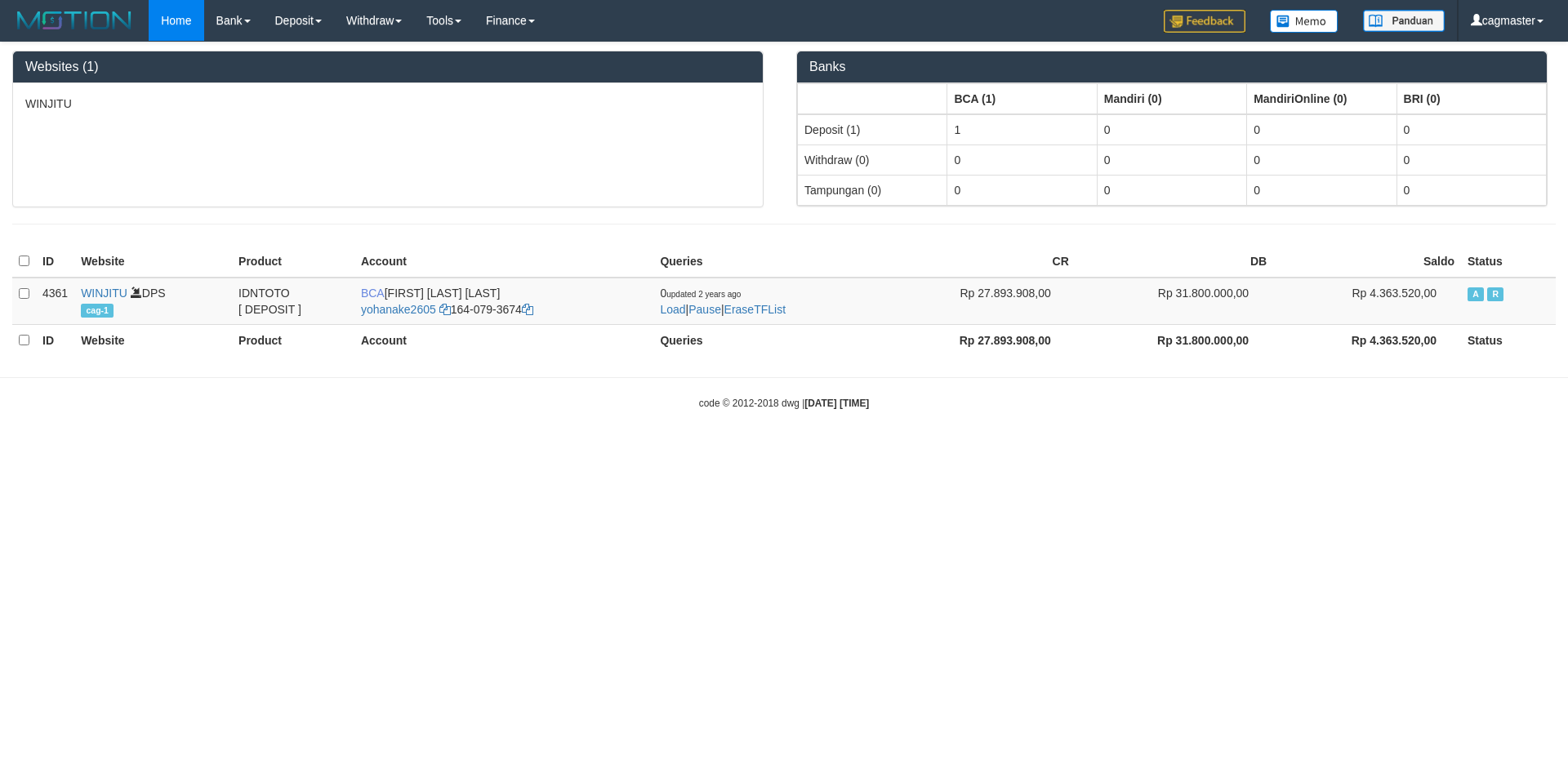 scroll, scrollTop: 0, scrollLeft: 0, axis: both 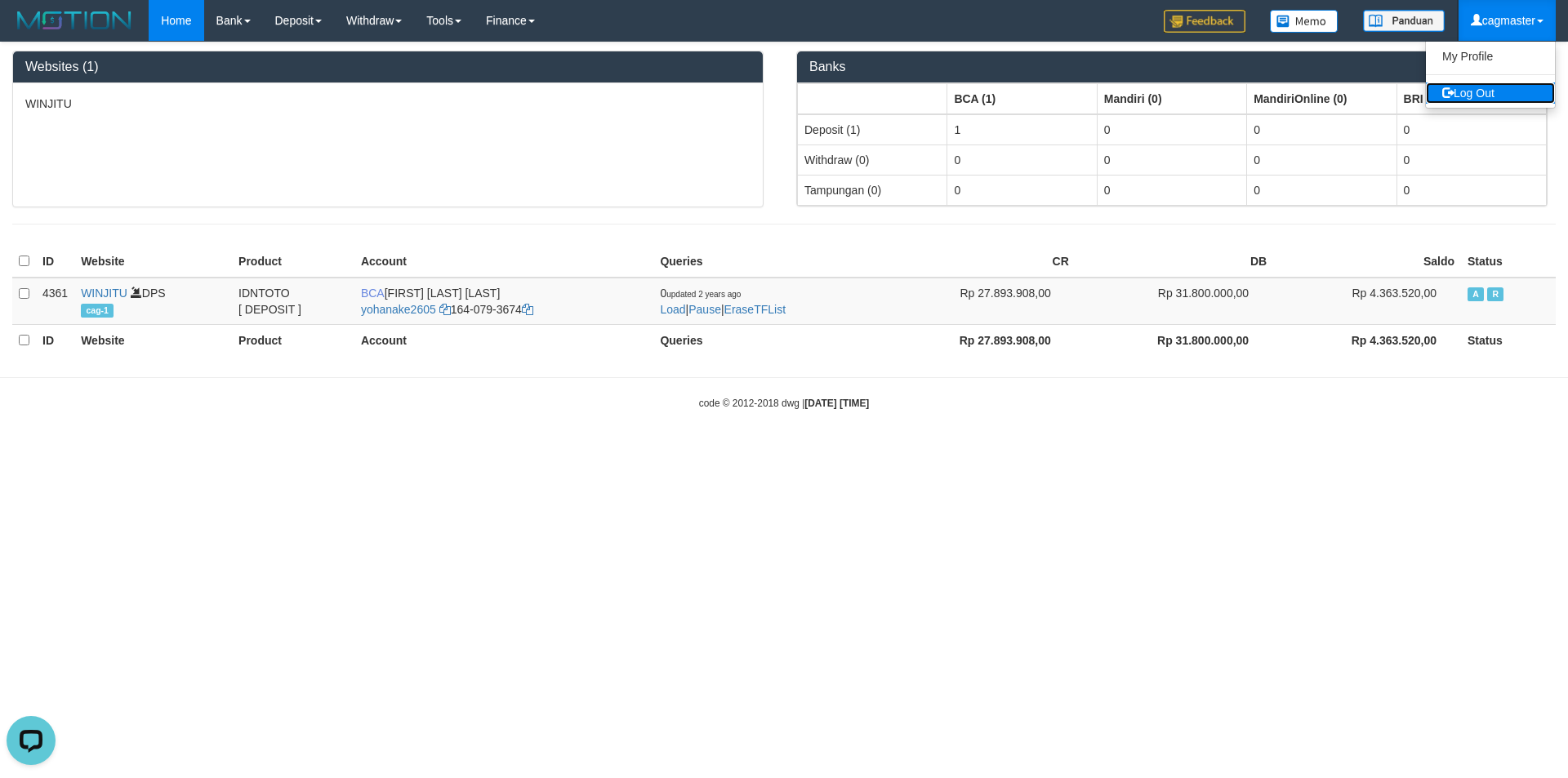 click on "Log Out" at bounding box center (1490, 93) 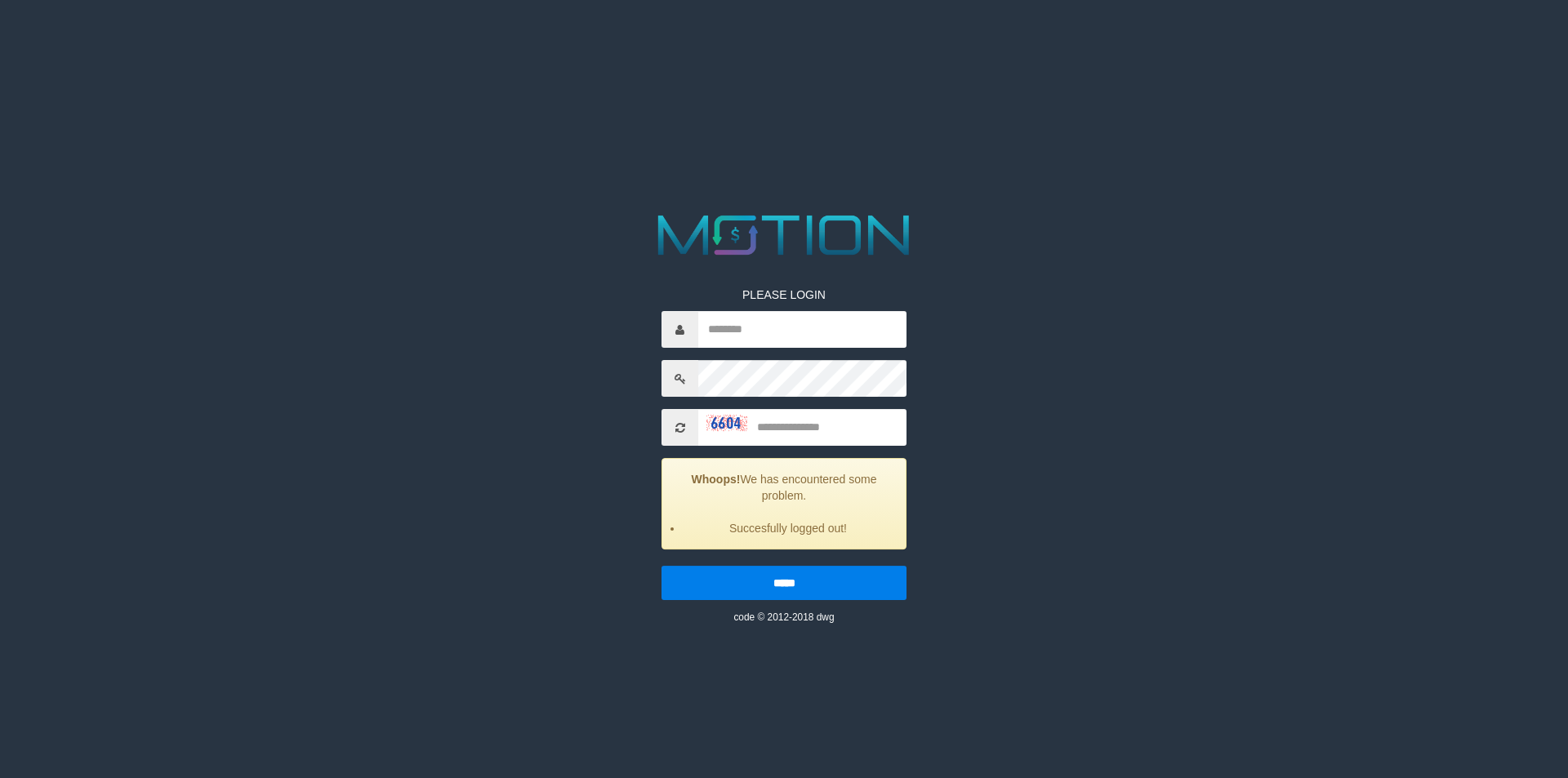 scroll, scrollTop: 0, scrollLeft: 0, axis: both 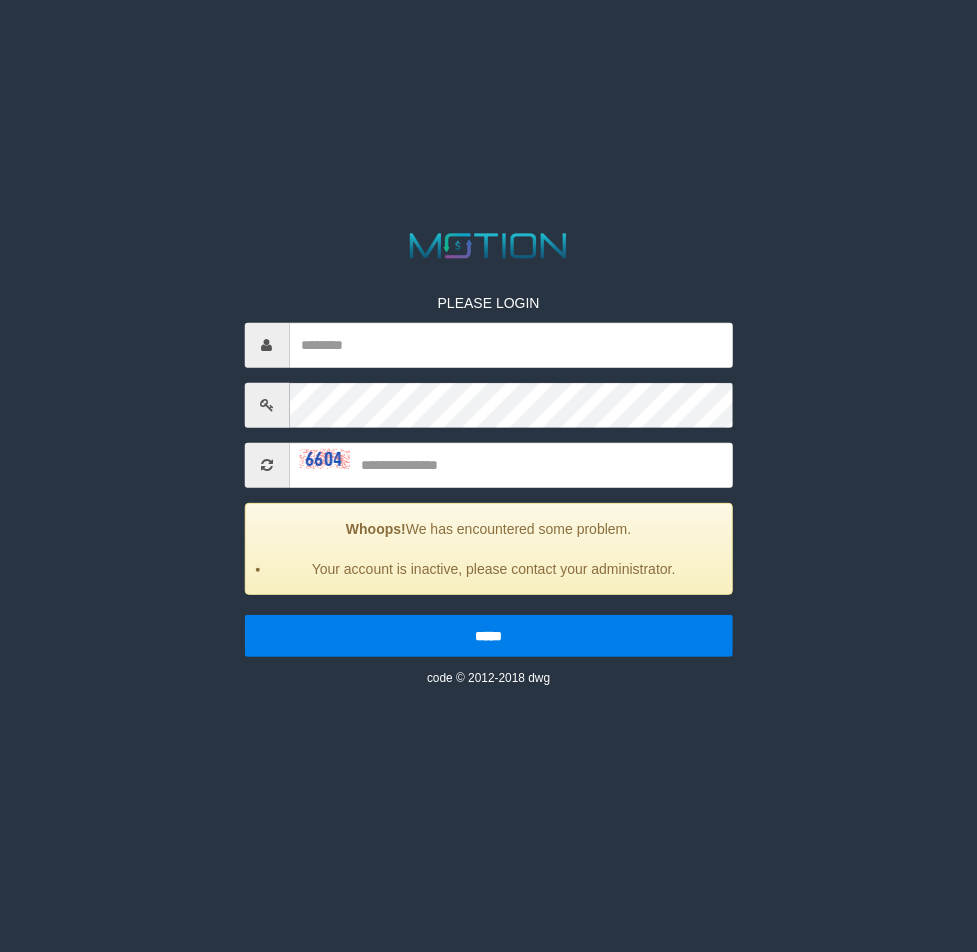 click on "PLEASE LOGIN
Whoops!  We has encountered some problem.
Your account is inactive, please contact your administrator.
*****
code © 2012-2018 dwg" at bounding box center (488, 475) 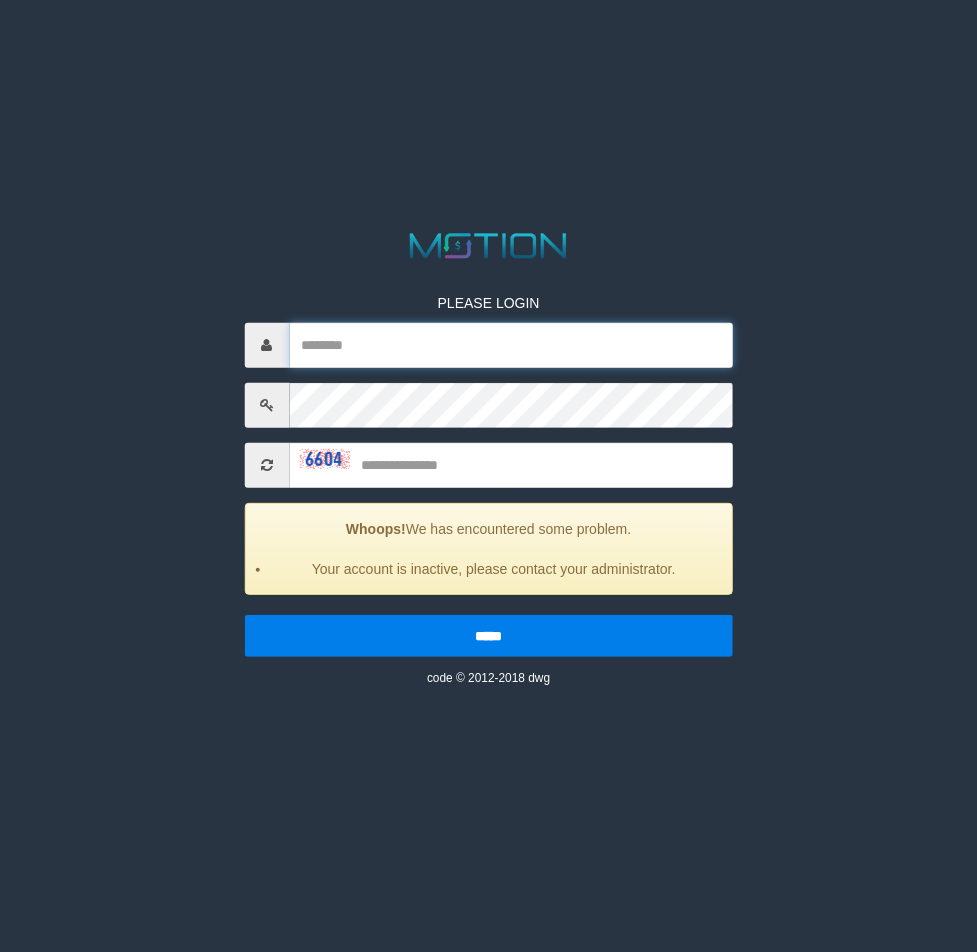 click at bounding box center (511, 345) 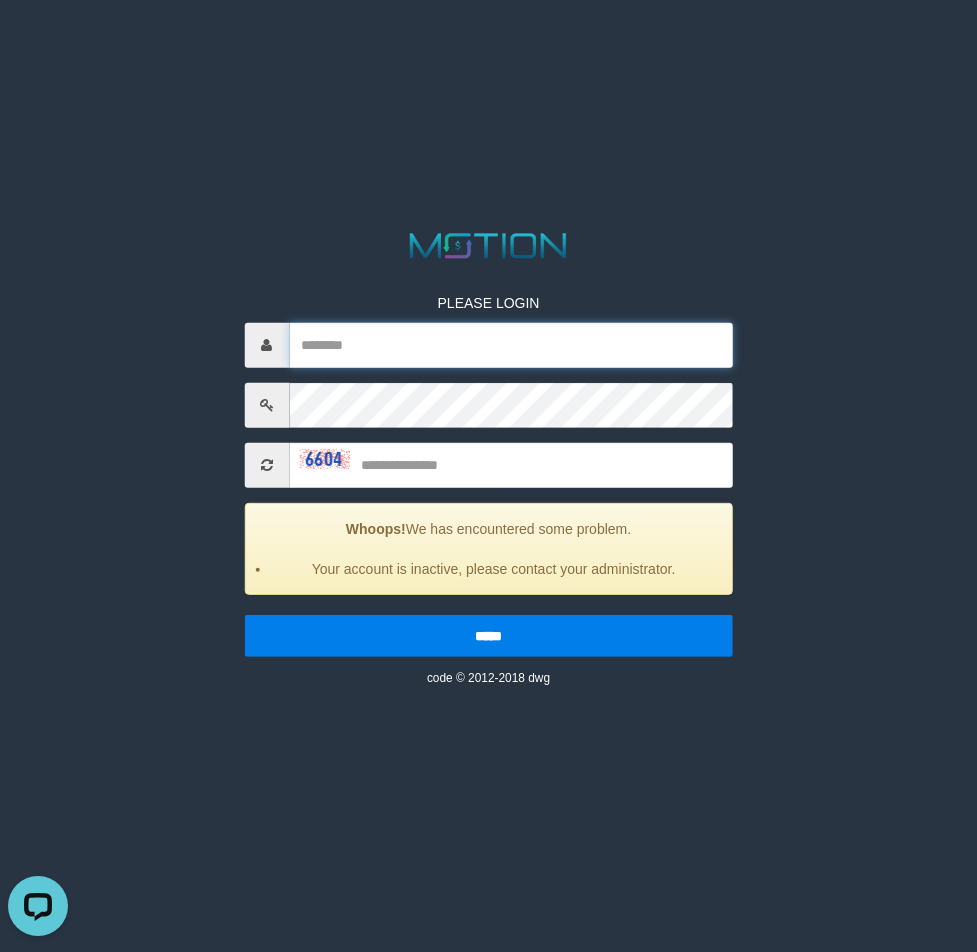 scroll, scrollTop: 0, scrollLeft: 0, axis: both 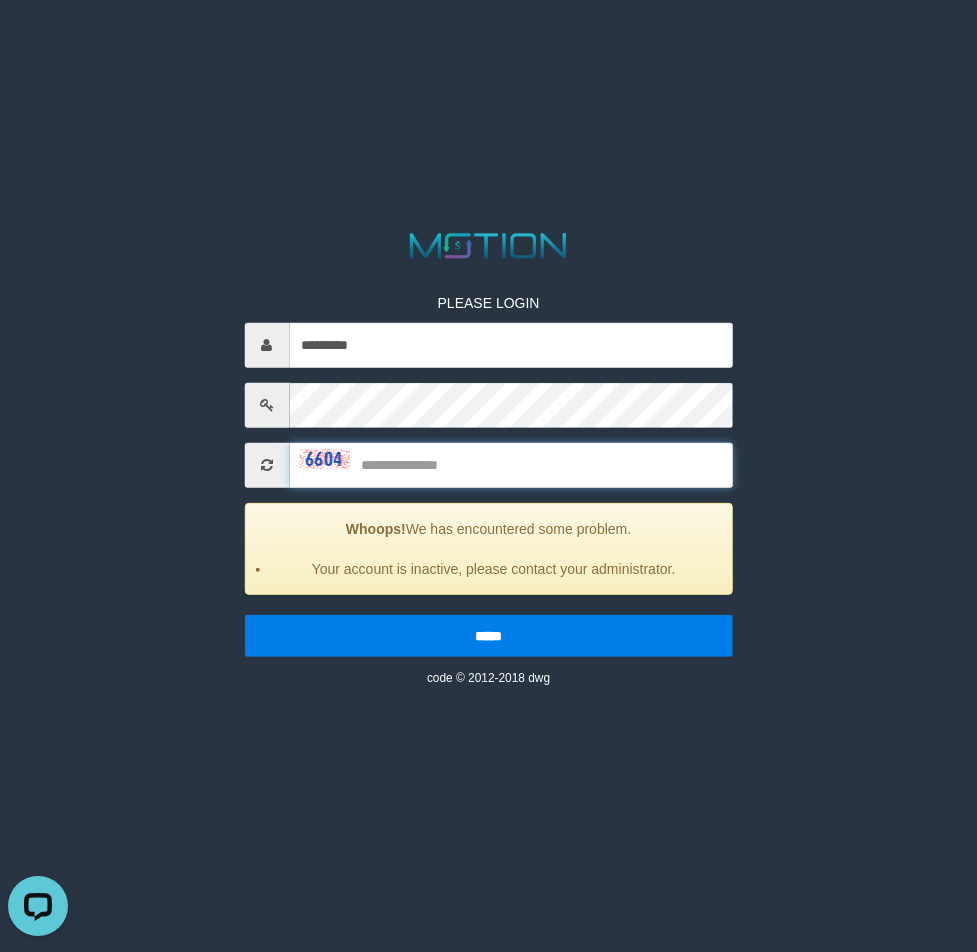 drag, startPoint x: 411, startPoint y: 459, endPoint x: 428, endPoint y: 428, distance: 35.35534 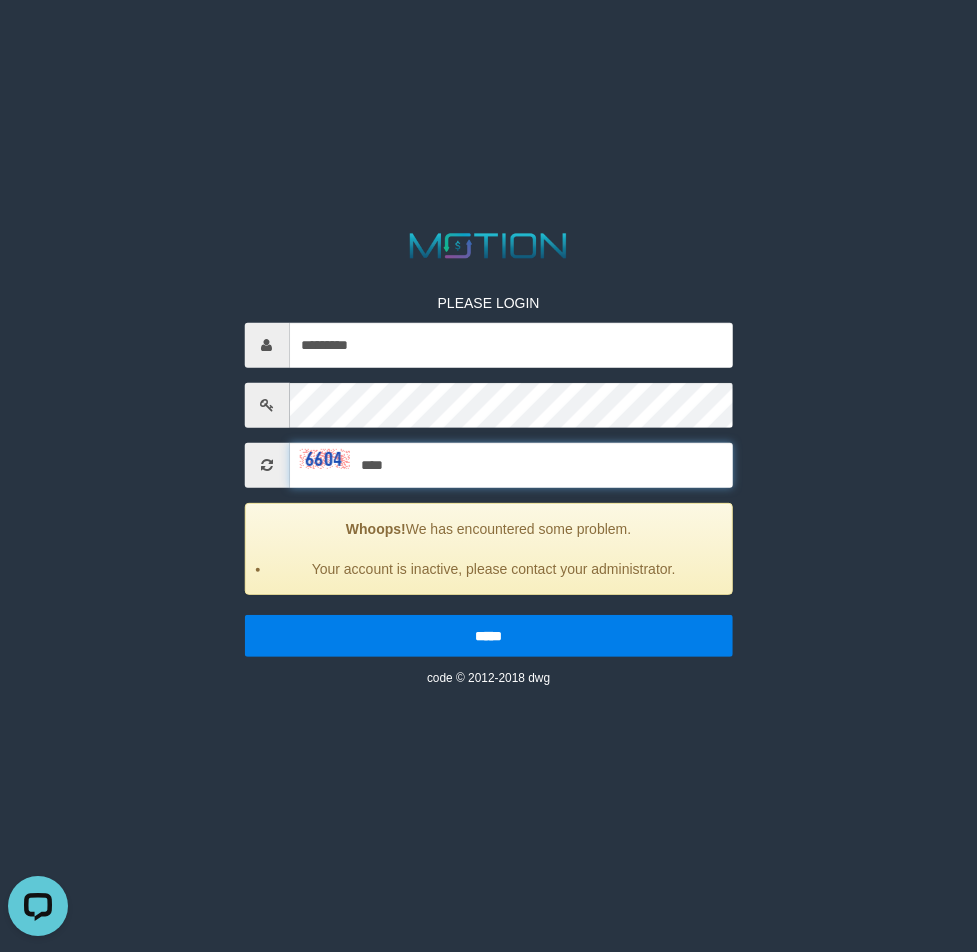 type on "****" 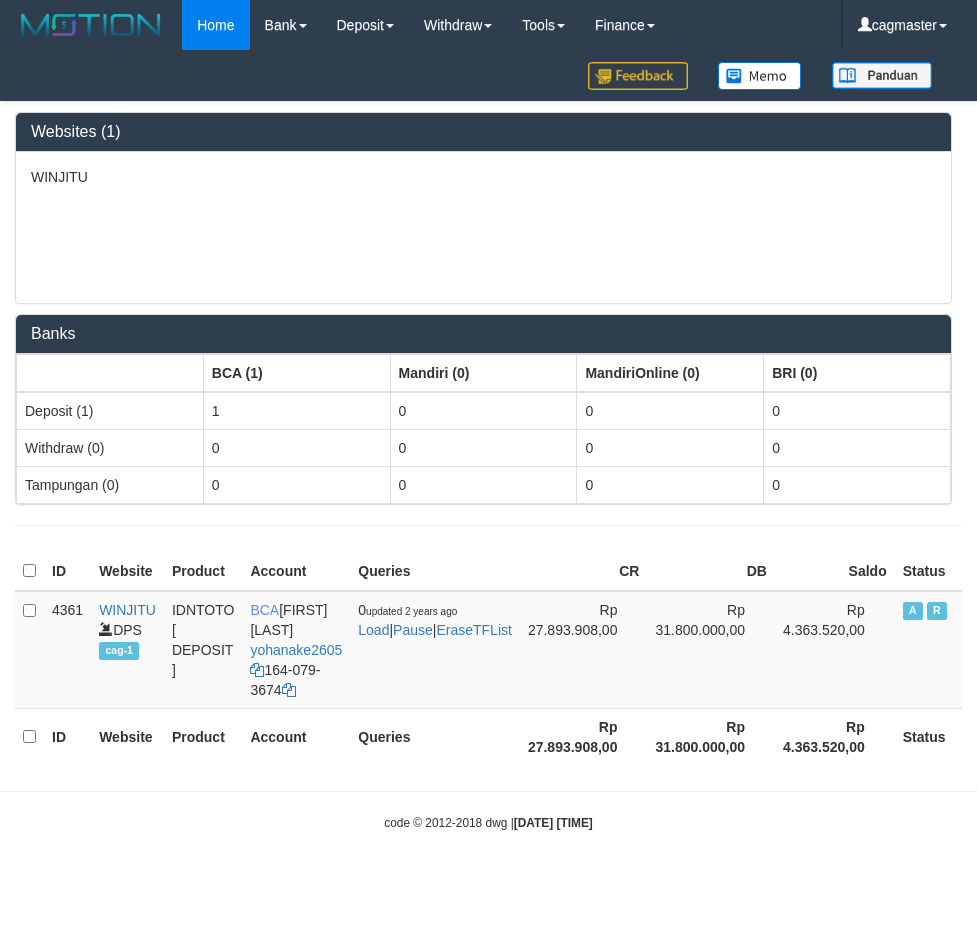 scroll, scrollTop: 0, scrollLeft: 0, axis: both 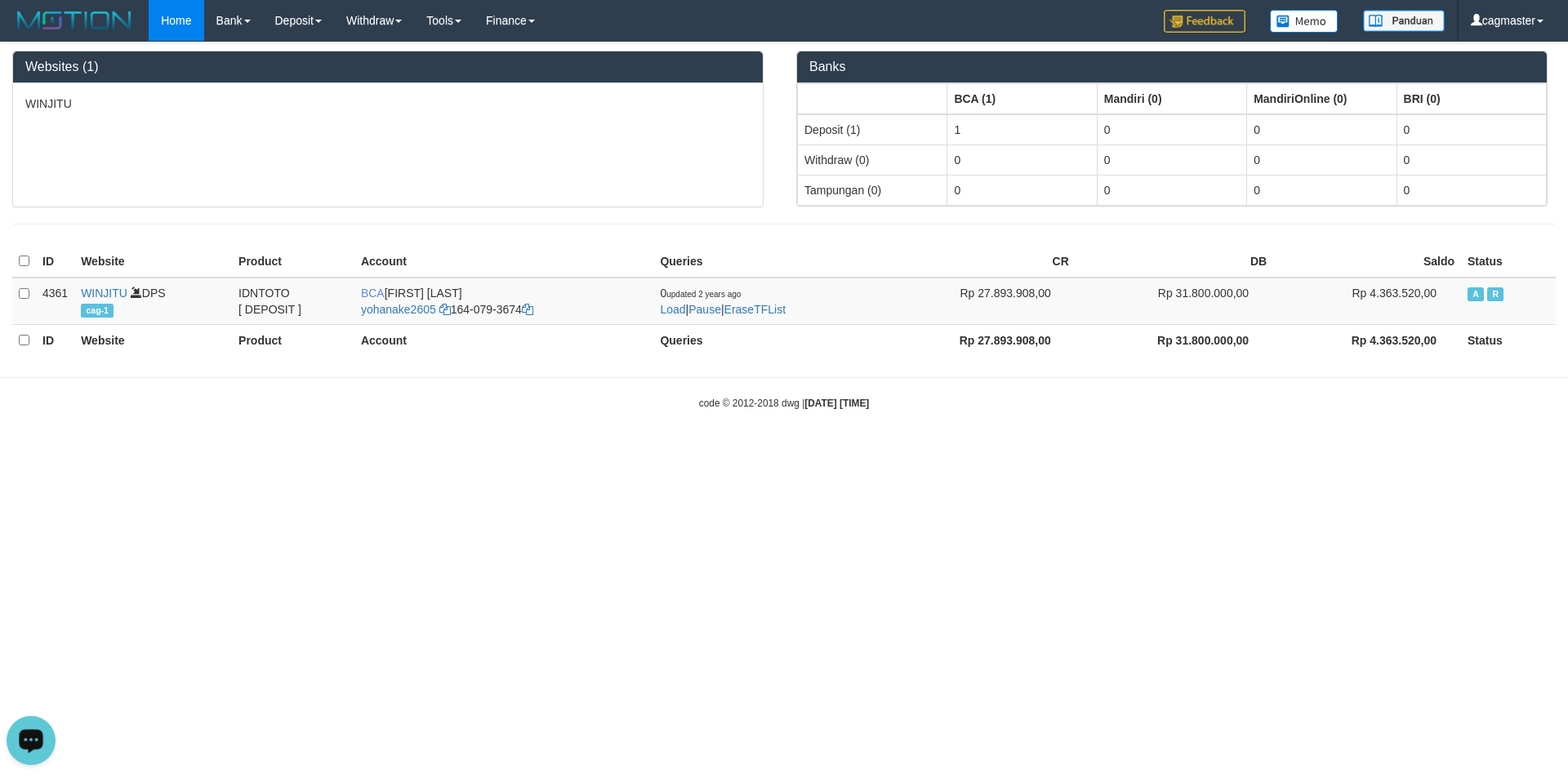 drag, startPoint x: 45, startPoint y: 723, endPoint x: 68, endPoint y: 1425, distance: 702.37668 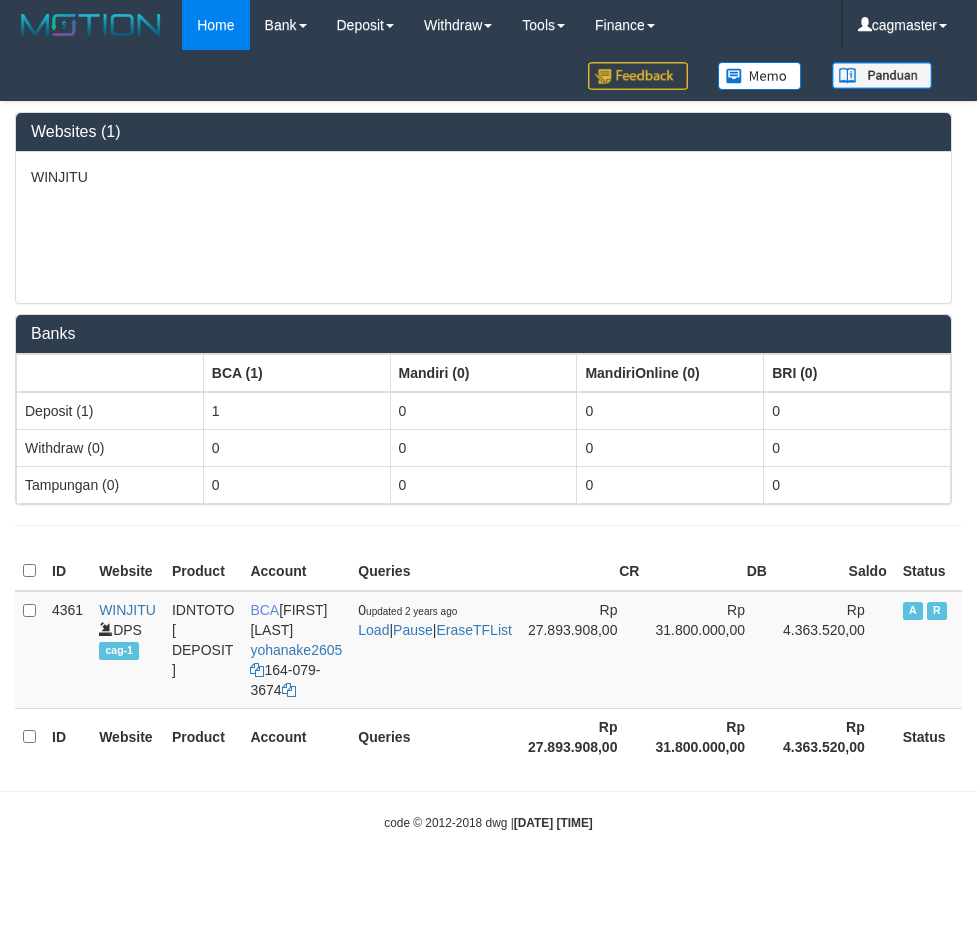 click on "WINJITU" at bounding box center (483, 227) 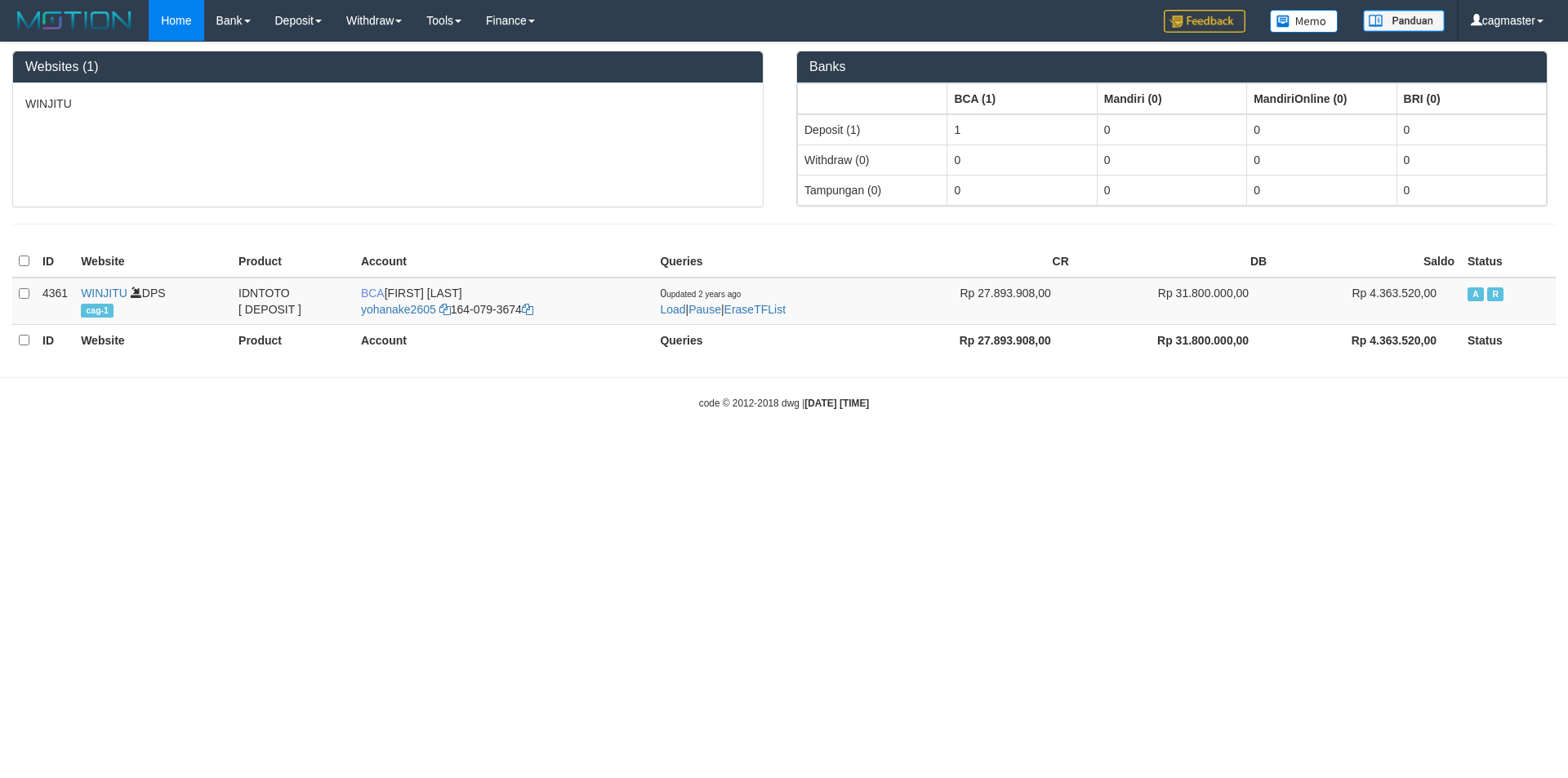 drag, startPoint x: 609, startPoint y: 604, endPoint x: 586, endPoint y: 604, distance: 23 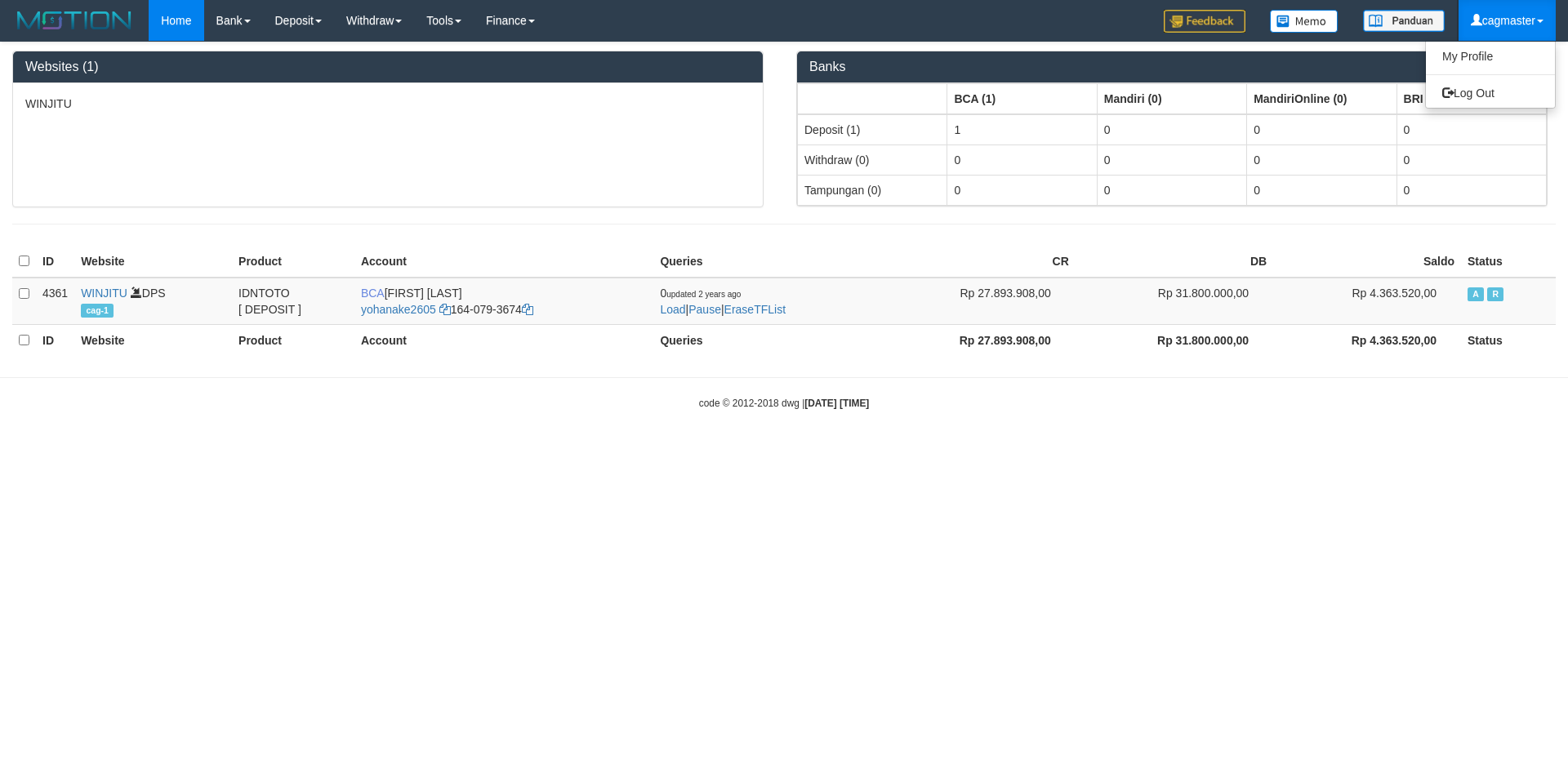 click on "cagmaster" at bounding box center (1507, 20) 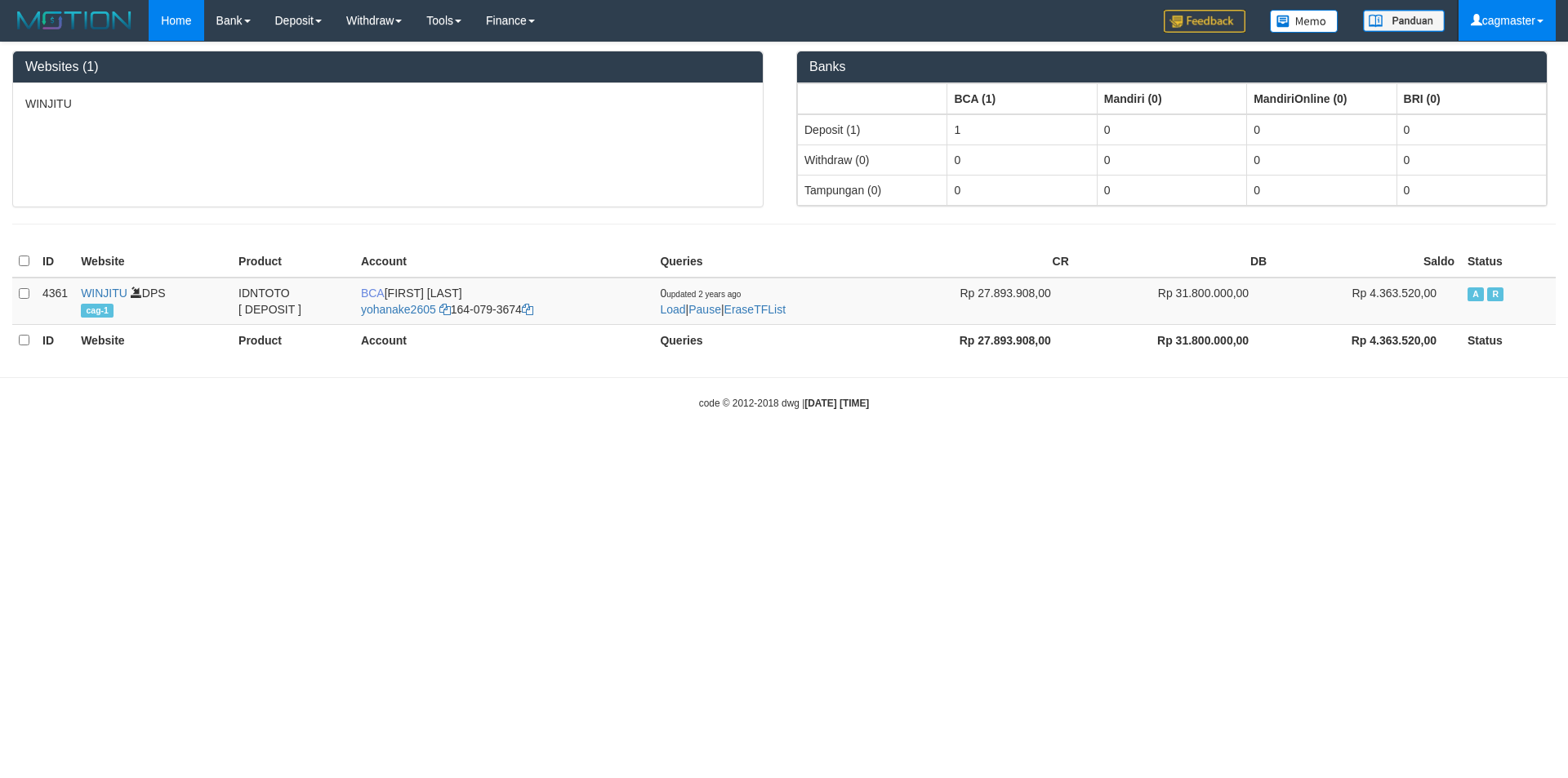click on "cagmaster" at bounding box center [1507, 20] 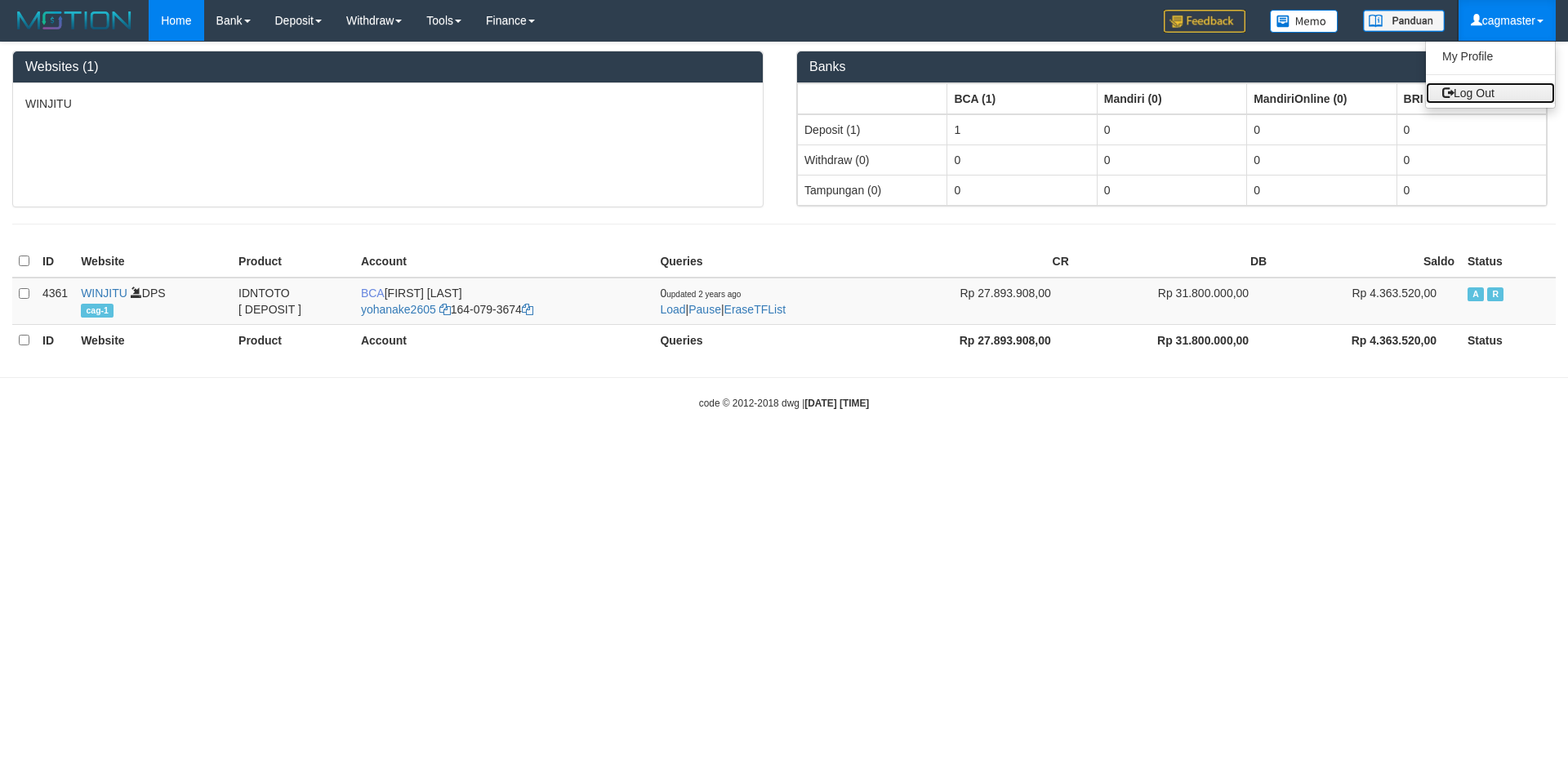 drag, startPoint x: 1487, startPoint y: 89, endPoint x: 1491, endPoint y: 82, distance: 8.06226 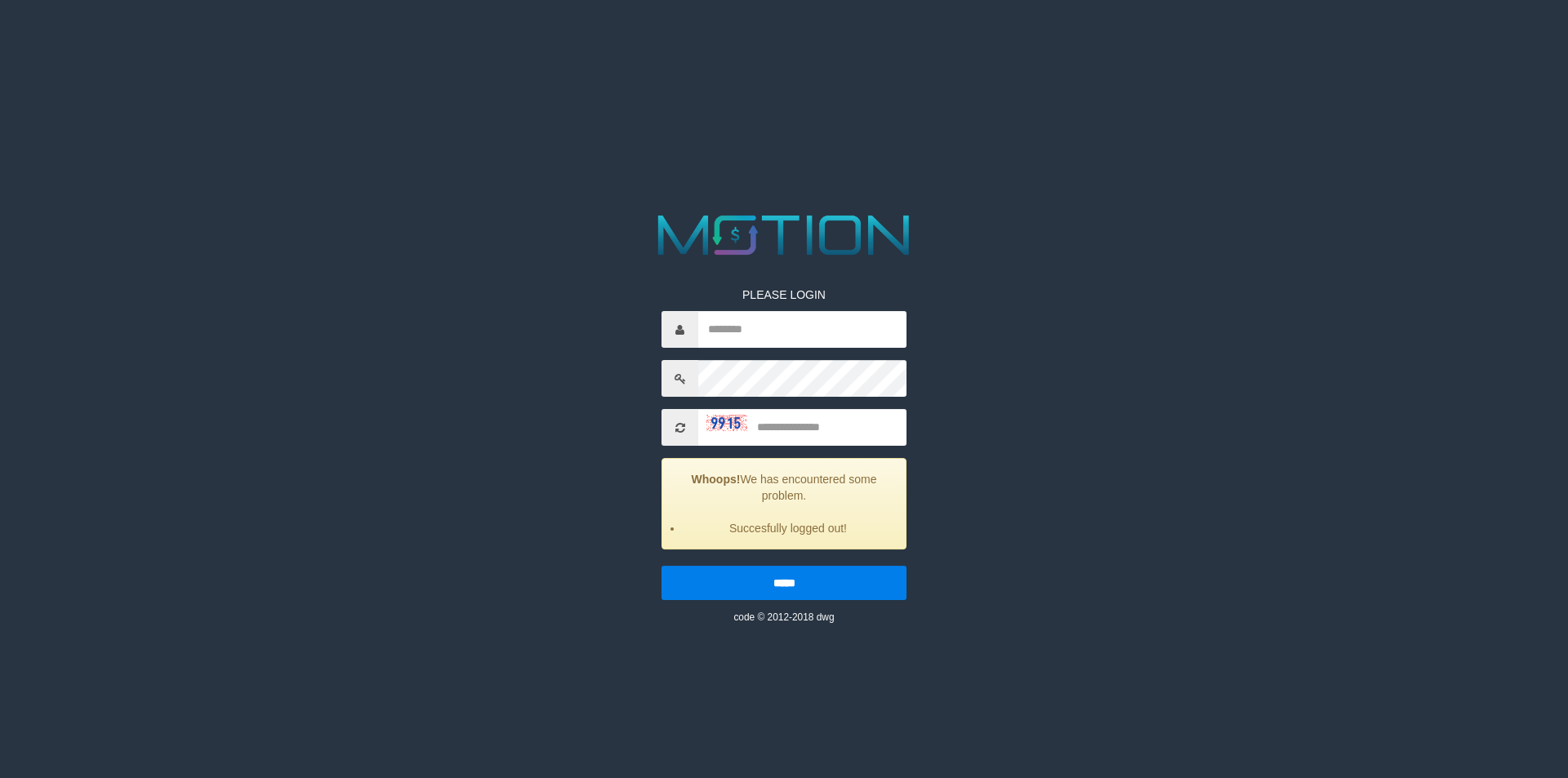 scroll, scrollTop: 0, scrollLeft: 0, axis: both 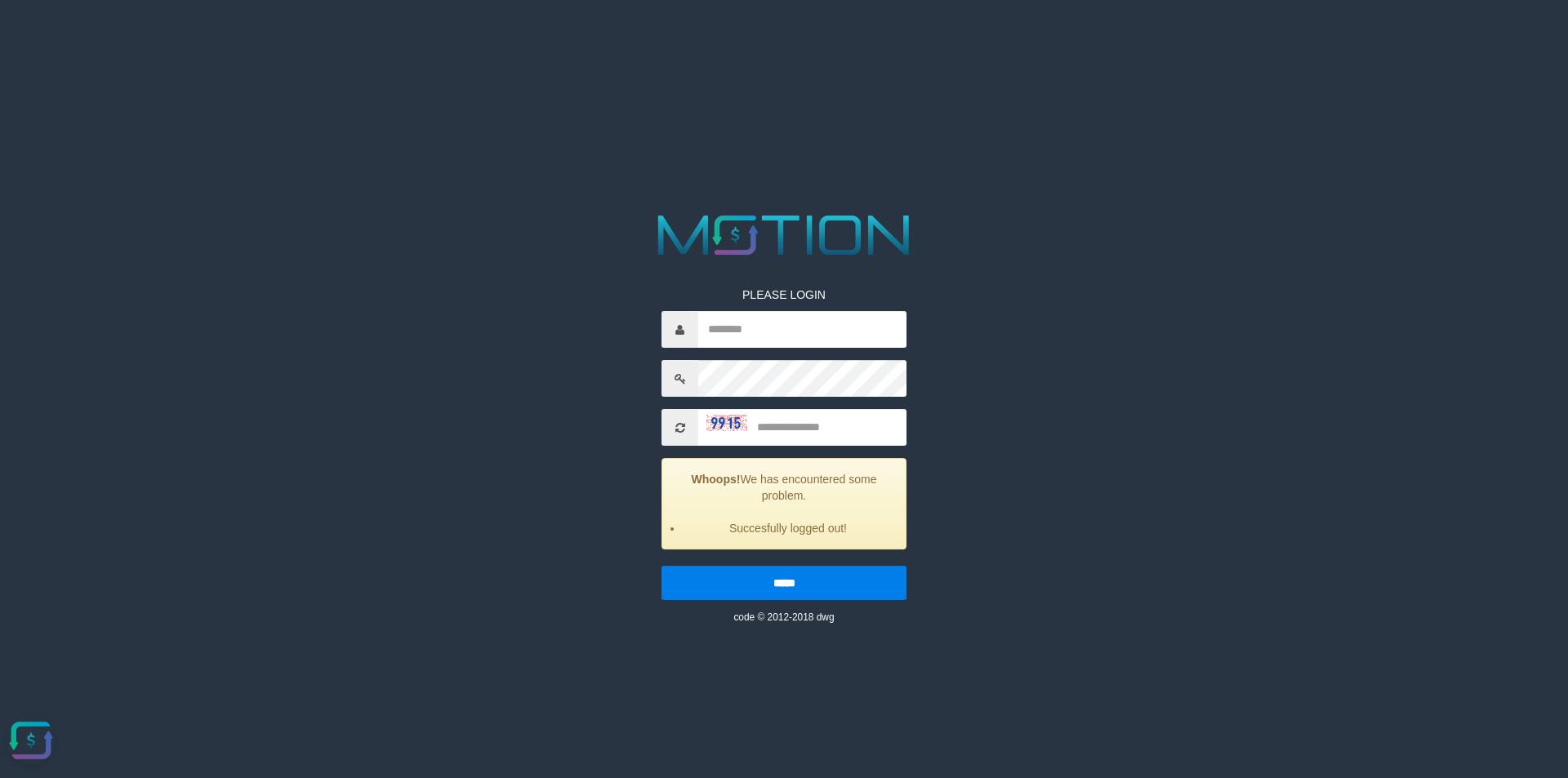 drag, startPoint x: 1254, startPoint y: 109, endPoint x: 1285, endPoint y: 26, distance: 88.600226 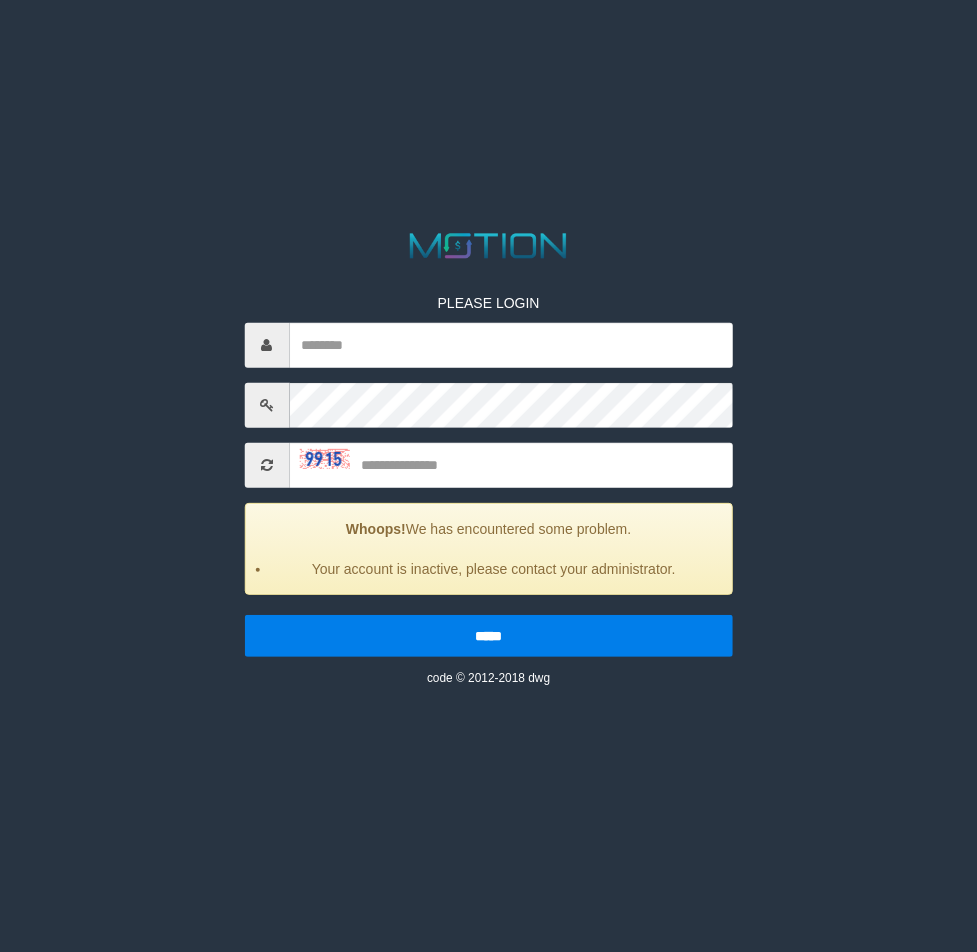scroll, scrollTop: 0, scrollLeft: 0, axis: both 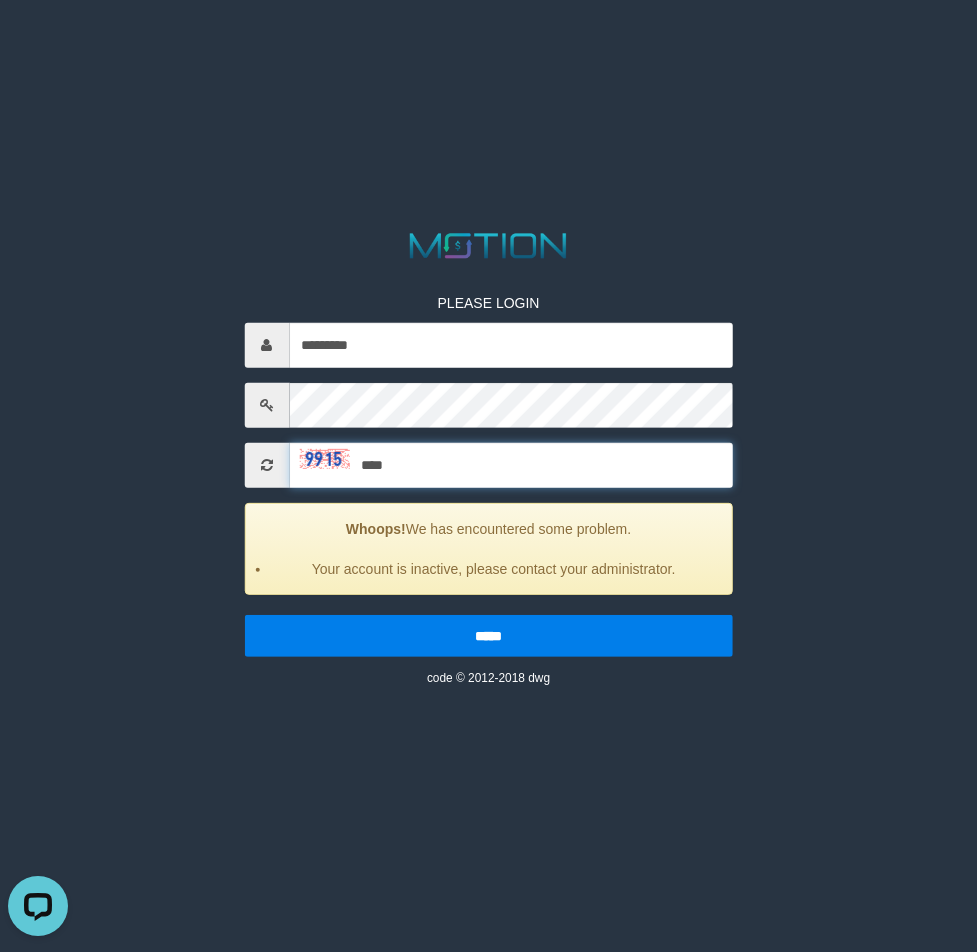 type on "****" 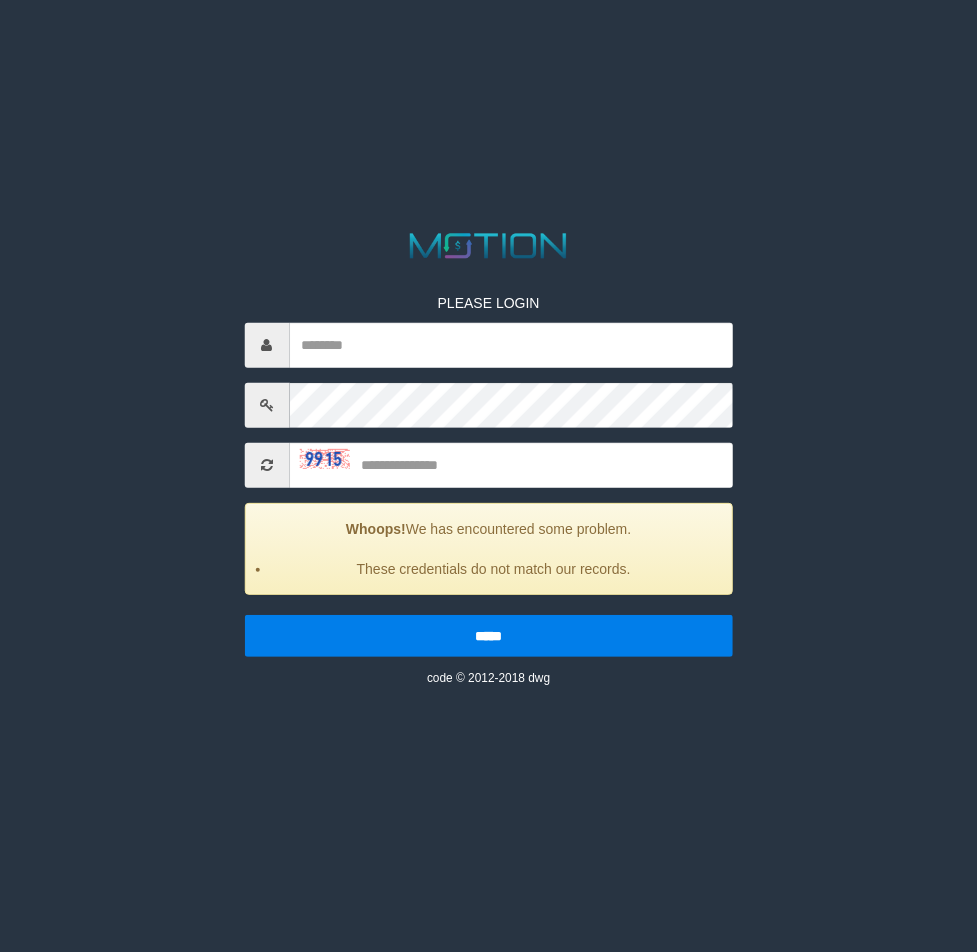 scroll, scrollTop: 0, scrollLeft: 0, axis: both 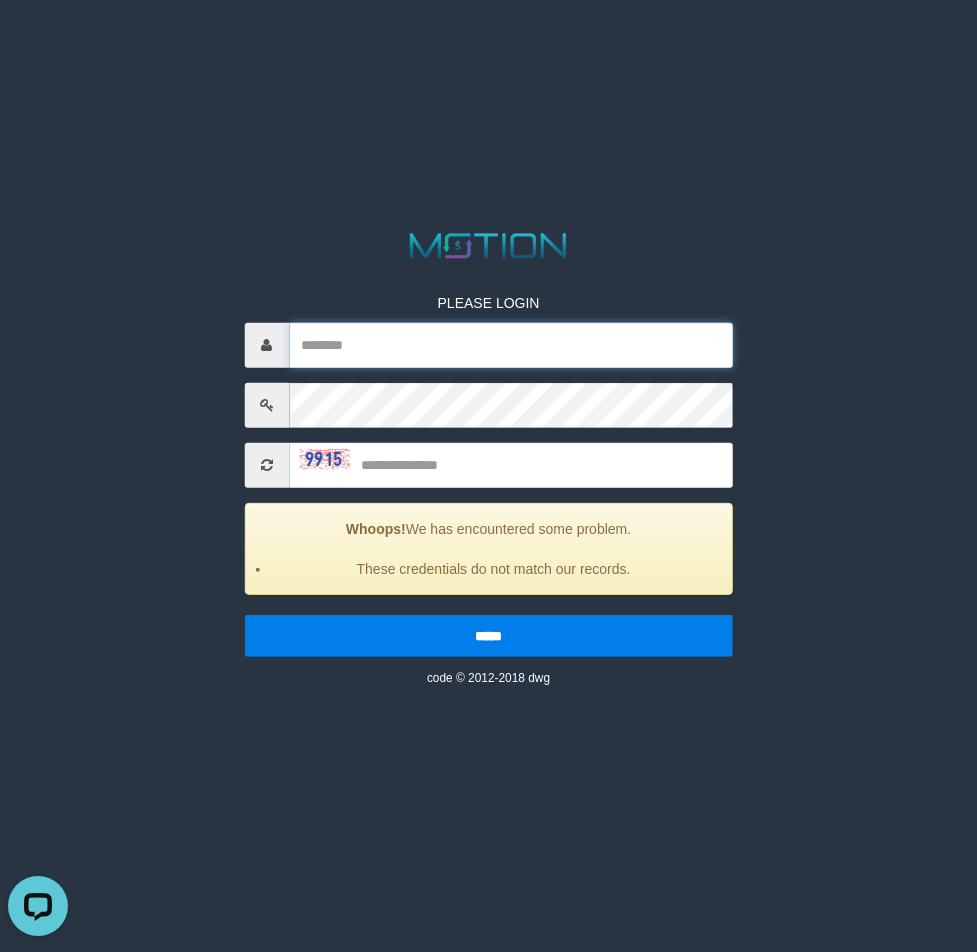click at bounding box center [511, 345] 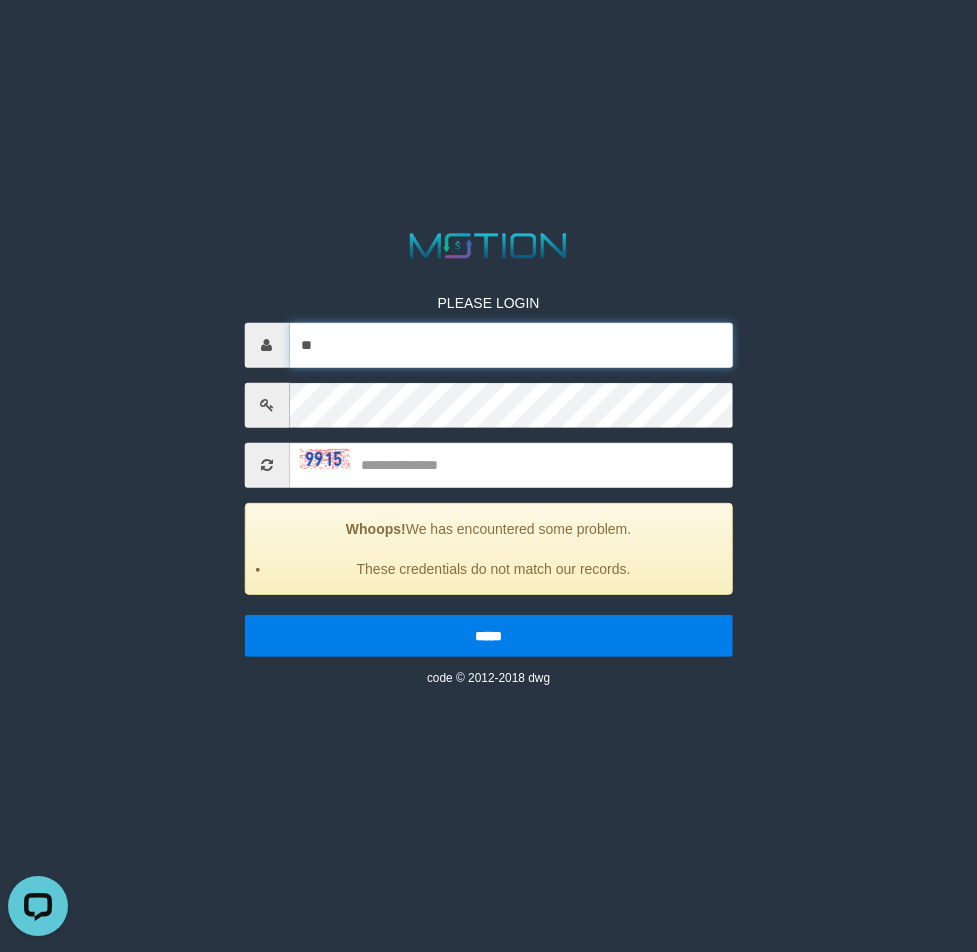 type on "*********" 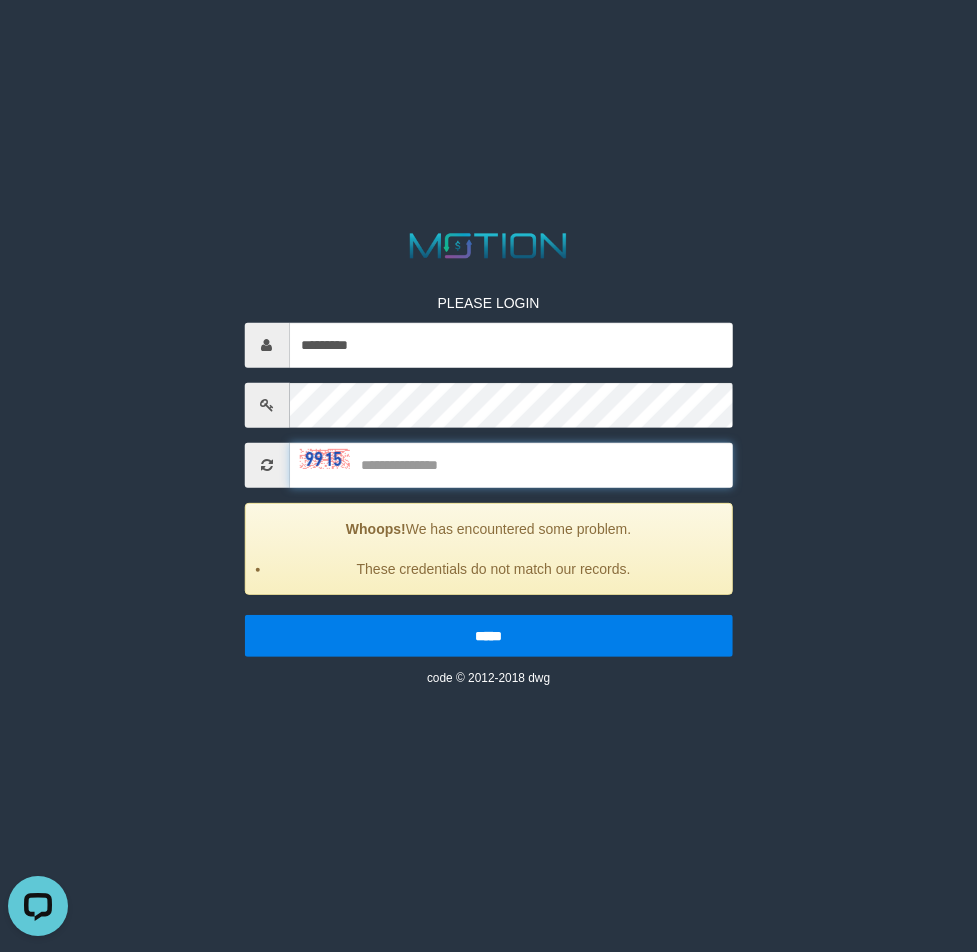 click at bounding box center (511, 465) 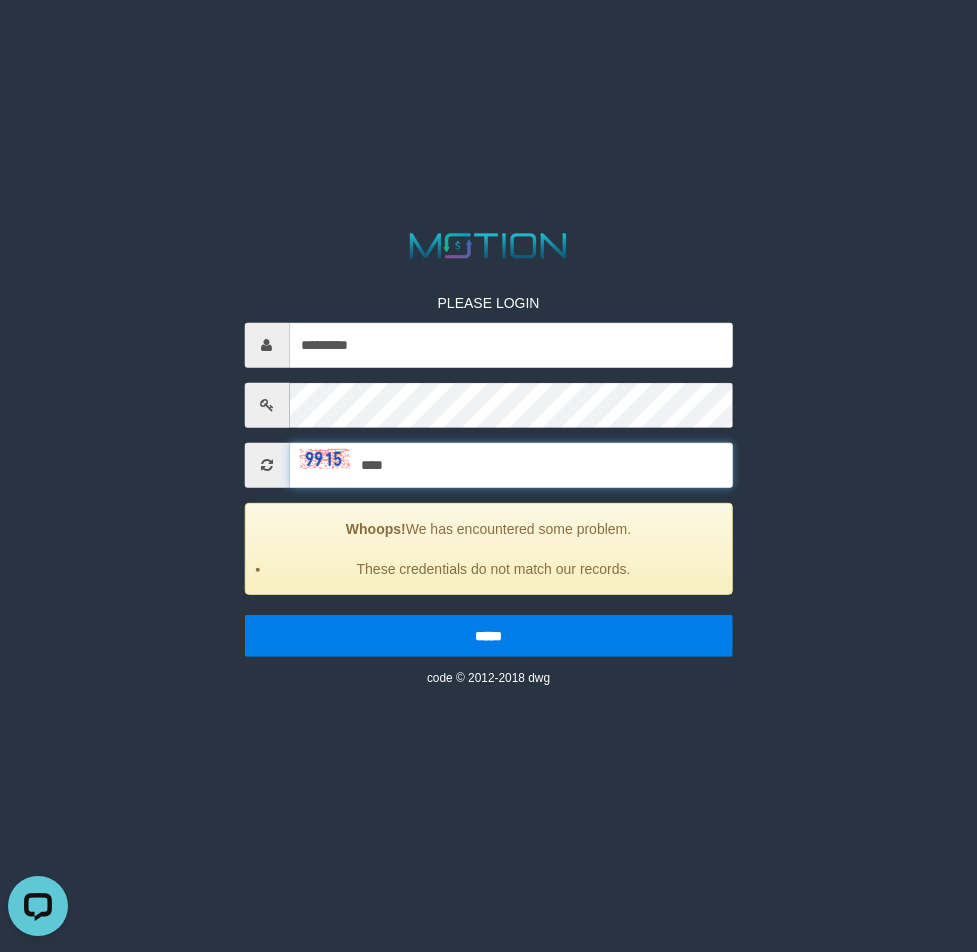 type on "****" 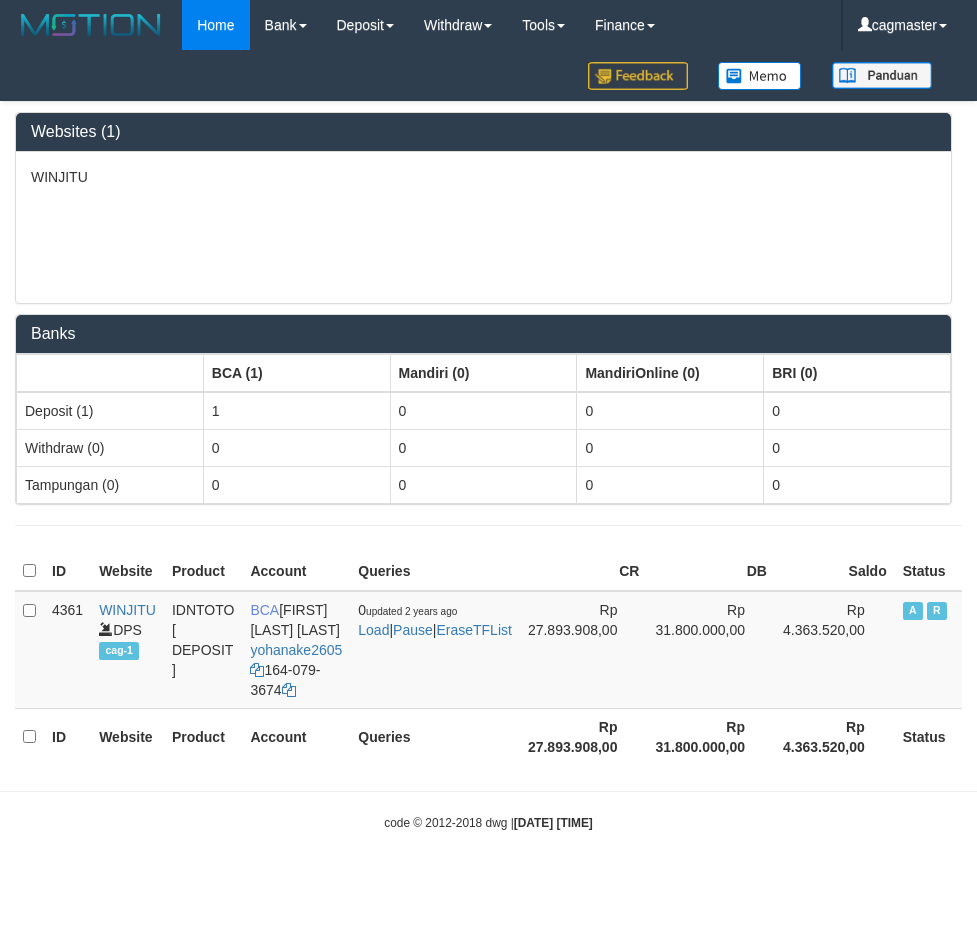 scroll, scrollTop: 0, scrollLeft: 0, axis: both 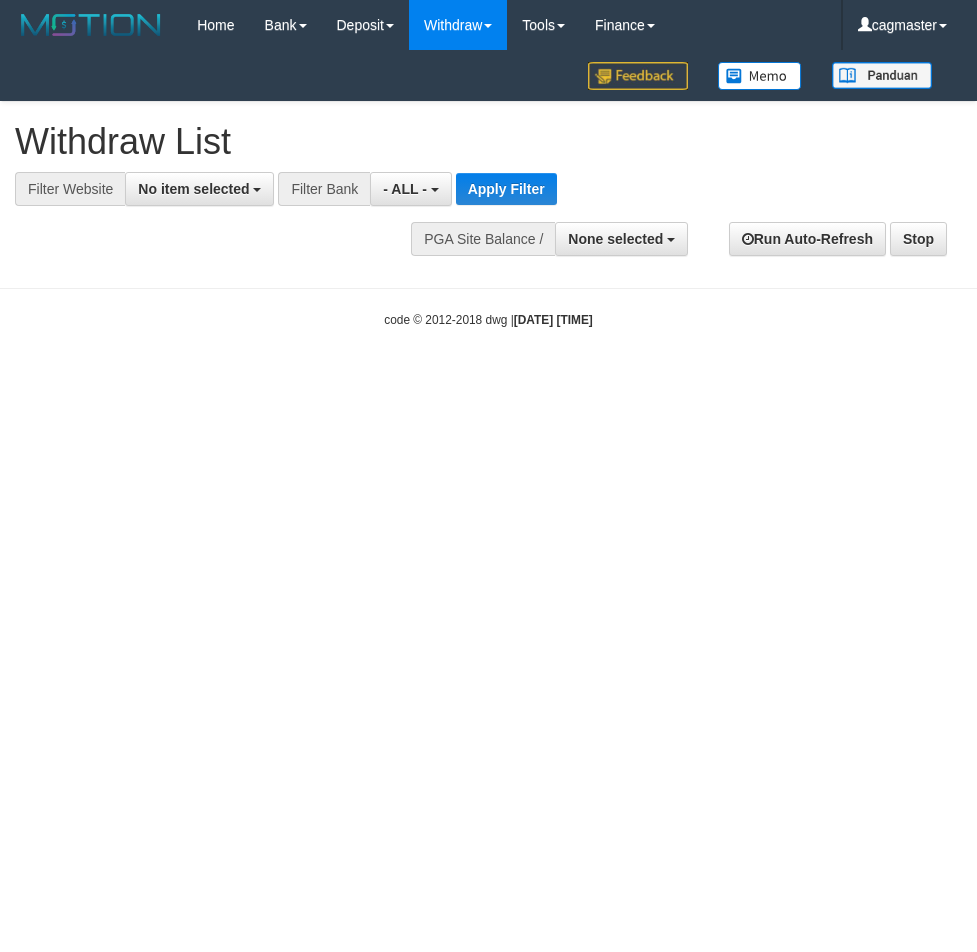 select 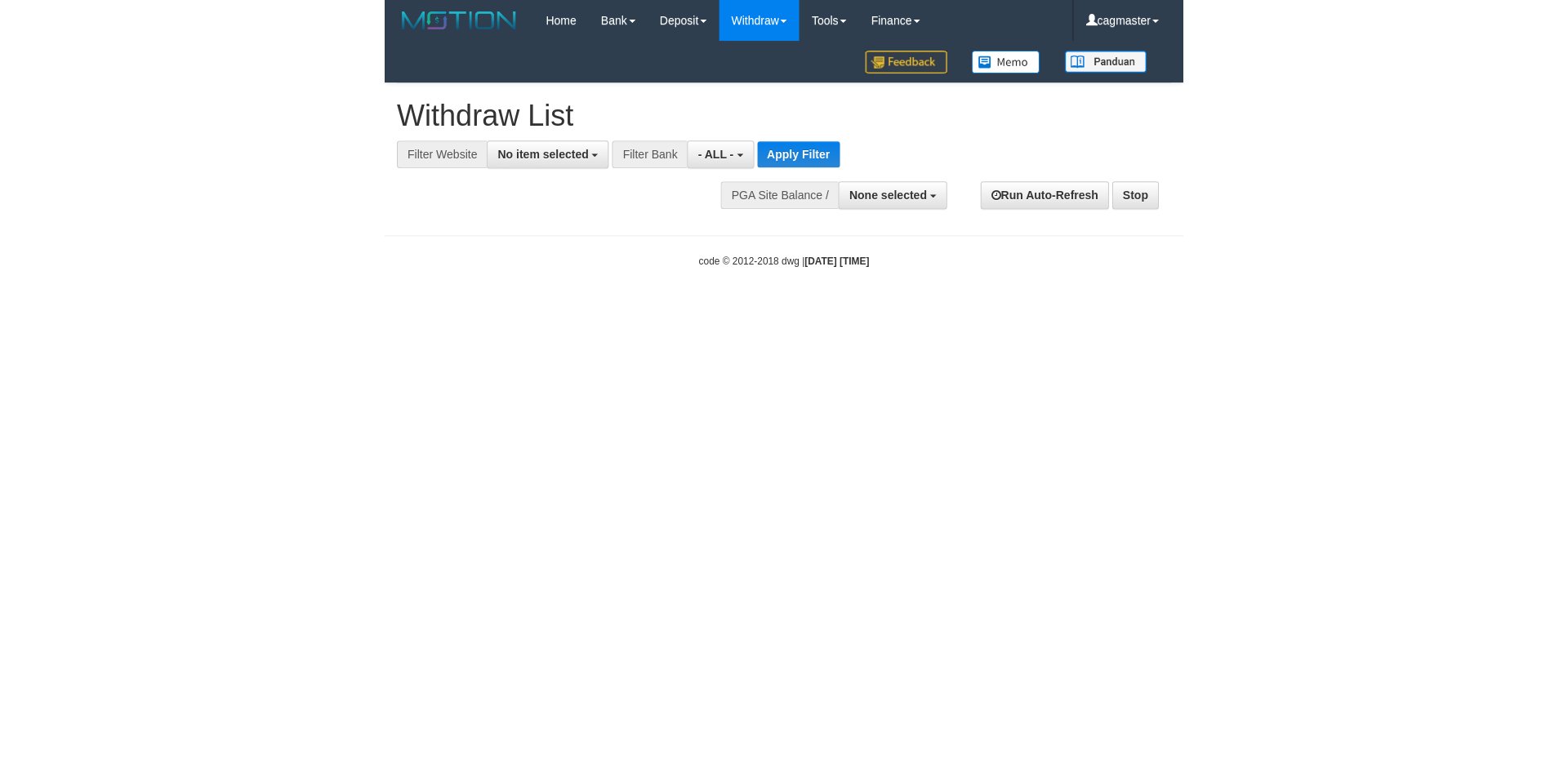 scroll, scrollTop: 0, scrollLeft: 0, axis: both 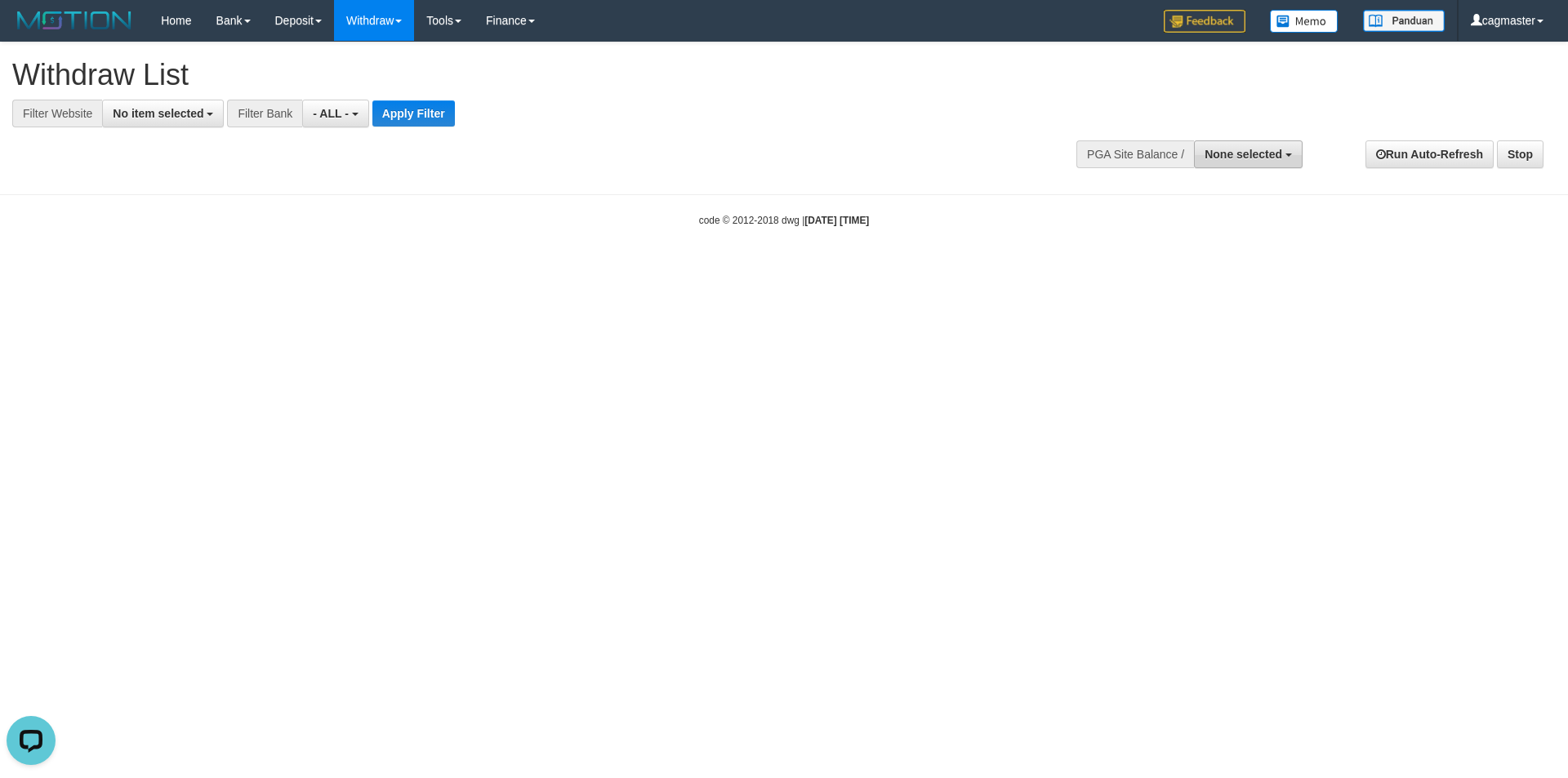 click on "None selected" at bounding box center [1243, 154] 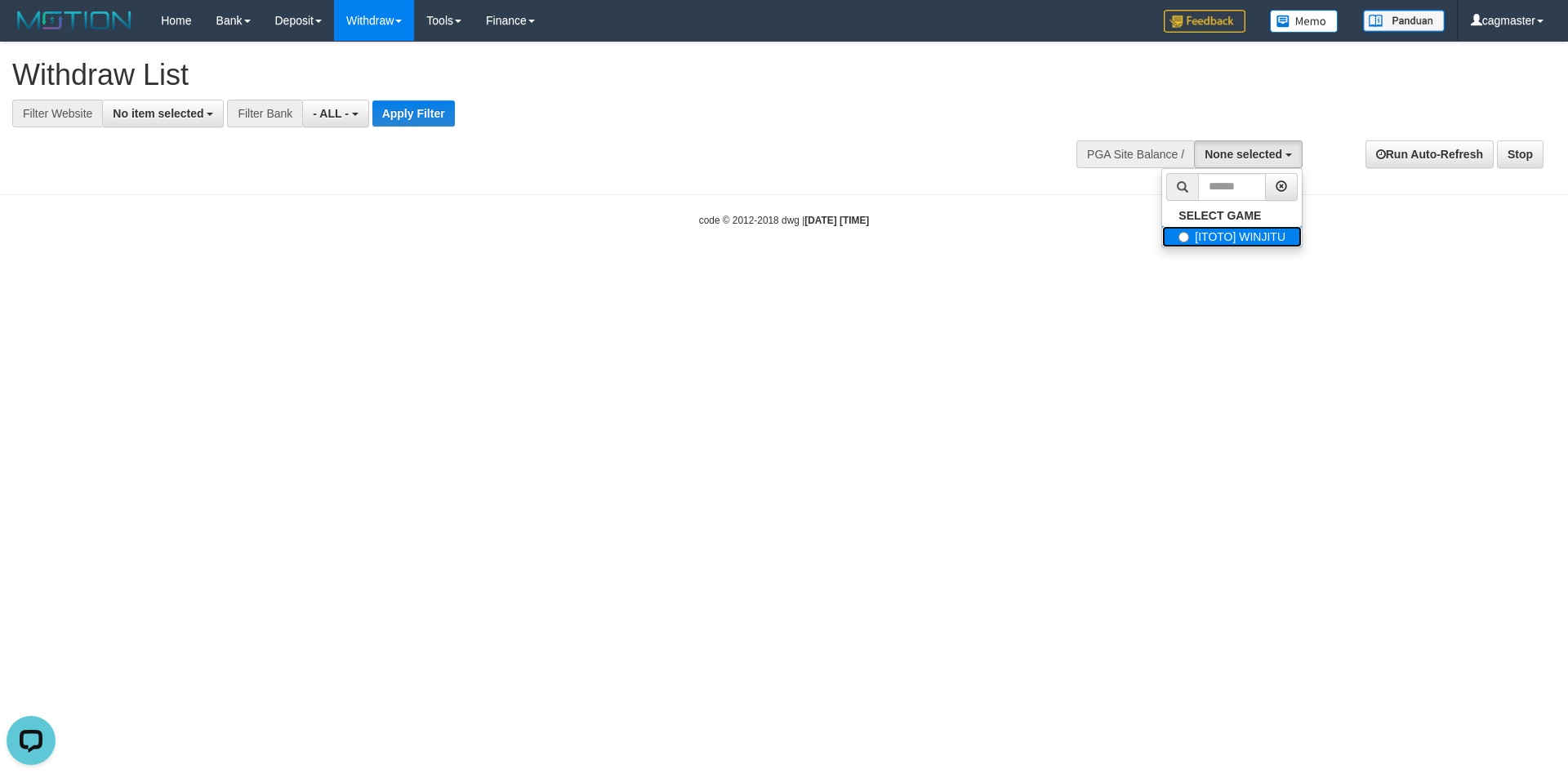 click on "[ITOTO] WINJITU" at bounding box center [1232, 237] 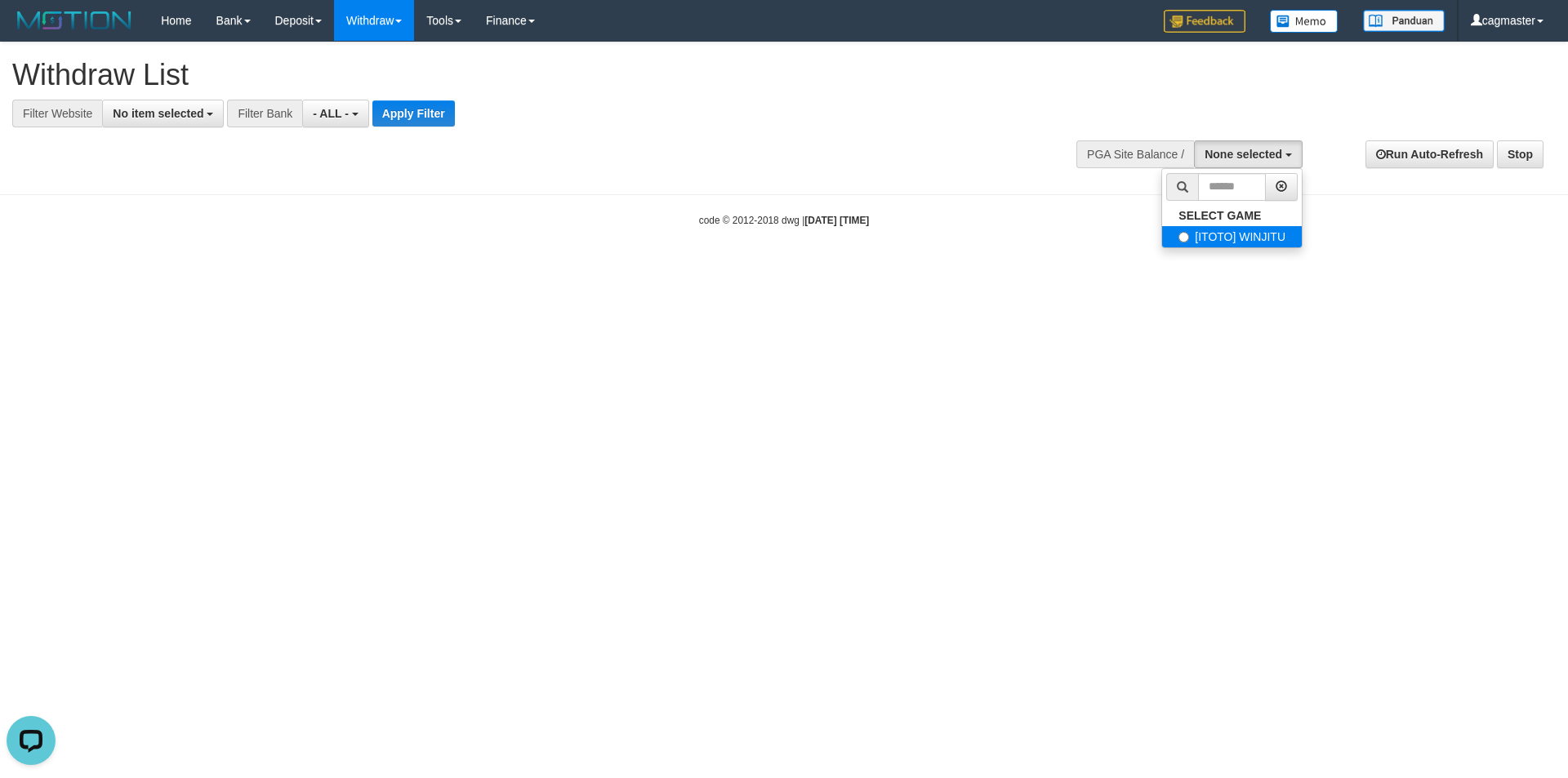 select on "****" 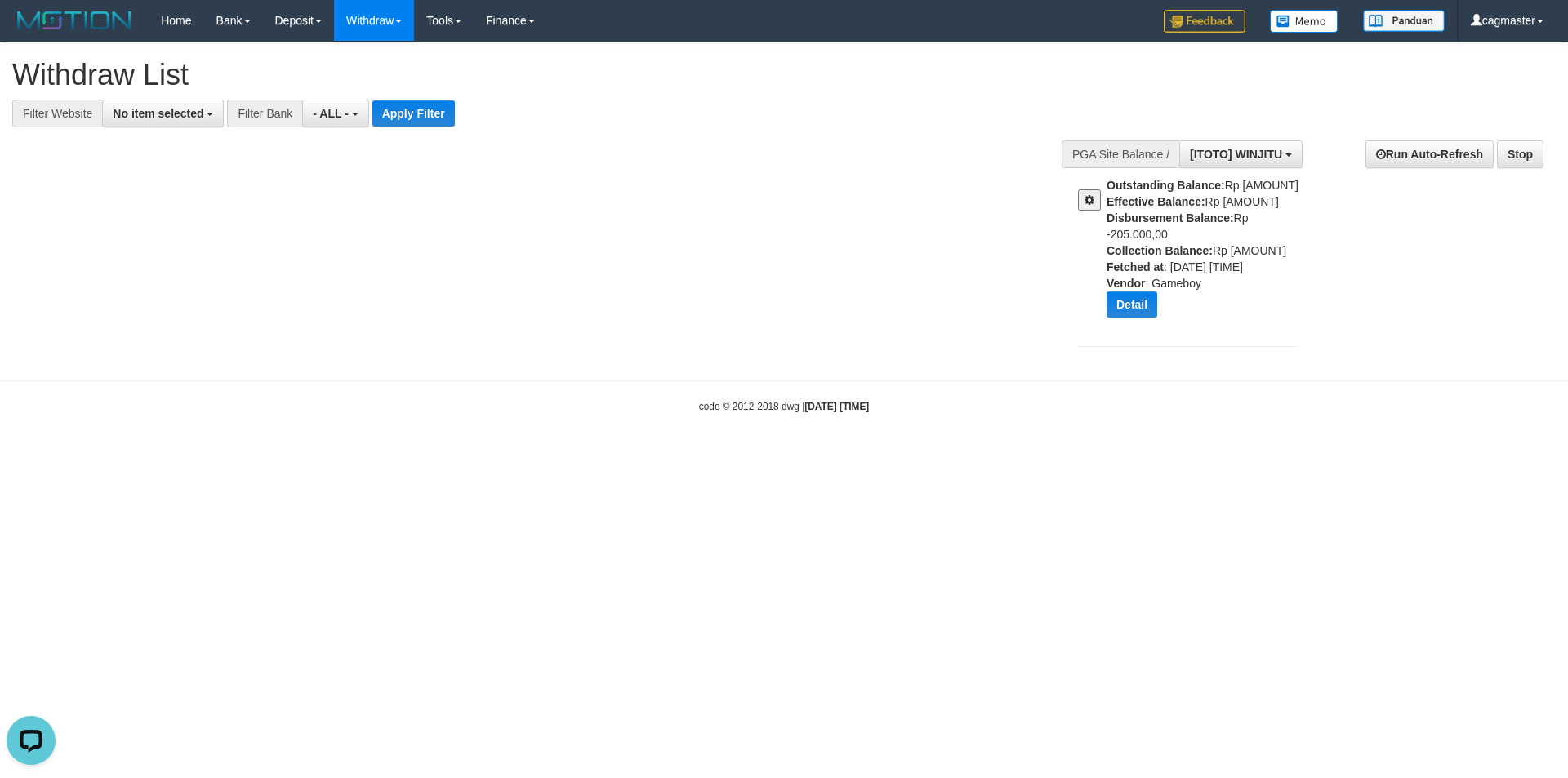 click on "Toggle navigation
Home
Bank
Account List
Load
By Website
Group
[ITOTO]													WINJITU
By Load Group (DPS)
Group cag-1
Mutasi Bank
Search
Sync
Note Mutasi
Deposit
DPS Fetch" at bounding box center [784, 227] 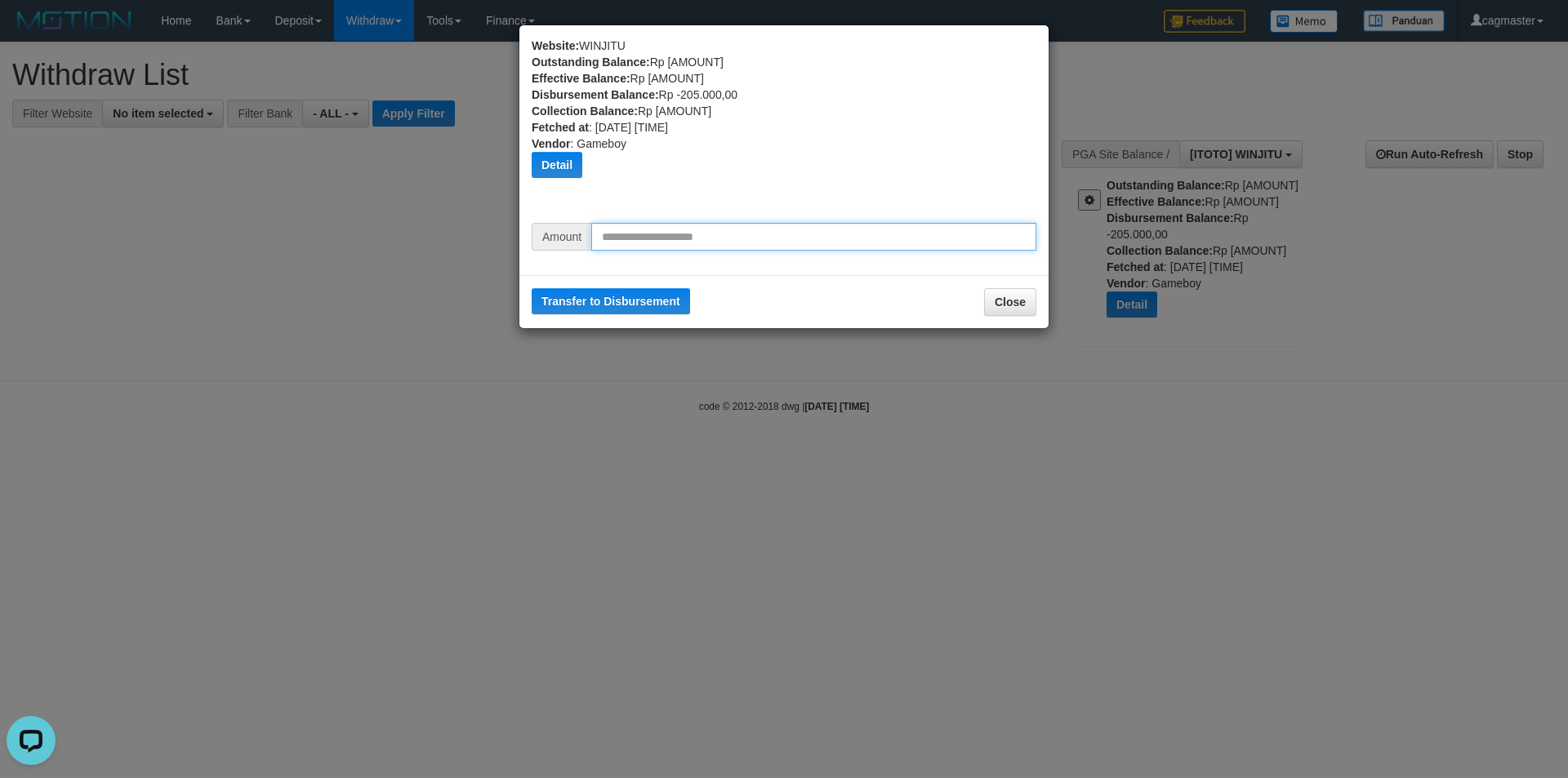 click at bounding box center (813, 237) 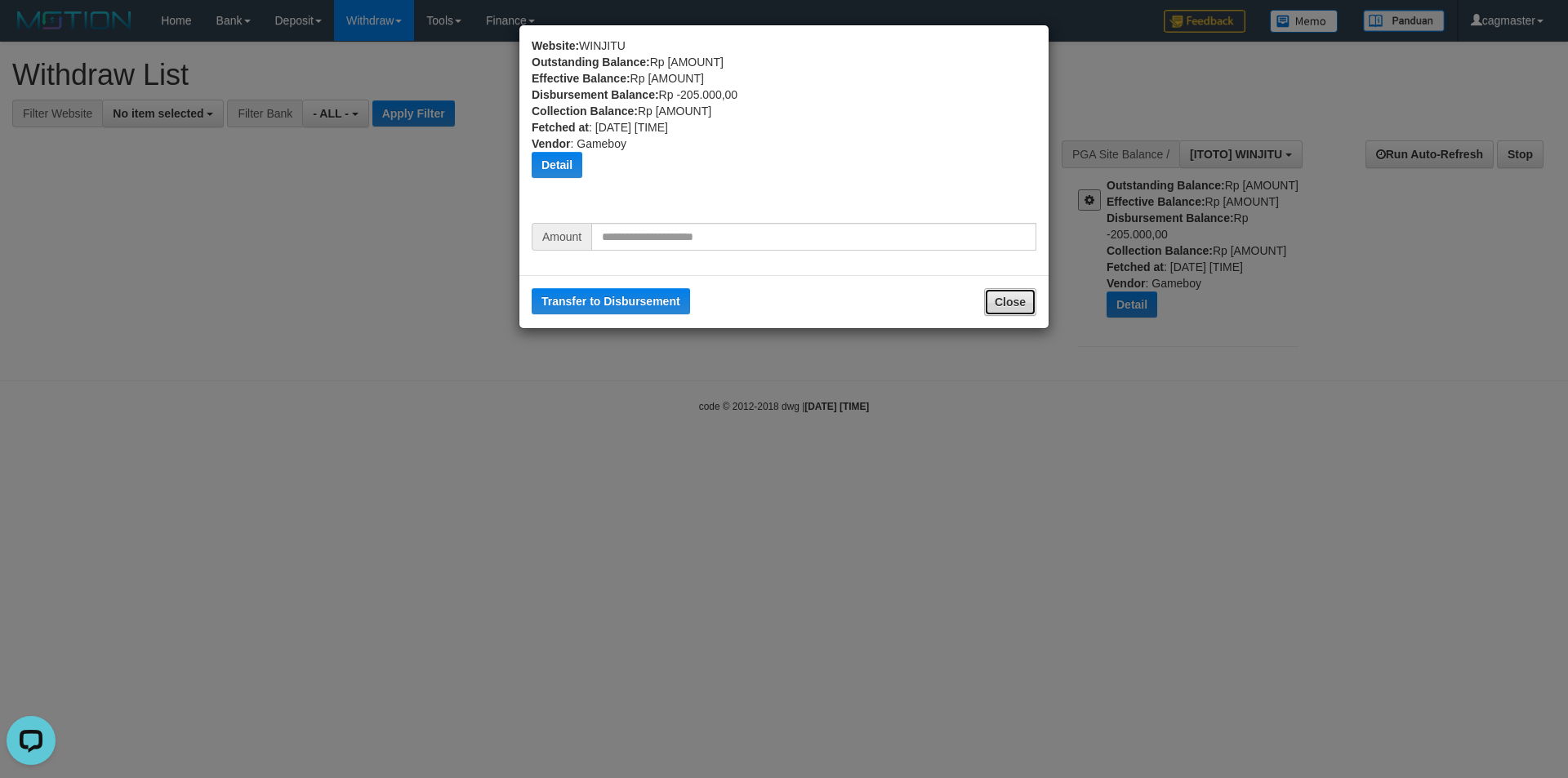click on "Close" at bounding box center (1010, 302) 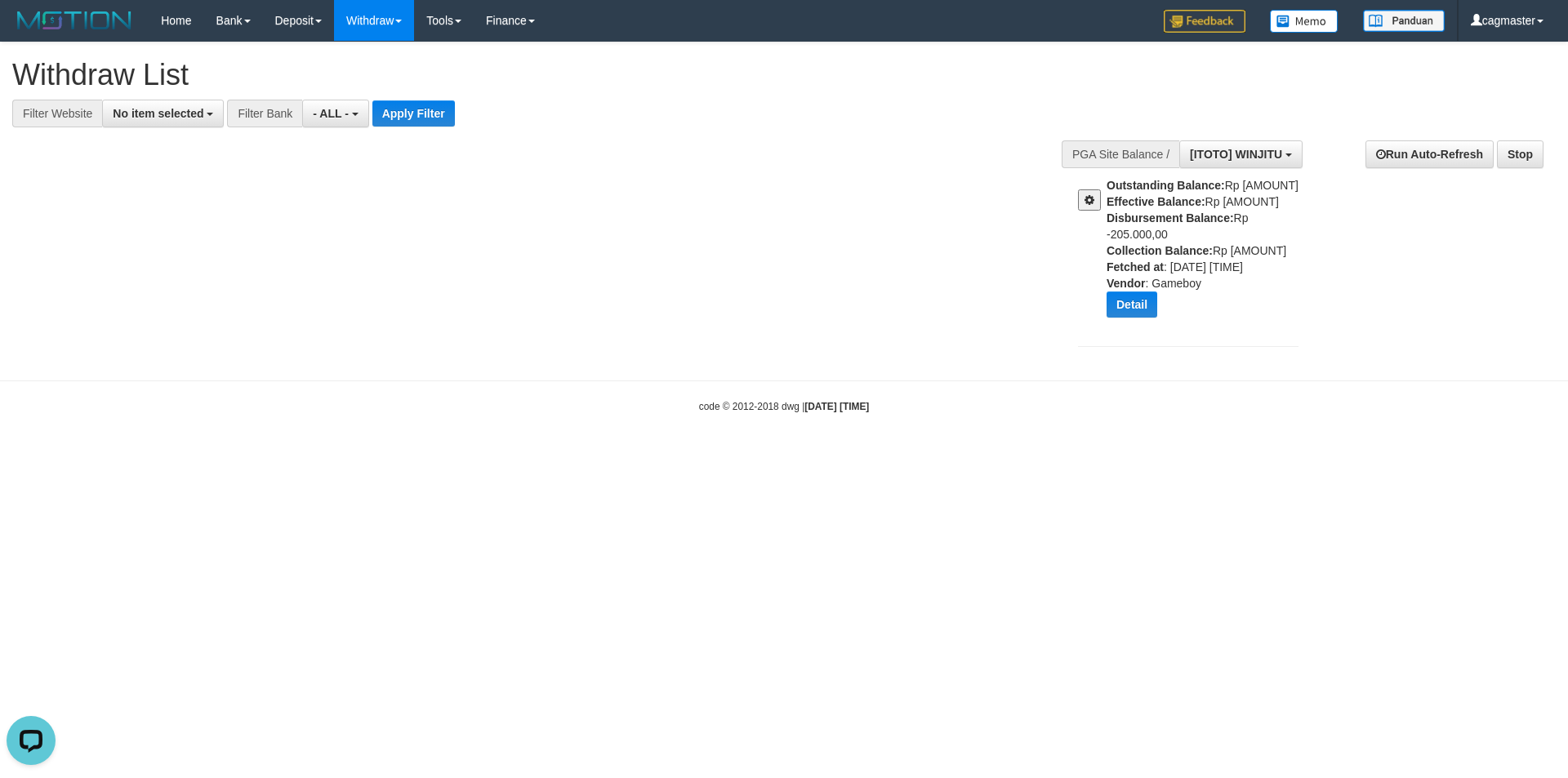 click at bounding box center [1089, 200] 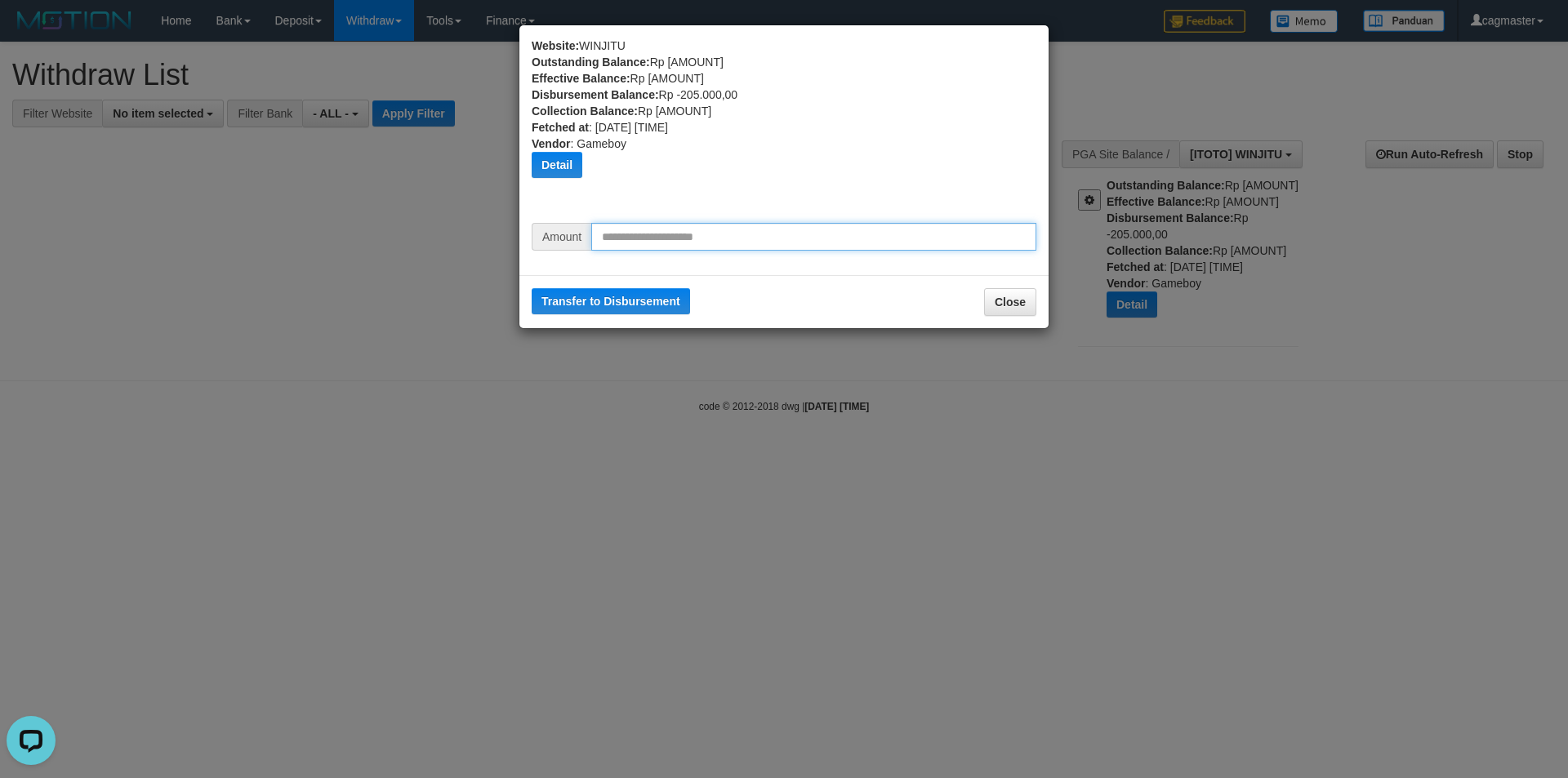click at bounding box center (813, 237) 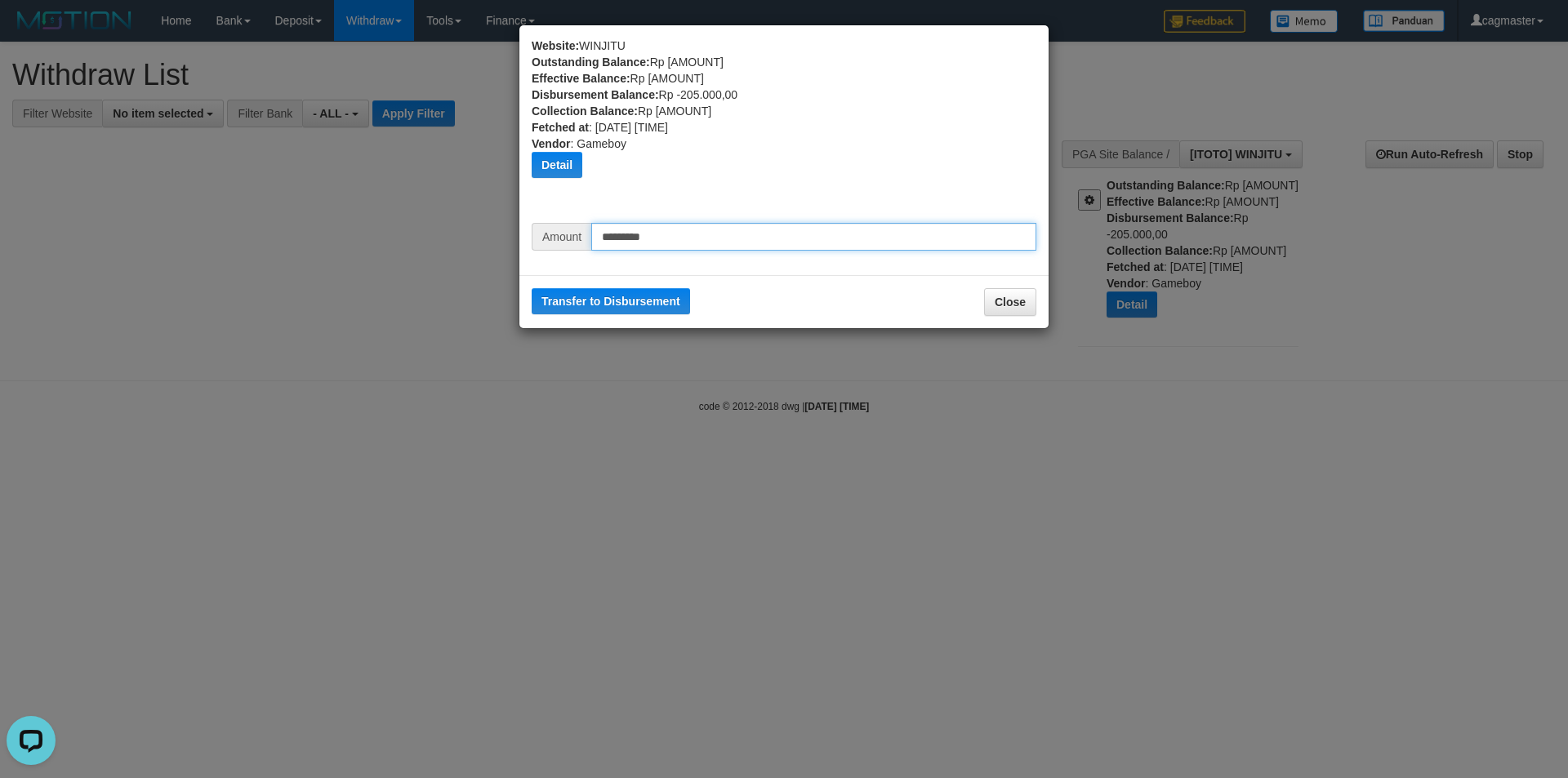 drag, startPoint x: 670, startPoint y: 239, endPoint x: 638, endPoint y: 238, distance: 32.015621 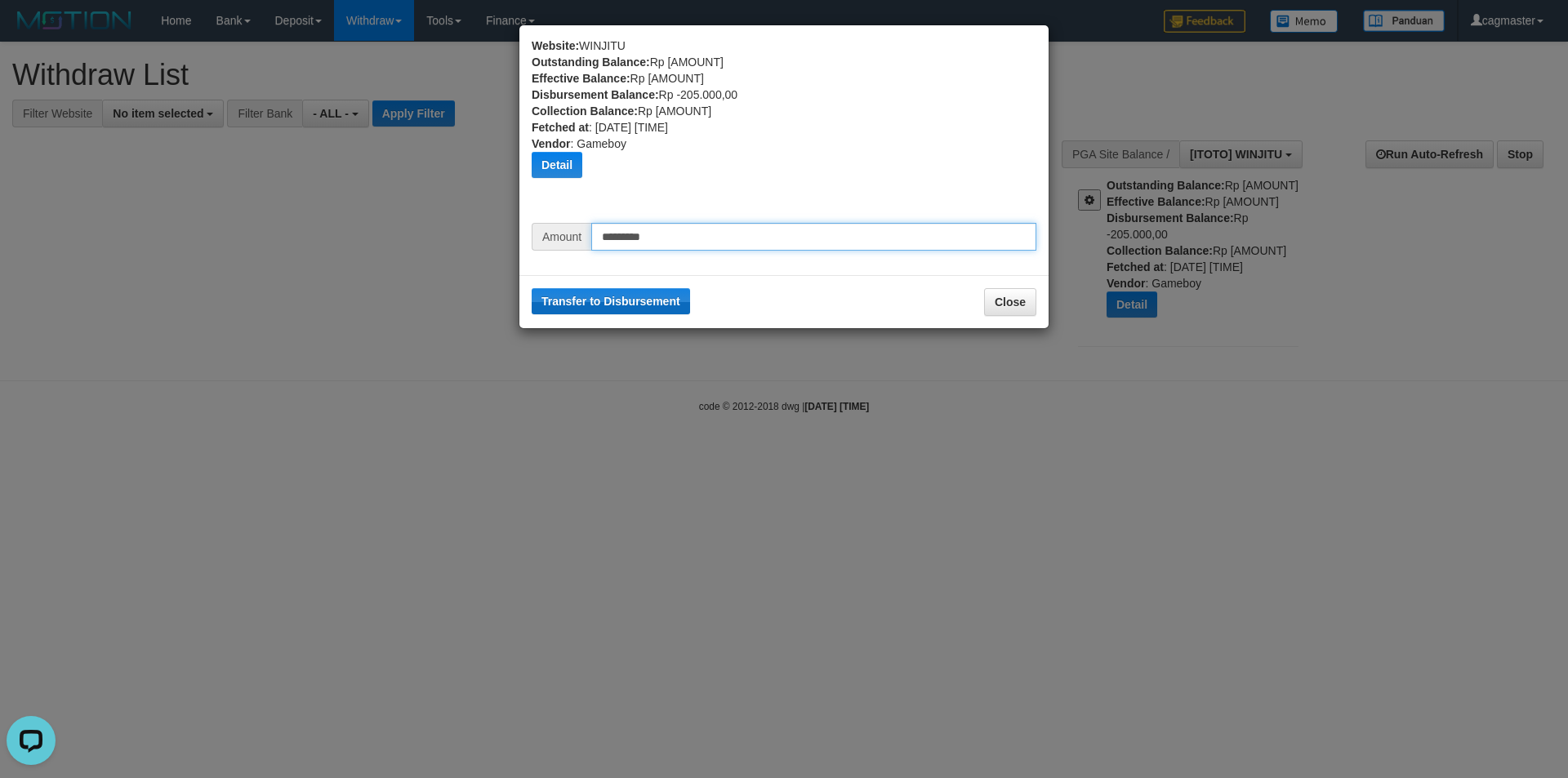 type on "*********" 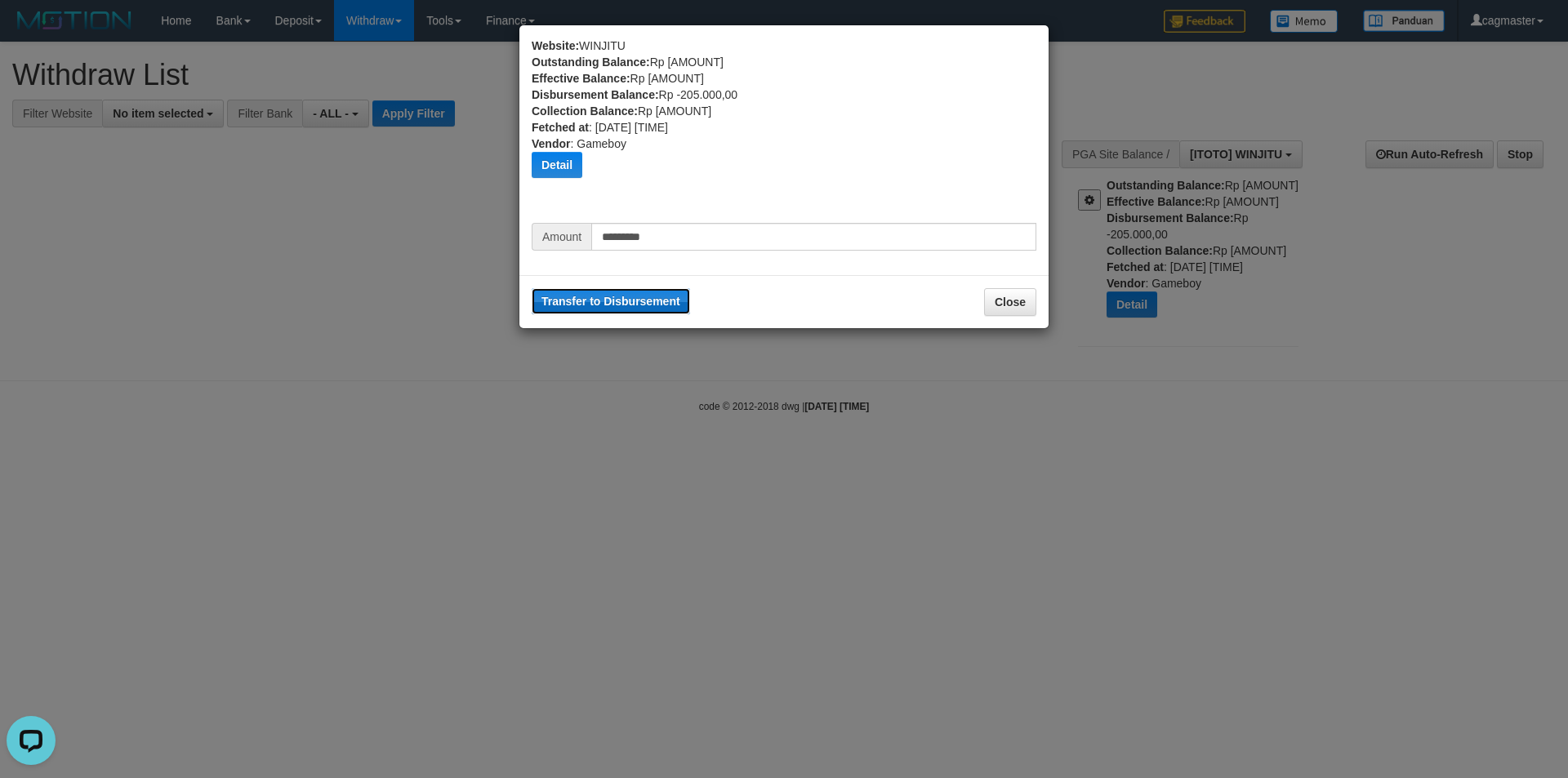 click on "Transfer to Disbursement" at bounding box center [611, 301] 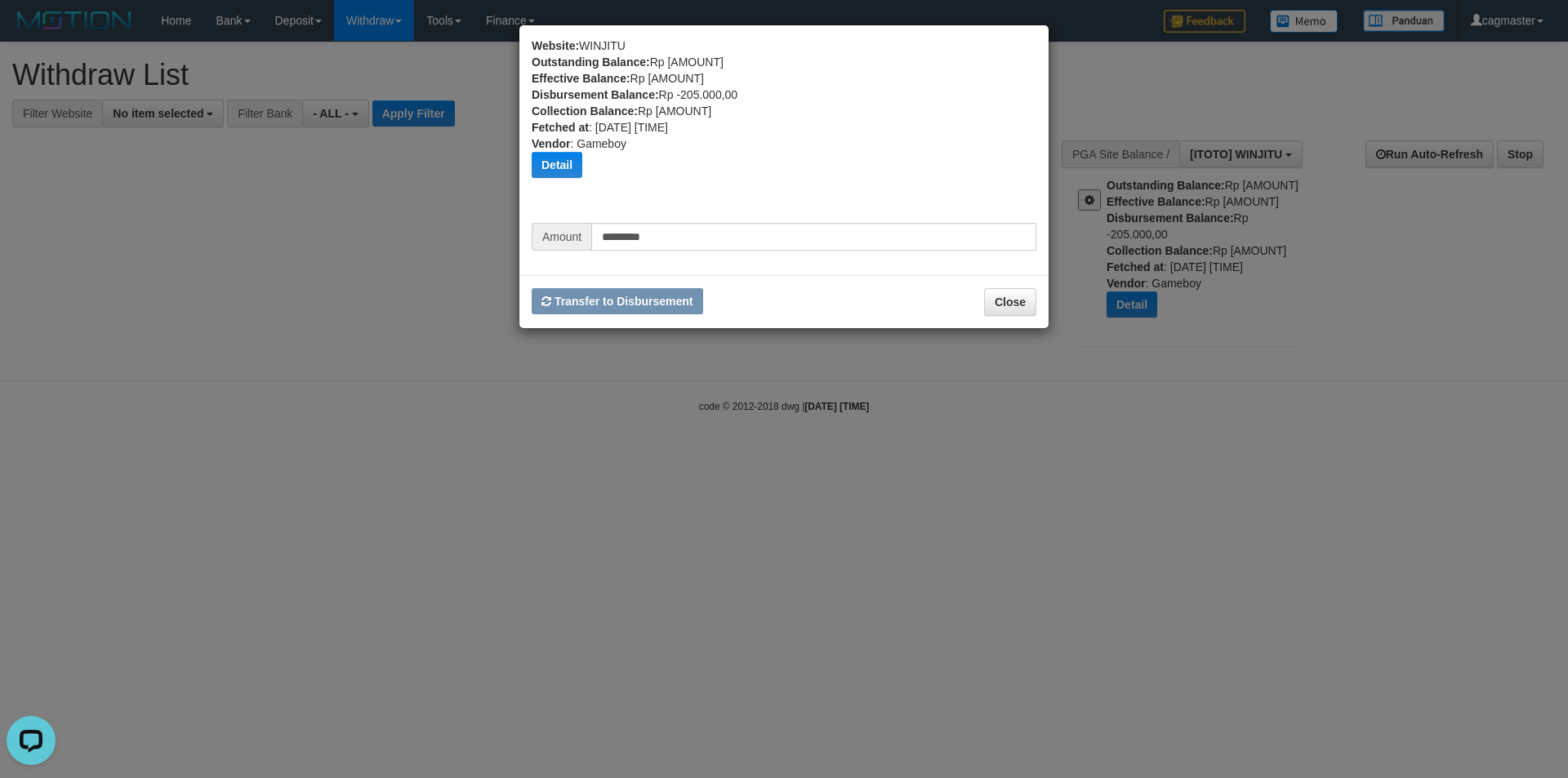 type 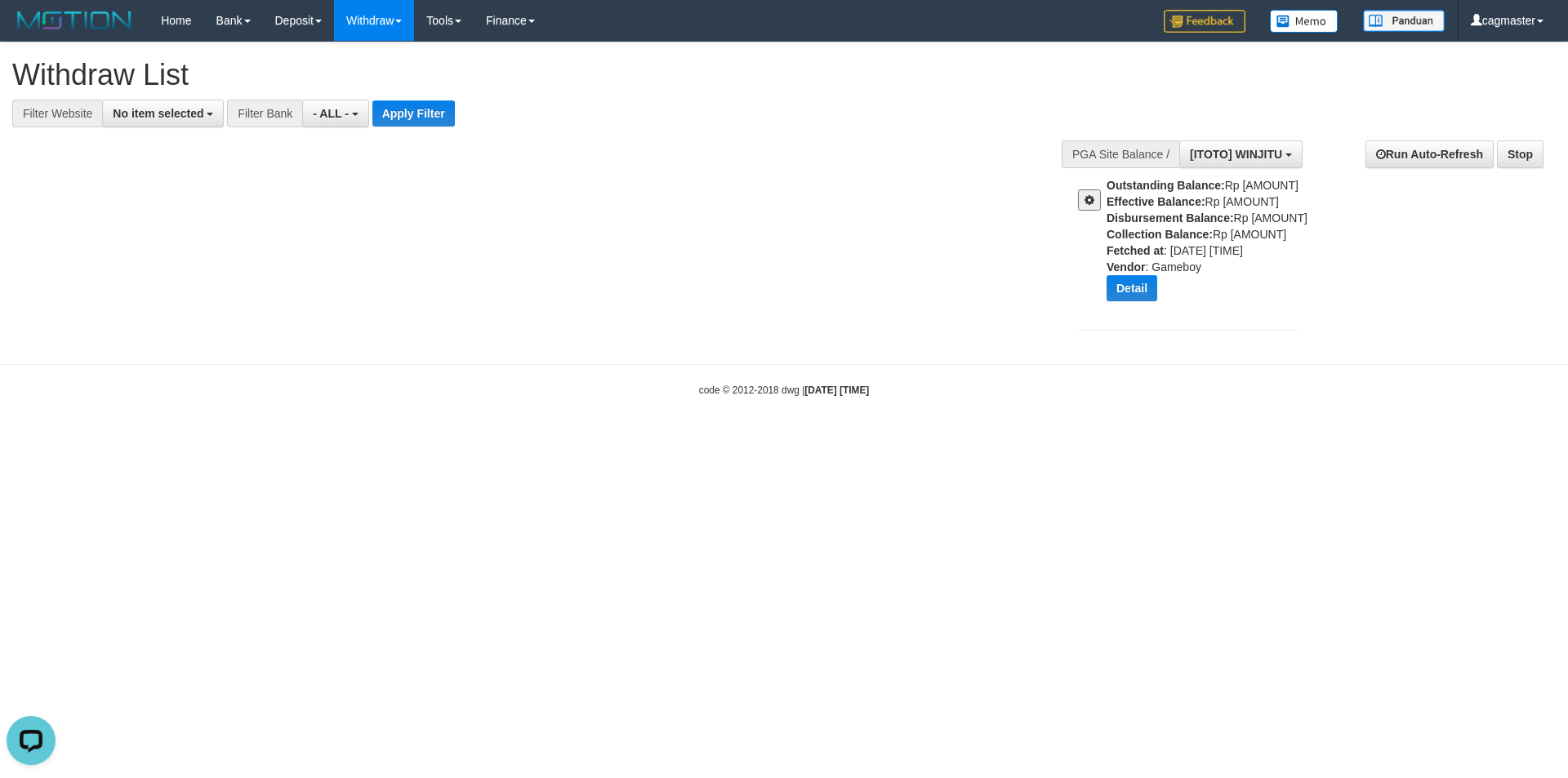 click on "**********" at bounding box center (784, 195) 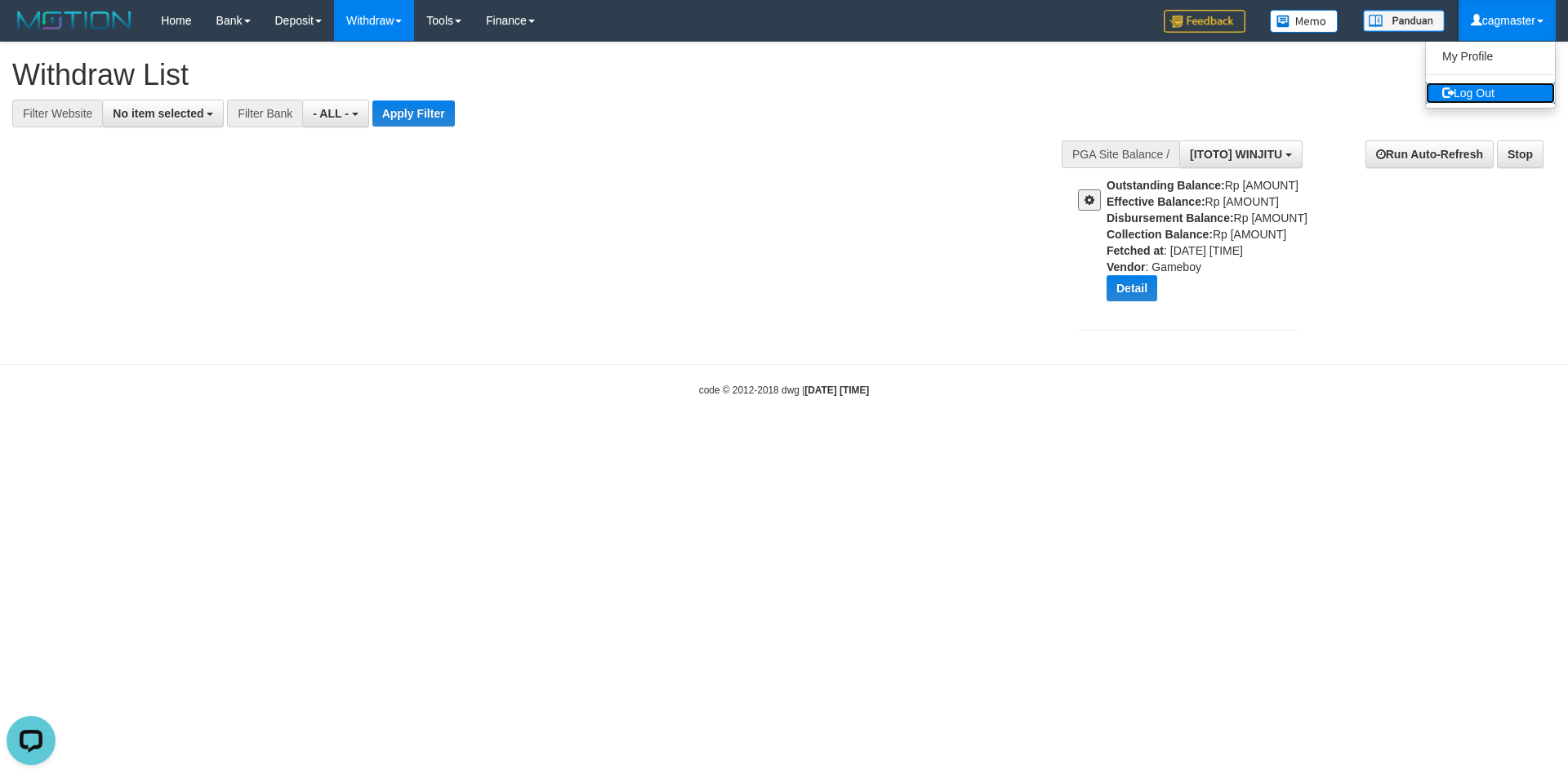 click on "Log Out" at bounding box center (1490, 93) 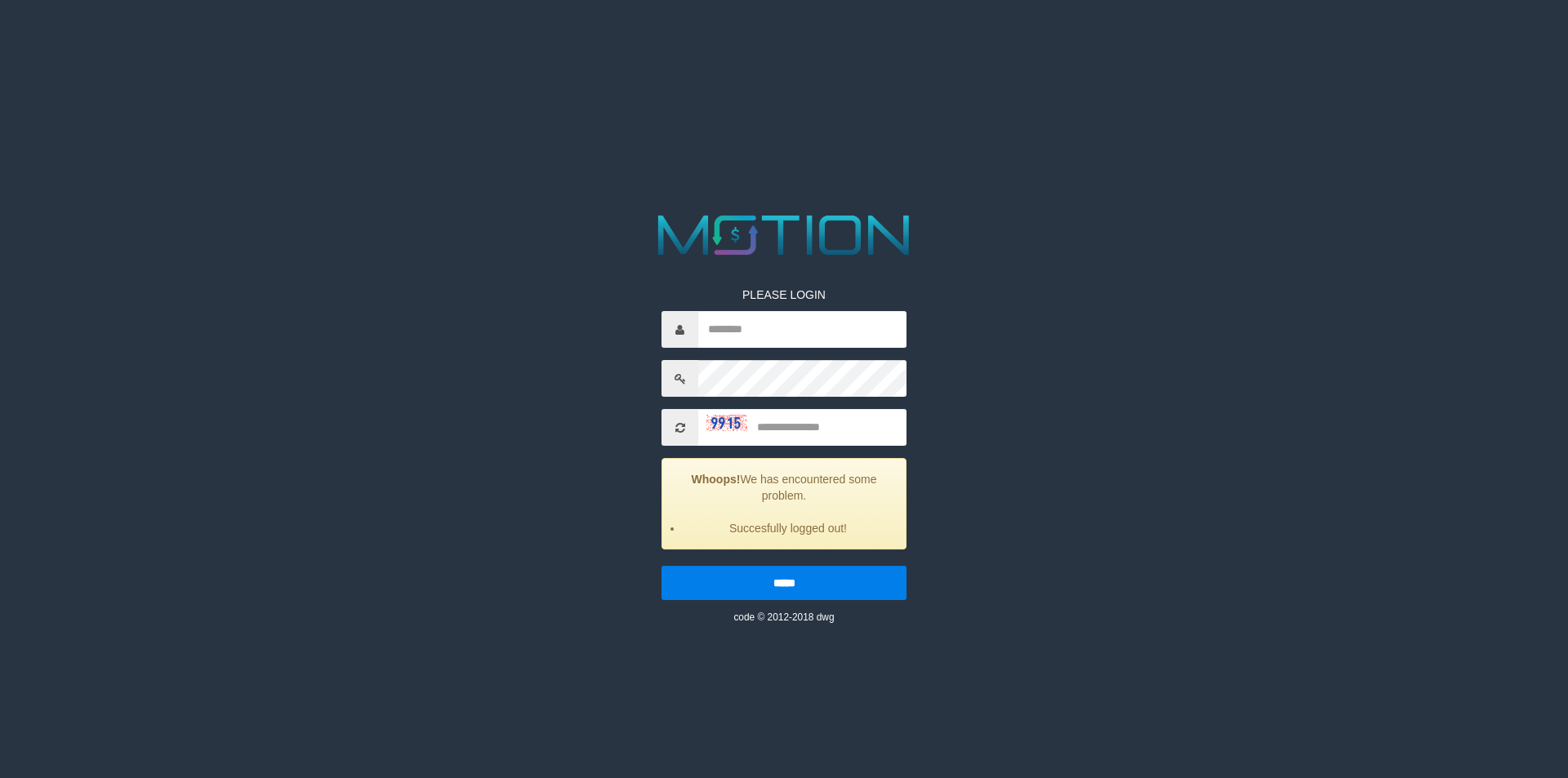 scroll, scrollTop: 0, scrollLeft: 0, axis: both 